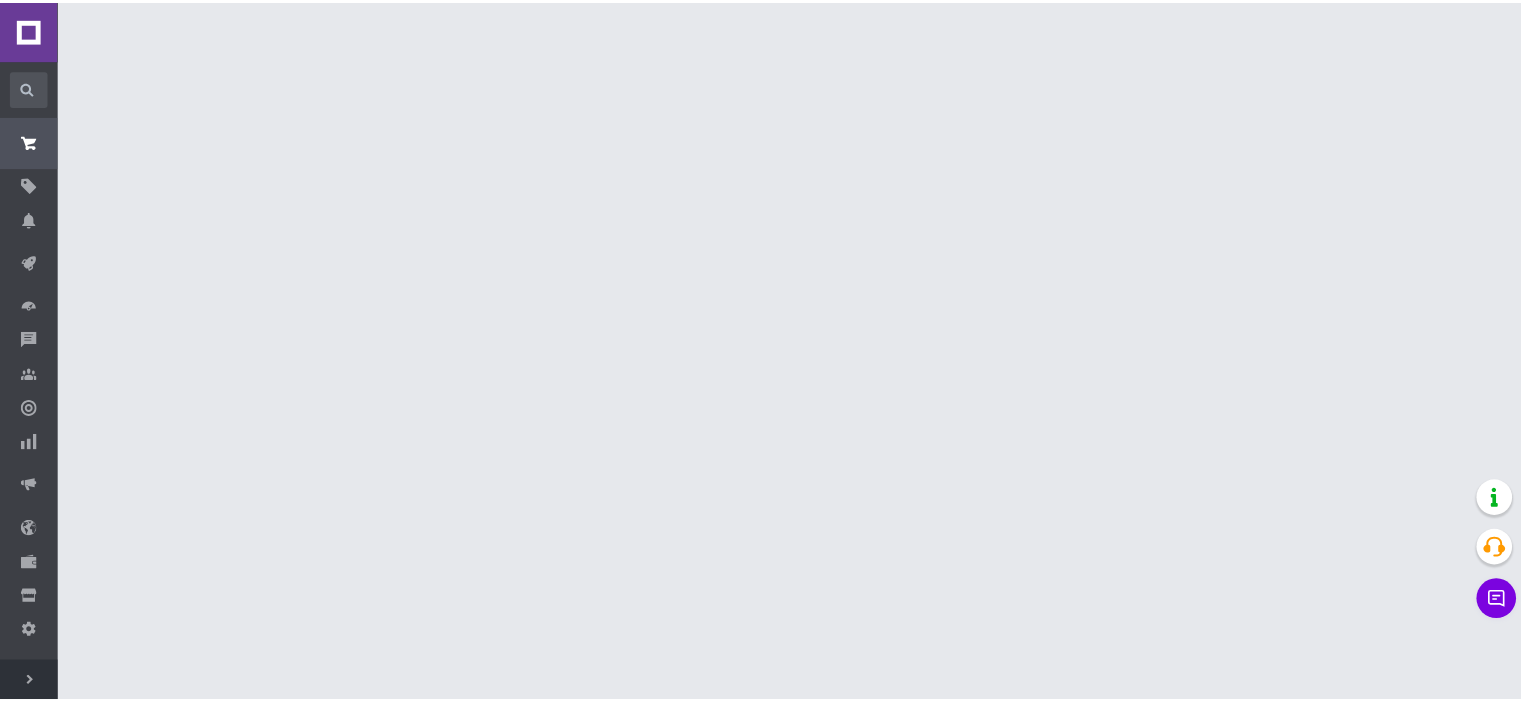 scroll, scrollTop: 0, scrollLeft: 0, axis: both 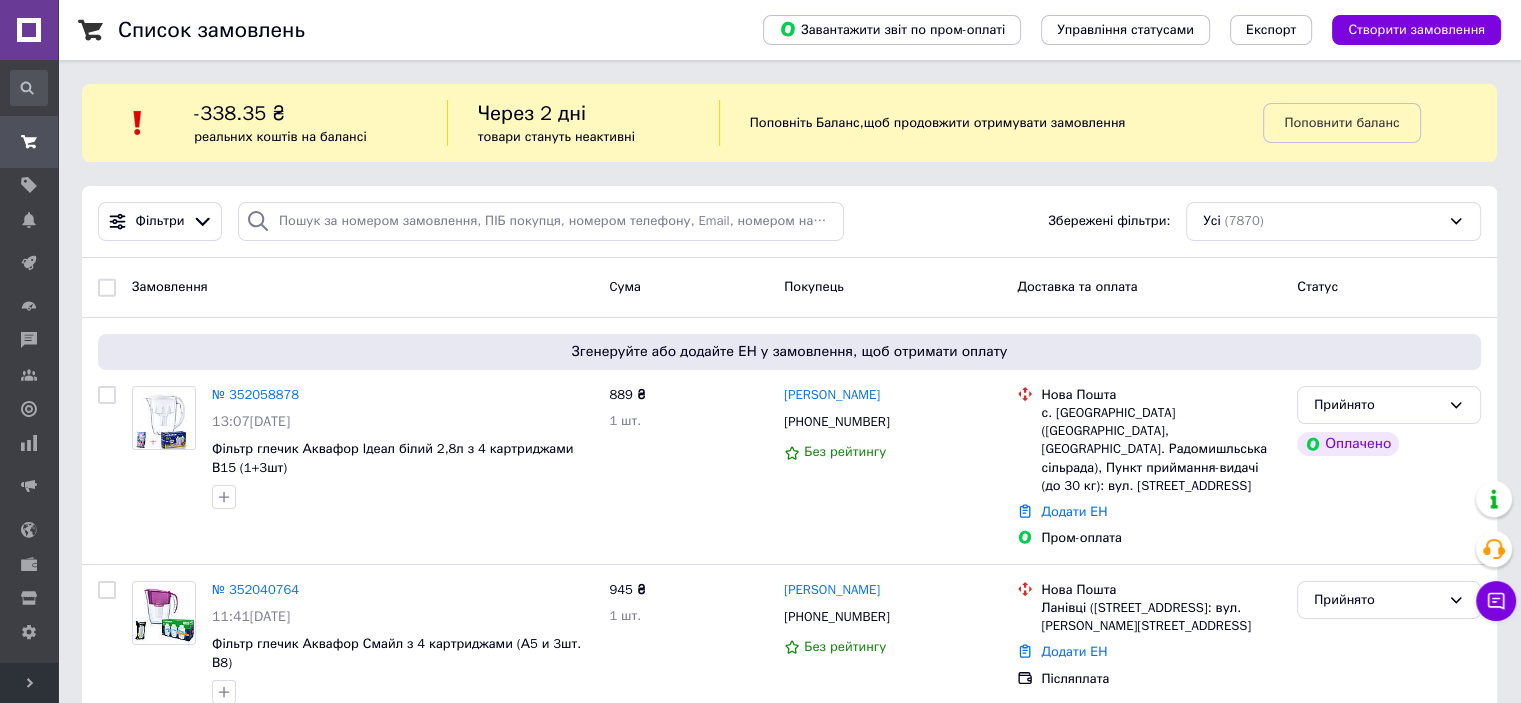 click 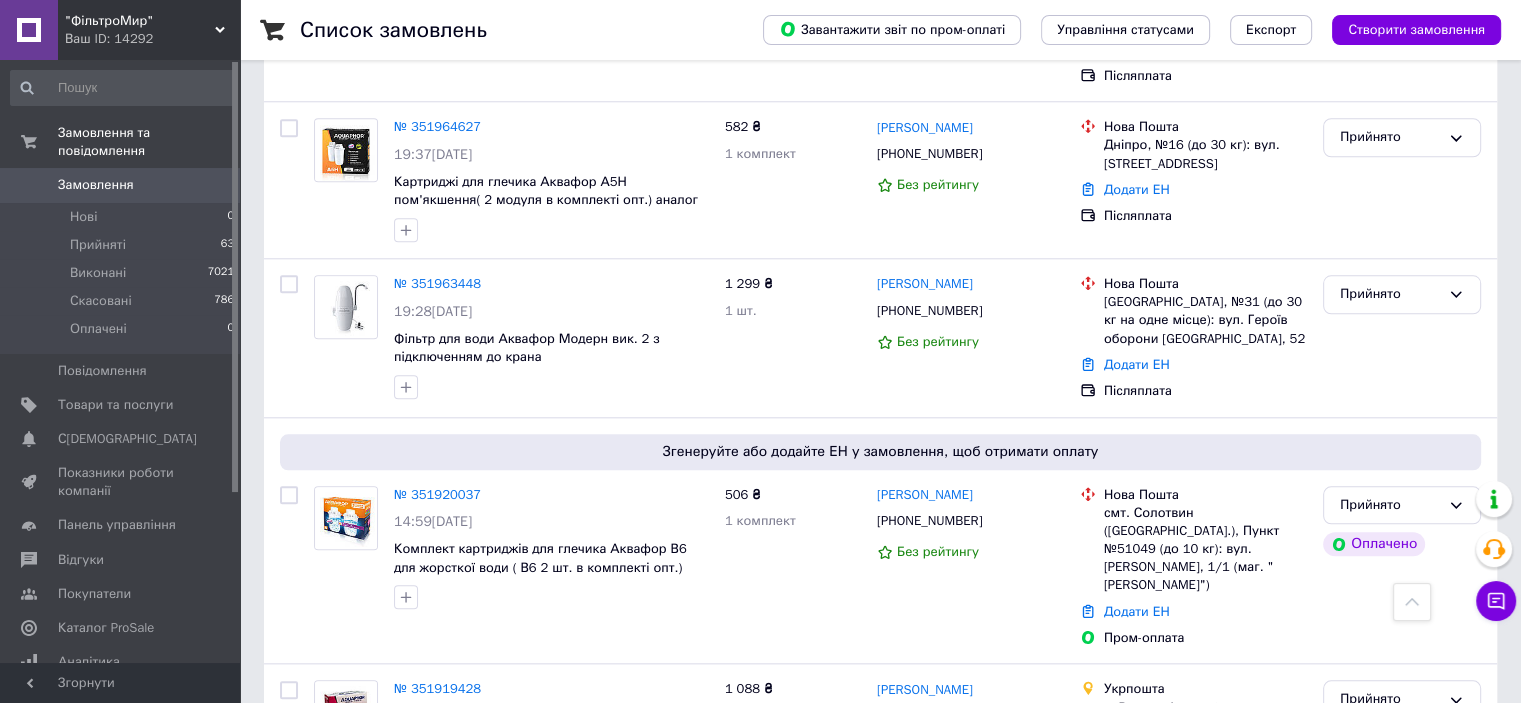 scroll, scrollTop: 2500, scrollLeft: 0, axis: vertical 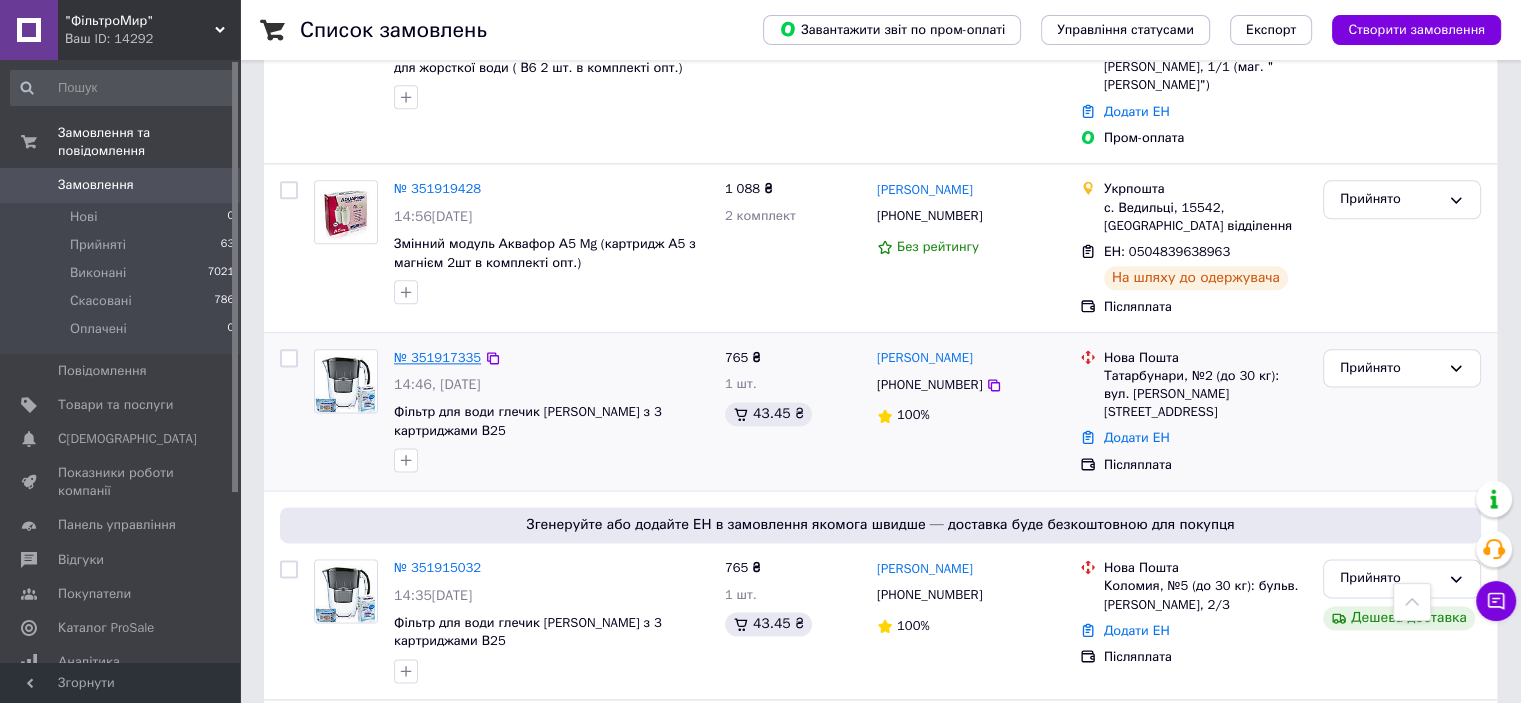 click on "№ 351917335" at bounding box center [437, 357] 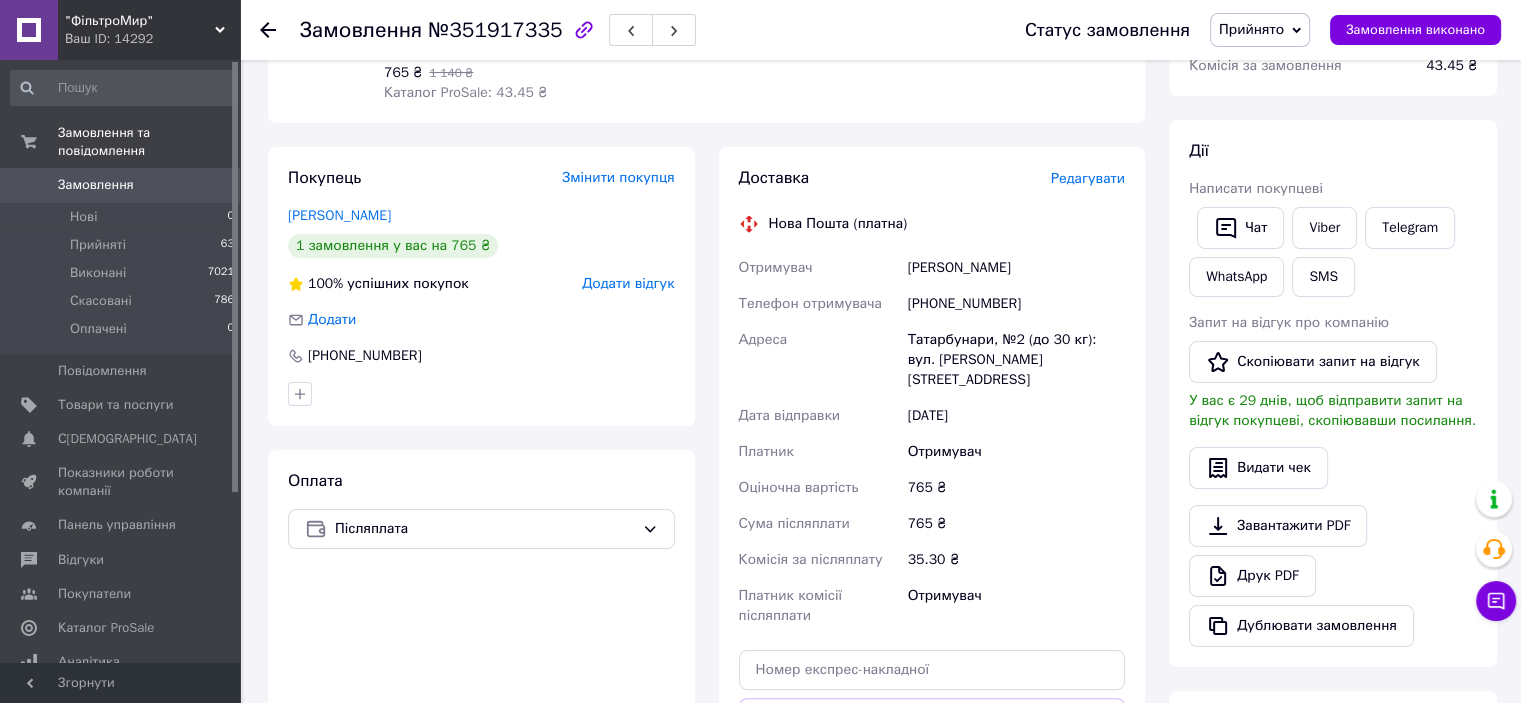 scroll, scrollTop: 400, scrollLeft: 0, axis: vertical 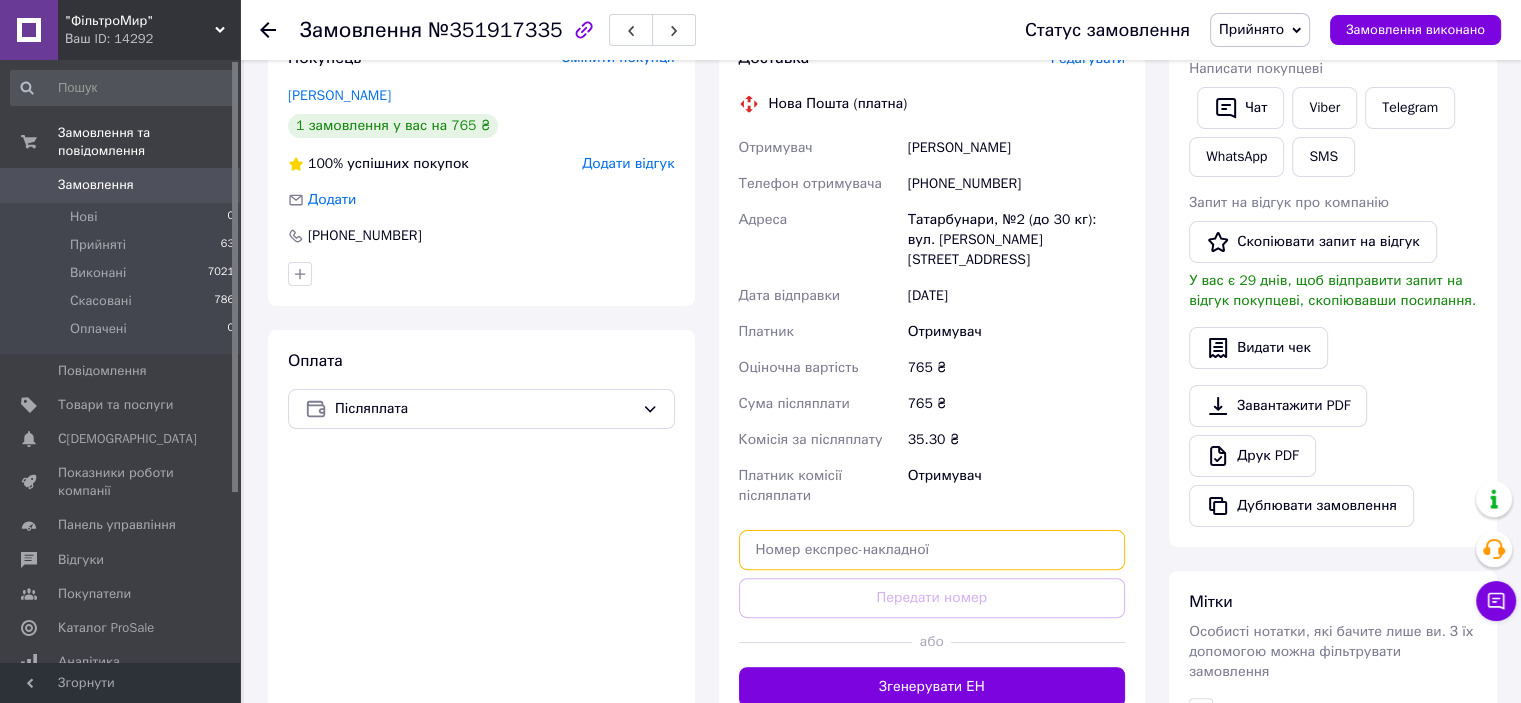 click at bounding box center [932, 550] 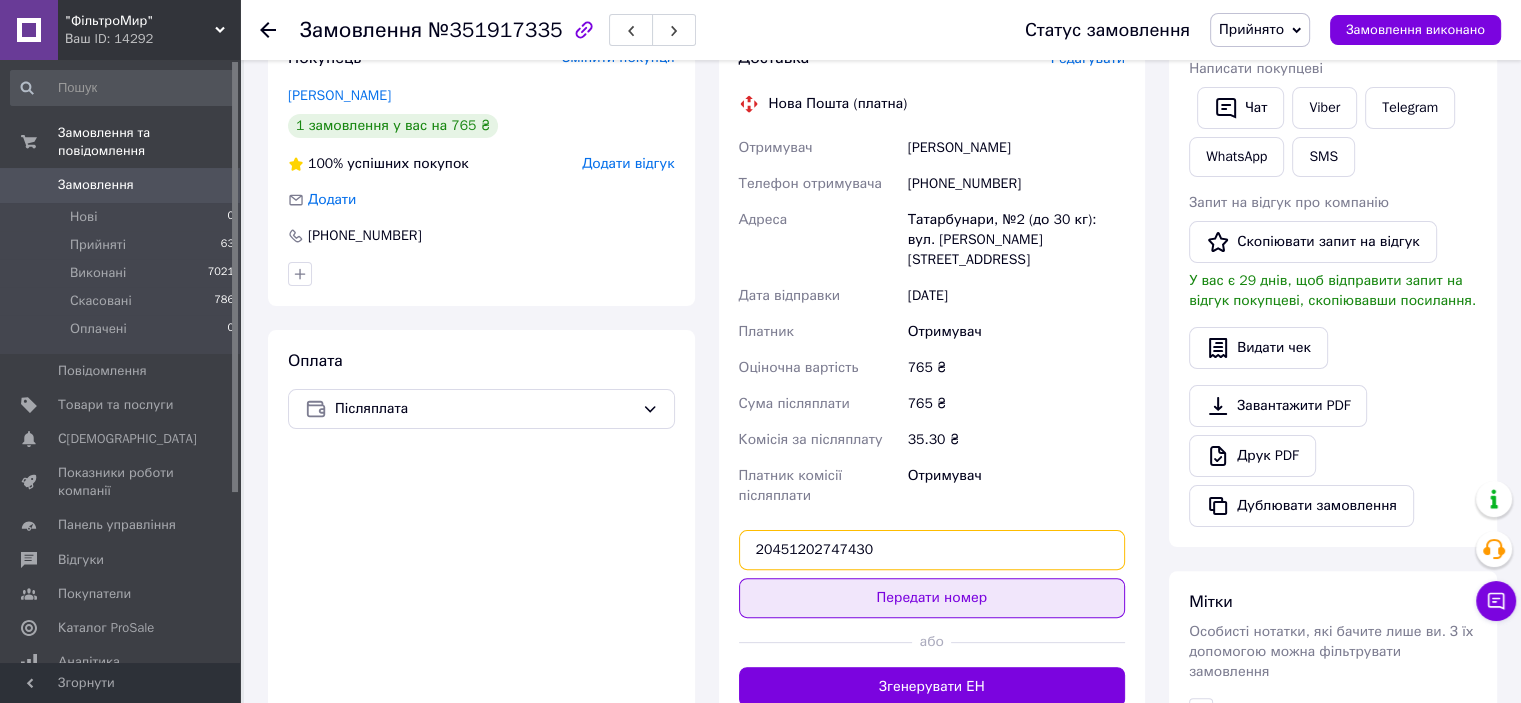 type on "20451202747430" 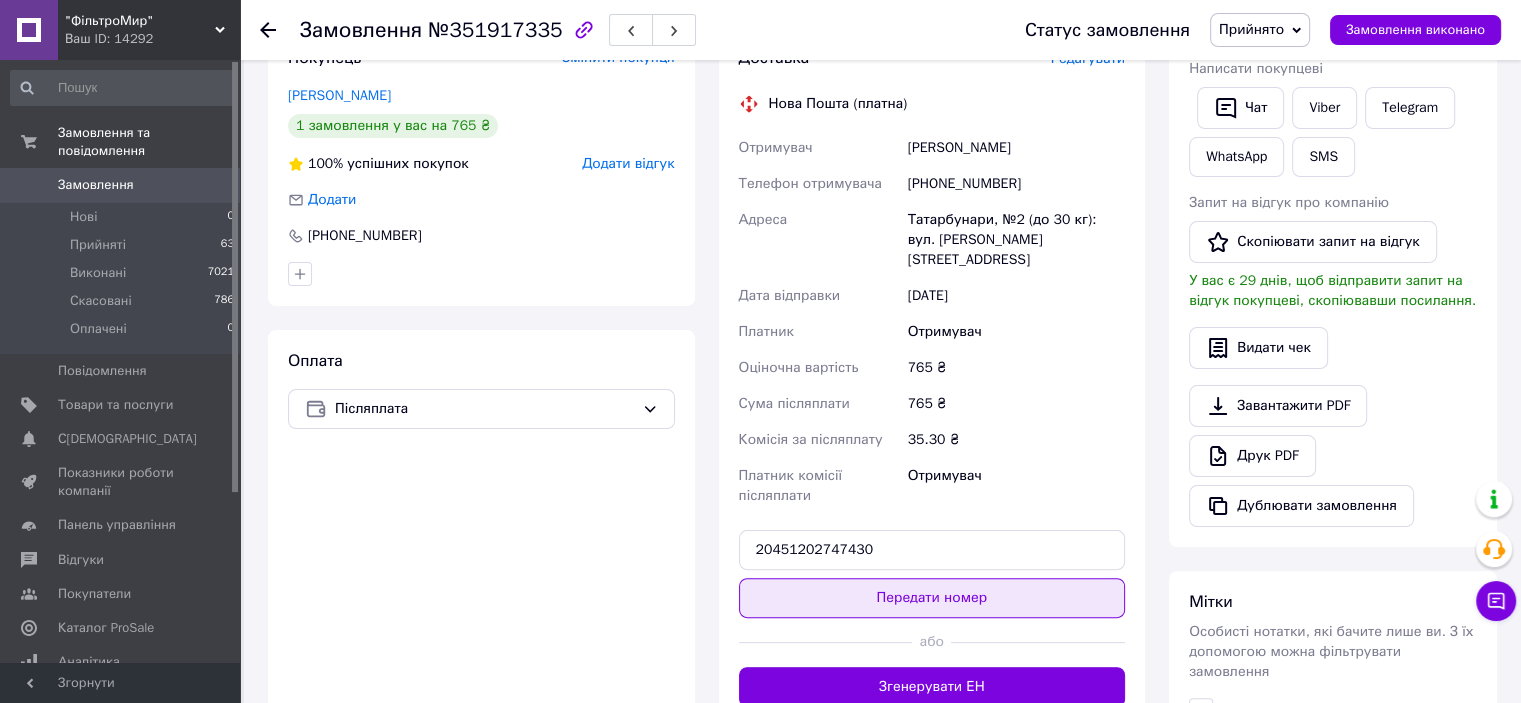 click on "Передати номер" at bounding box center (932, 598) 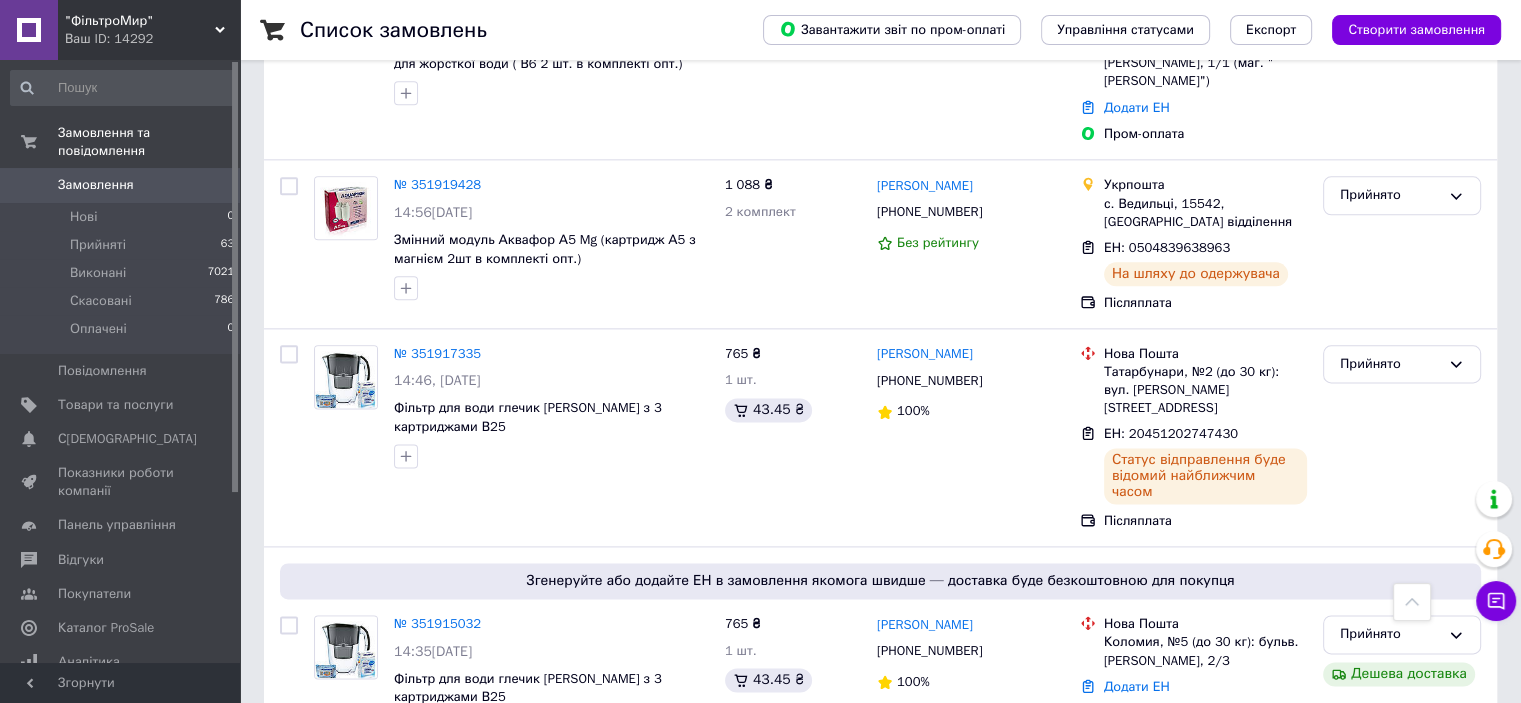 scroll, scrollTop: 2500, scrollLeft: 0, axis: vertical 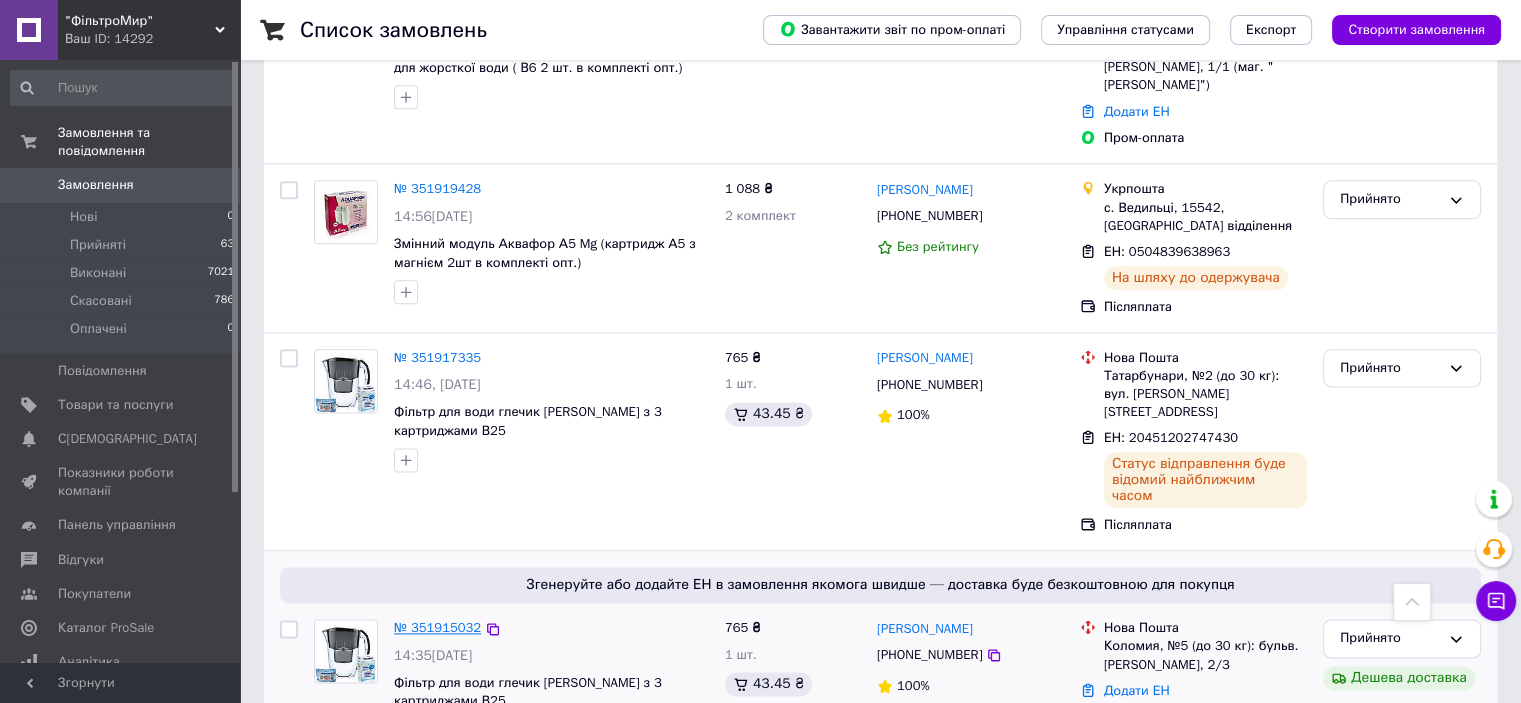 click on "№ 351915032" at bounding box center [437, 627] 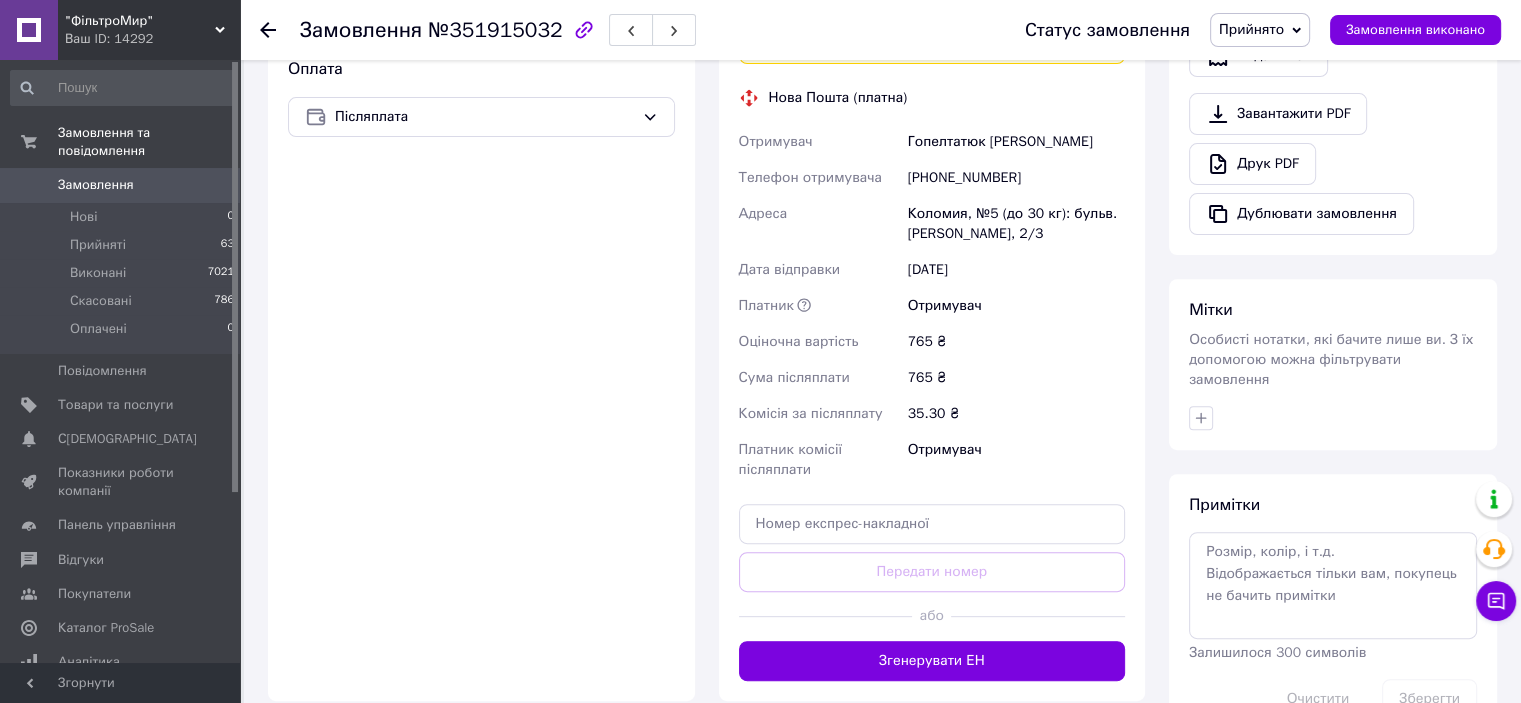 scroll, scrollTop: 864, scrollLeft: 0, axis: vertical 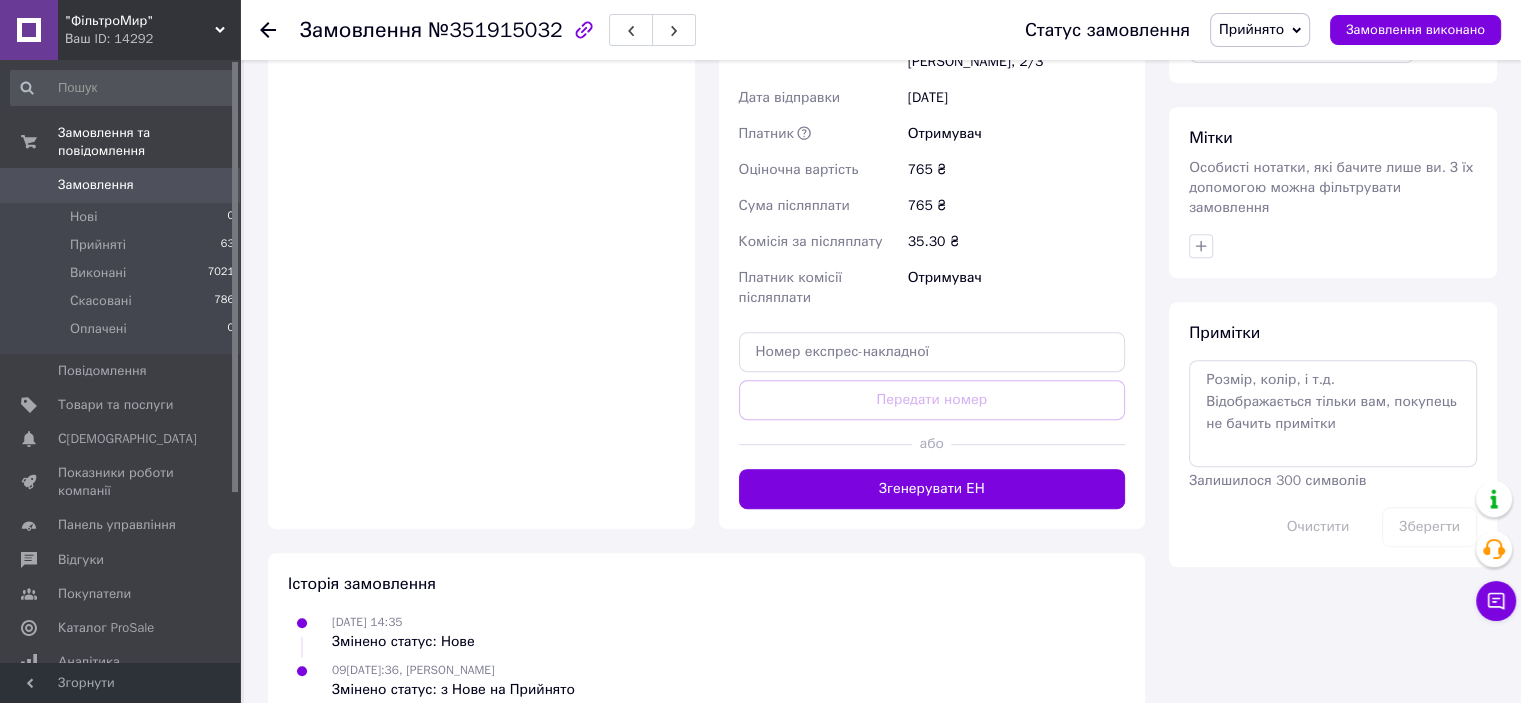 click on "Доставка Редагувати «Дешева доставка»   для продавця [GEOGRAPHIC_DATA] на Prom. Доставку оплачують: 30 ₴   — продавець , при замовленні від 700 ₴, коли воно отримане покупцем (списуються з Балансу); залишок — Prom. Для покупця доставка безкоштовна. Платник зміниться на Третю особу в момент відправки. Додавайте ЕН не пізніше, ніж у день відправки. Нова Пошта (платна) Отримувач Гопелтатюк [PERSON_NAME] Телефон отримувача [PHONE_NUMBER] Адреса Коломия, №5 (до 30 кг): бульв. Лесі Українки, 2/3 Дата відправки [DATE] Платник   Отримувач Оціночна вартість 765 ₴ Сума післяплати 765 ₴ 35.30 ₴ або" at bounding box center [932, 46] 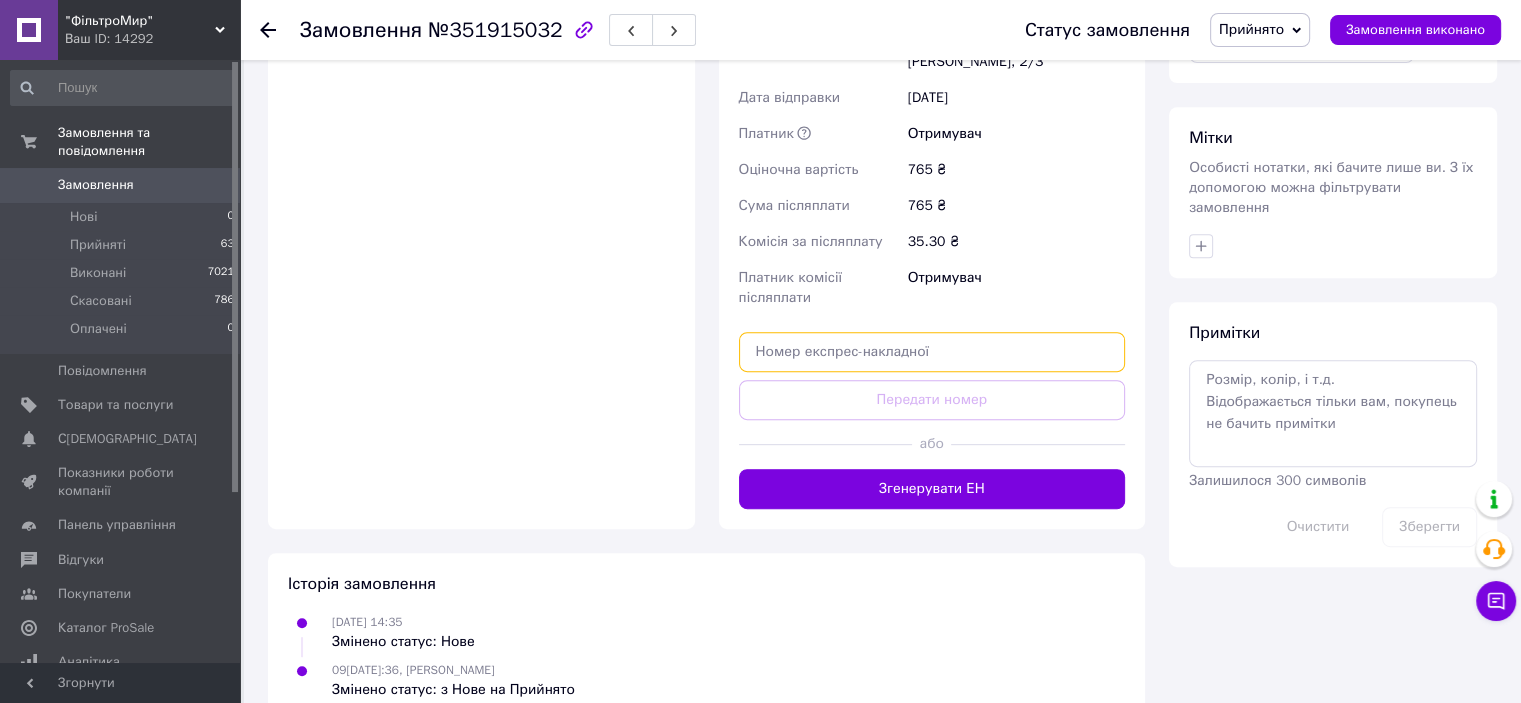 click at bounding box center (932, 352) 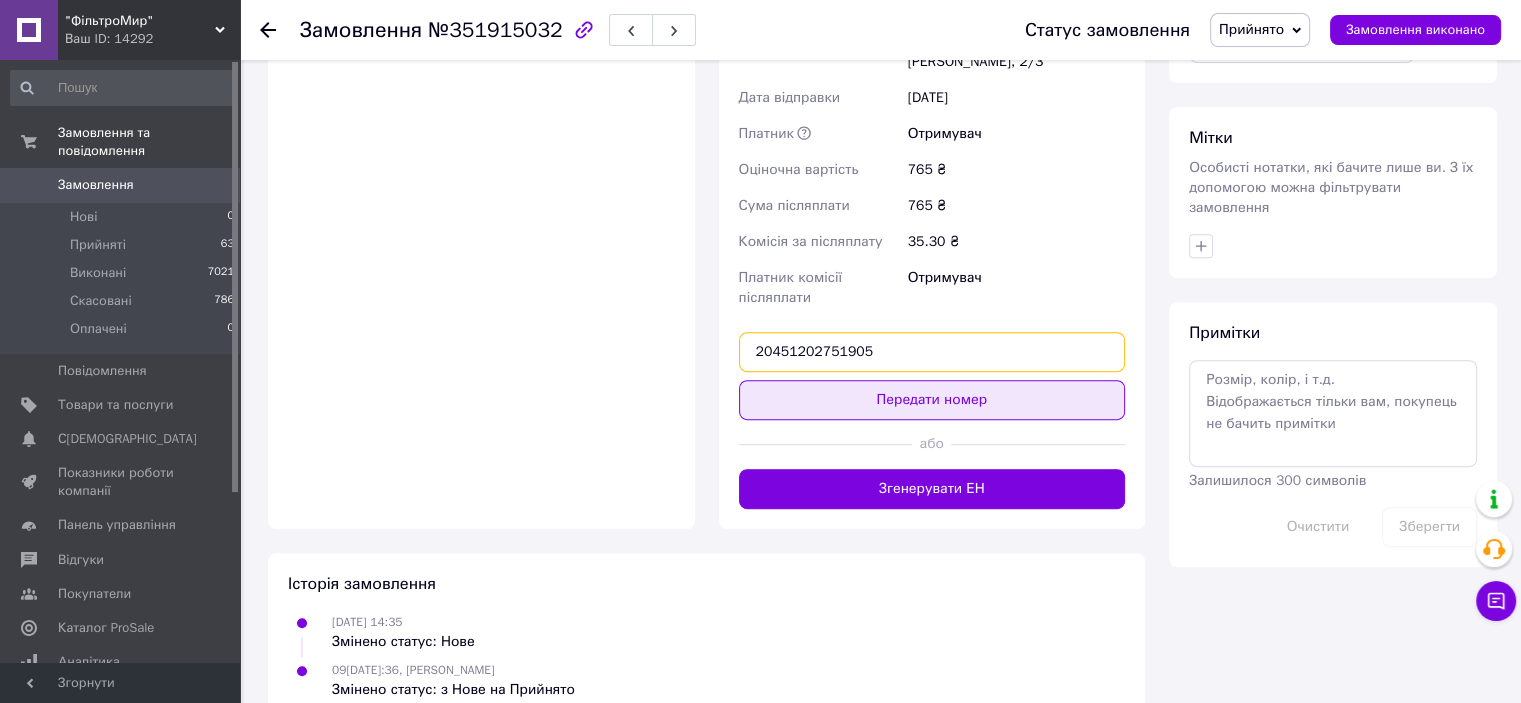 type on "20451202751905" 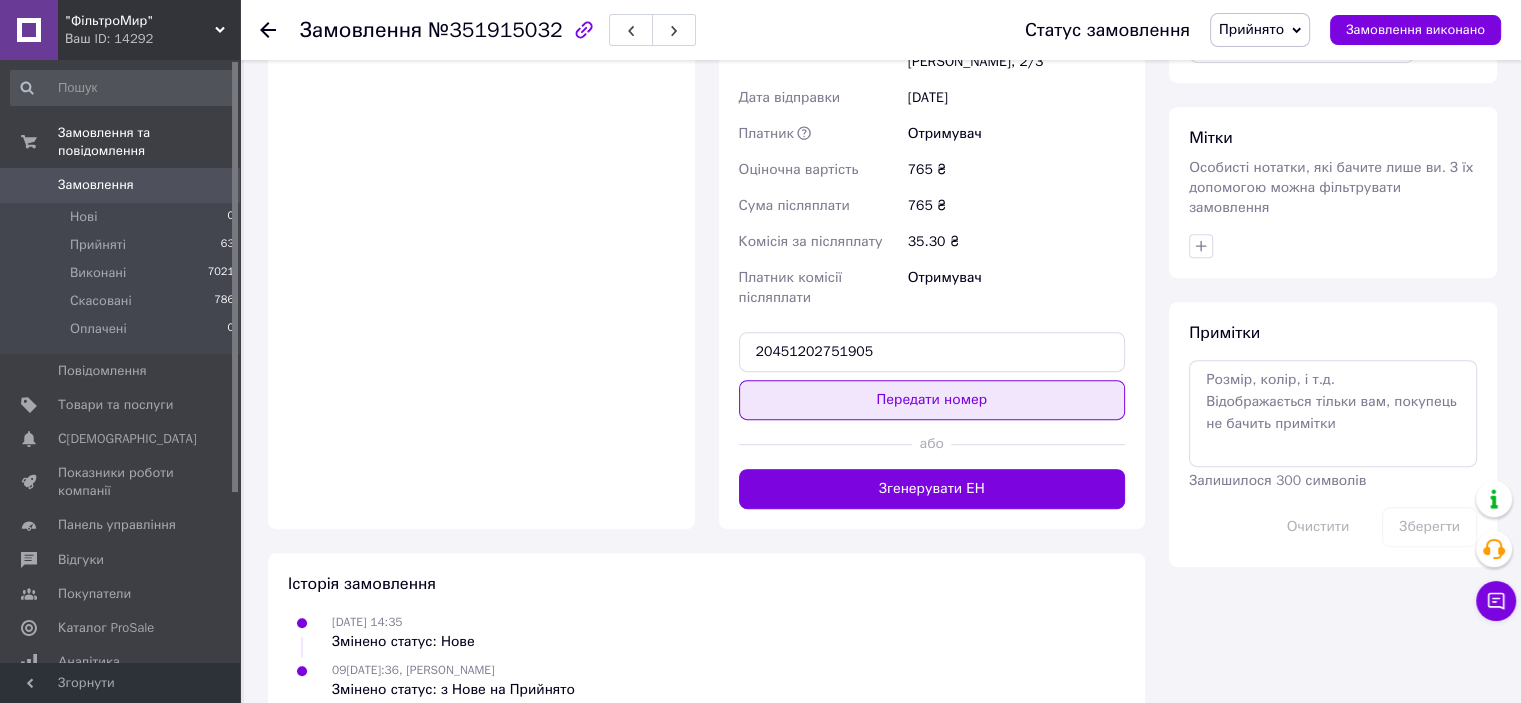 click on "Передати номер" at bounding box center [932, 400] 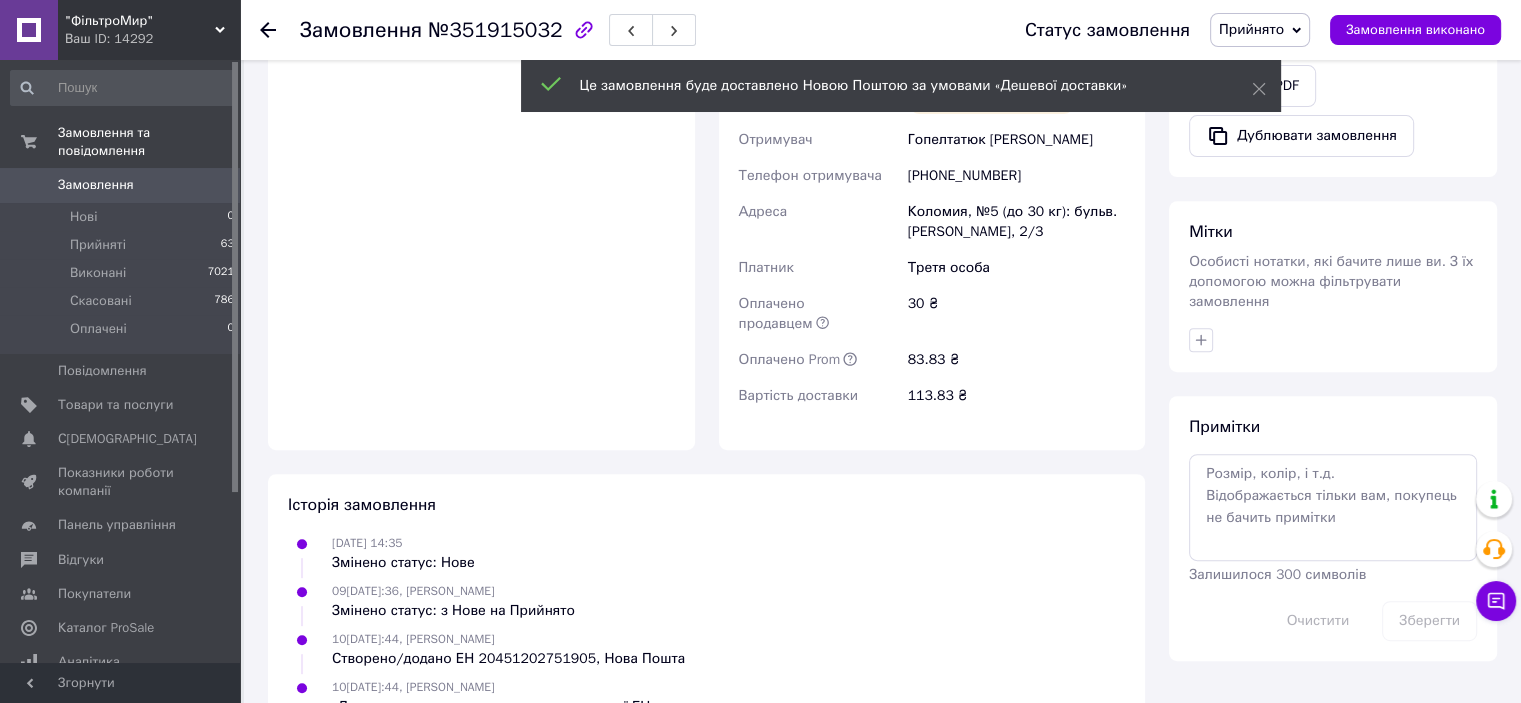 scroll, scrollTop: 785, scrollLeft: 0, axis: vertical 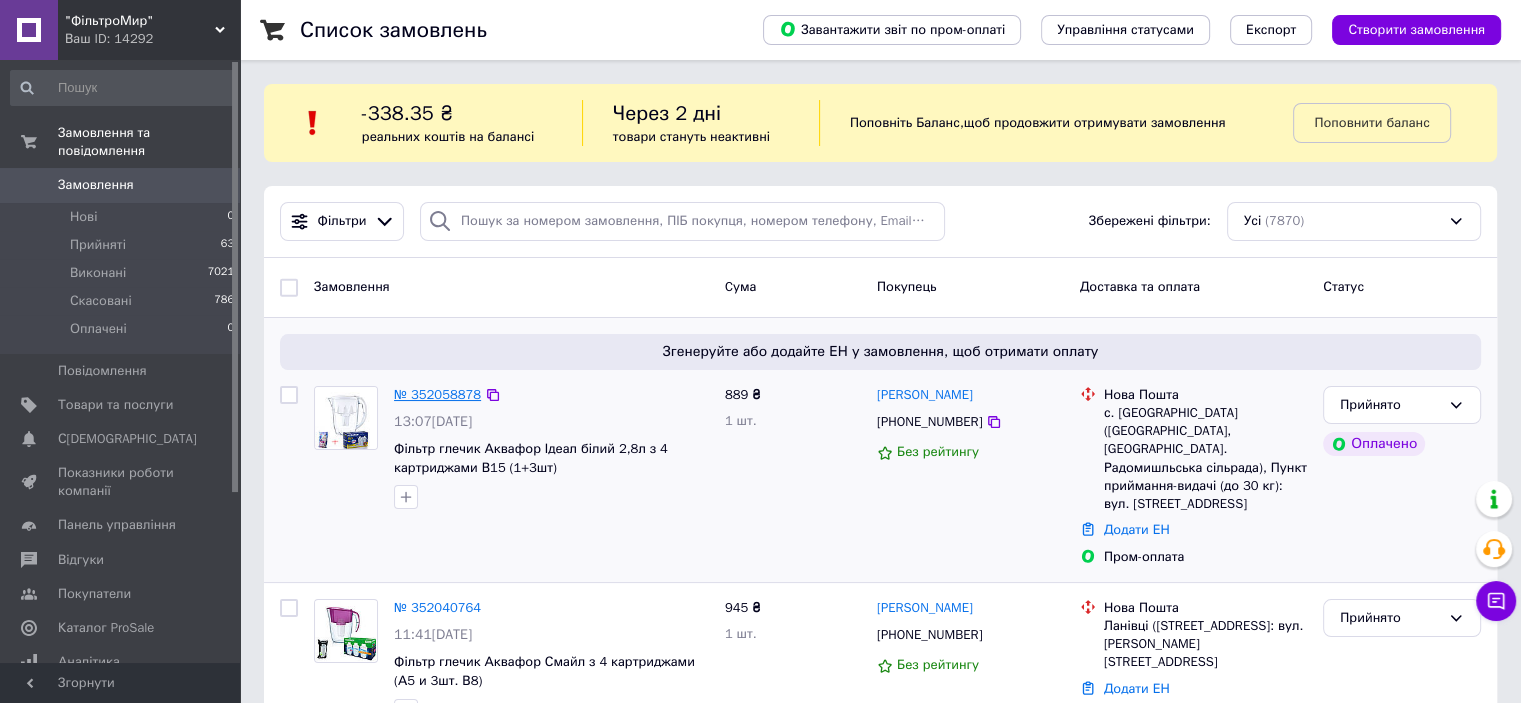 click on "№ 352058878" at bounding box center (437, 394) 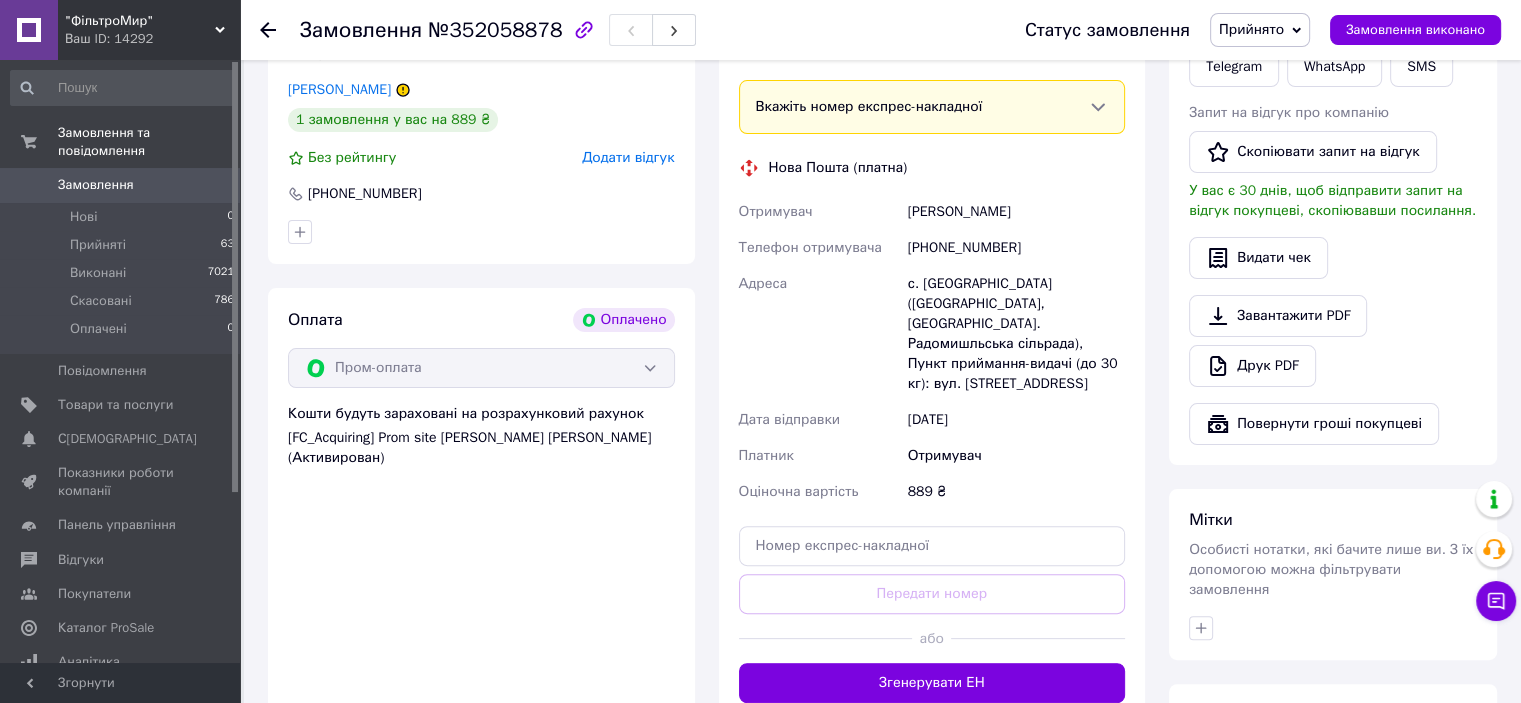scroll, scrollTop: 500, scrollLeft: 0, axis: vertical 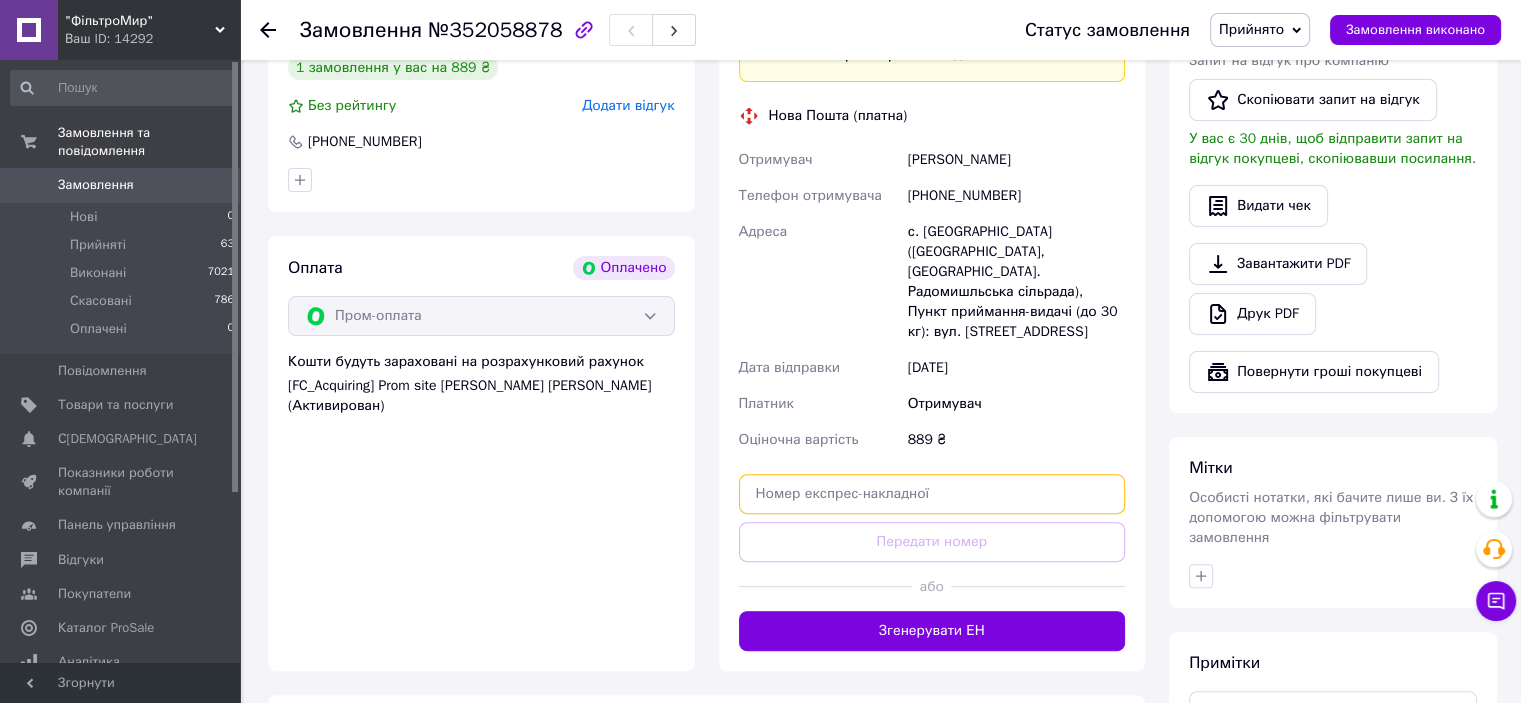 click at bounding box center (932, 494) 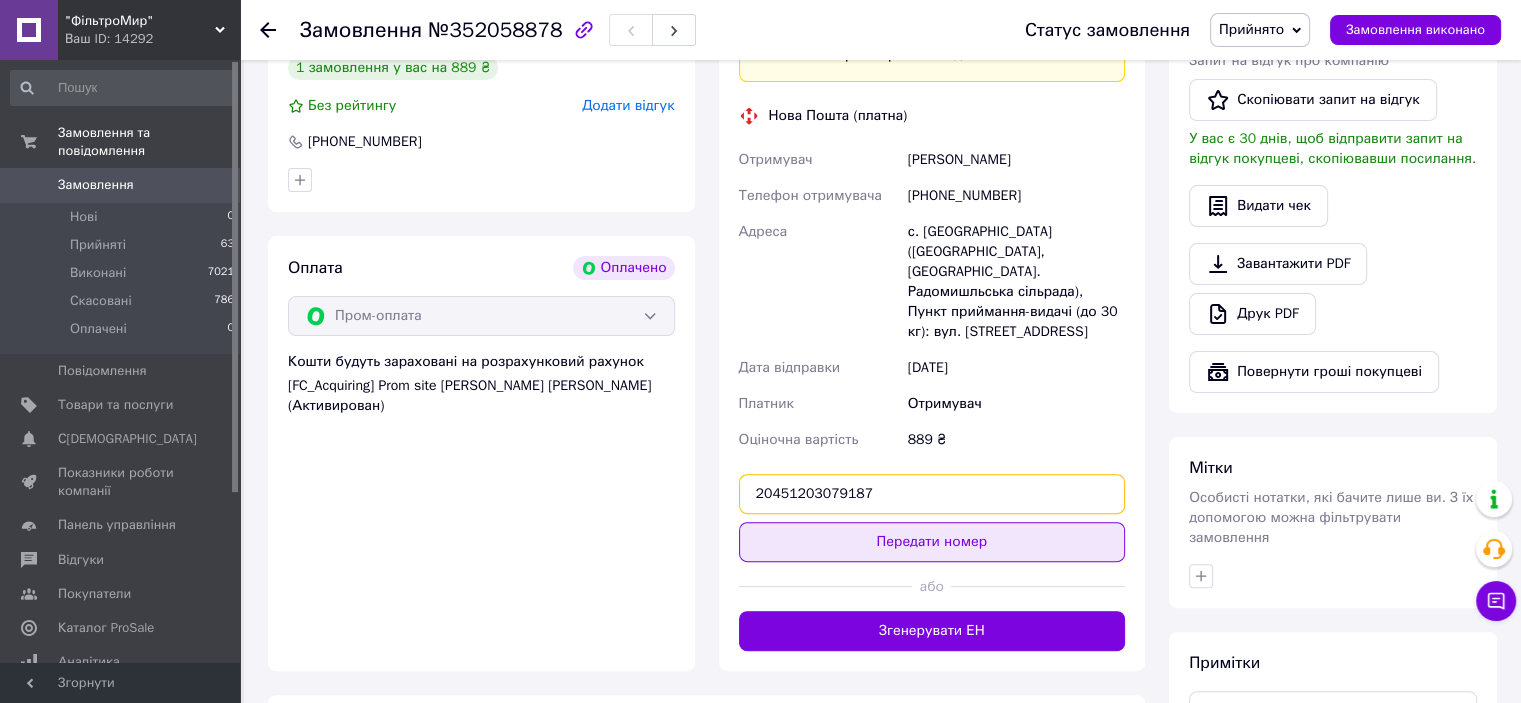 type on "20451203079187" 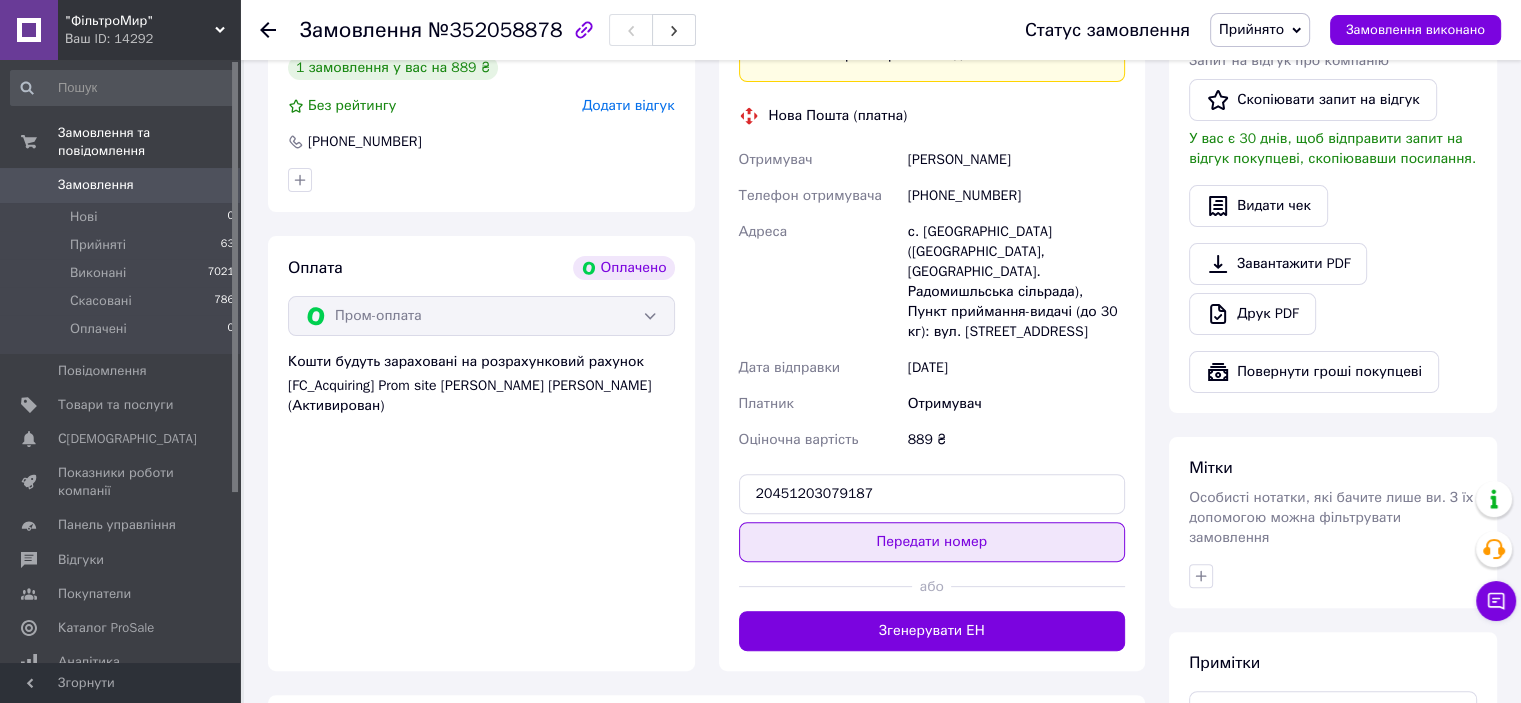 click on "Передати номер" at bounding box center [932, 542] 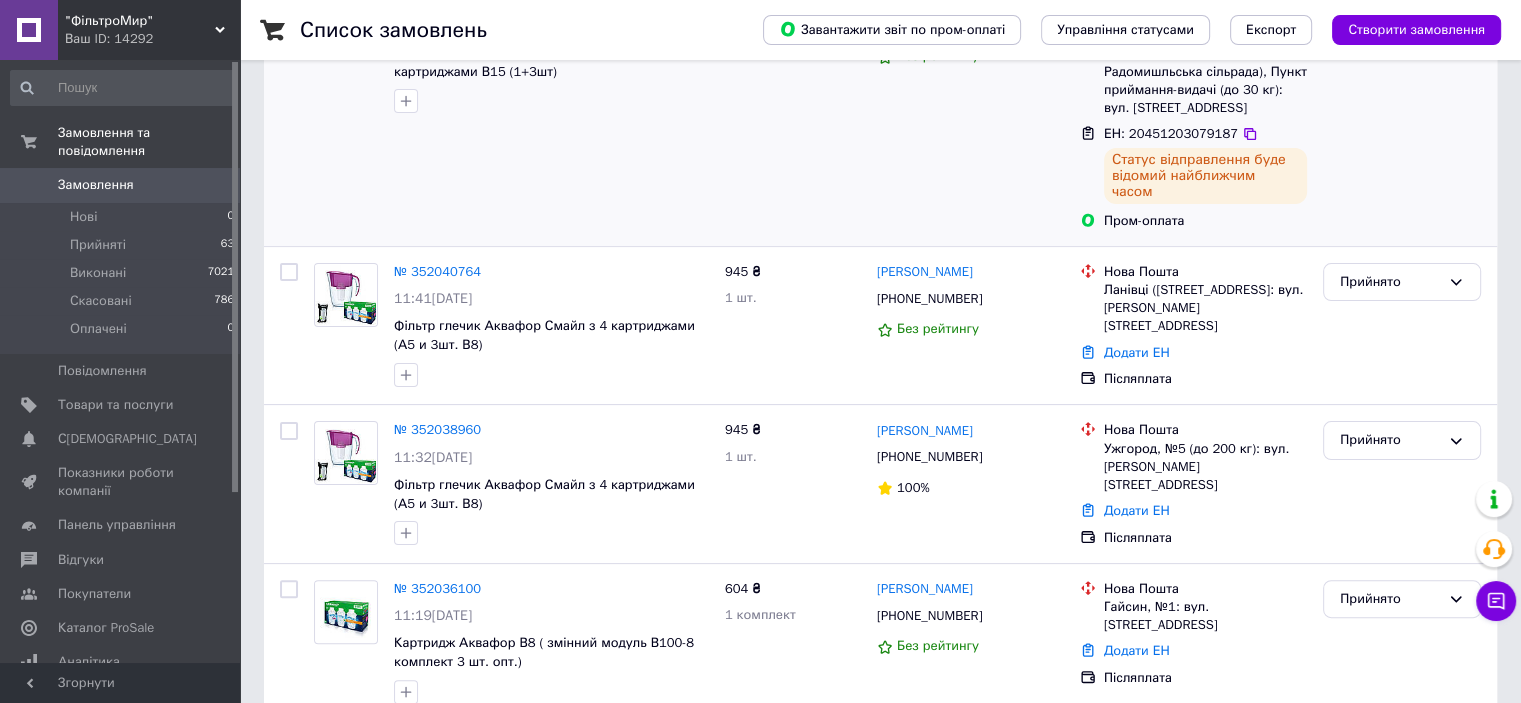 scroll, scrollTop: 400, scrollLeft: 0, axis: vertical 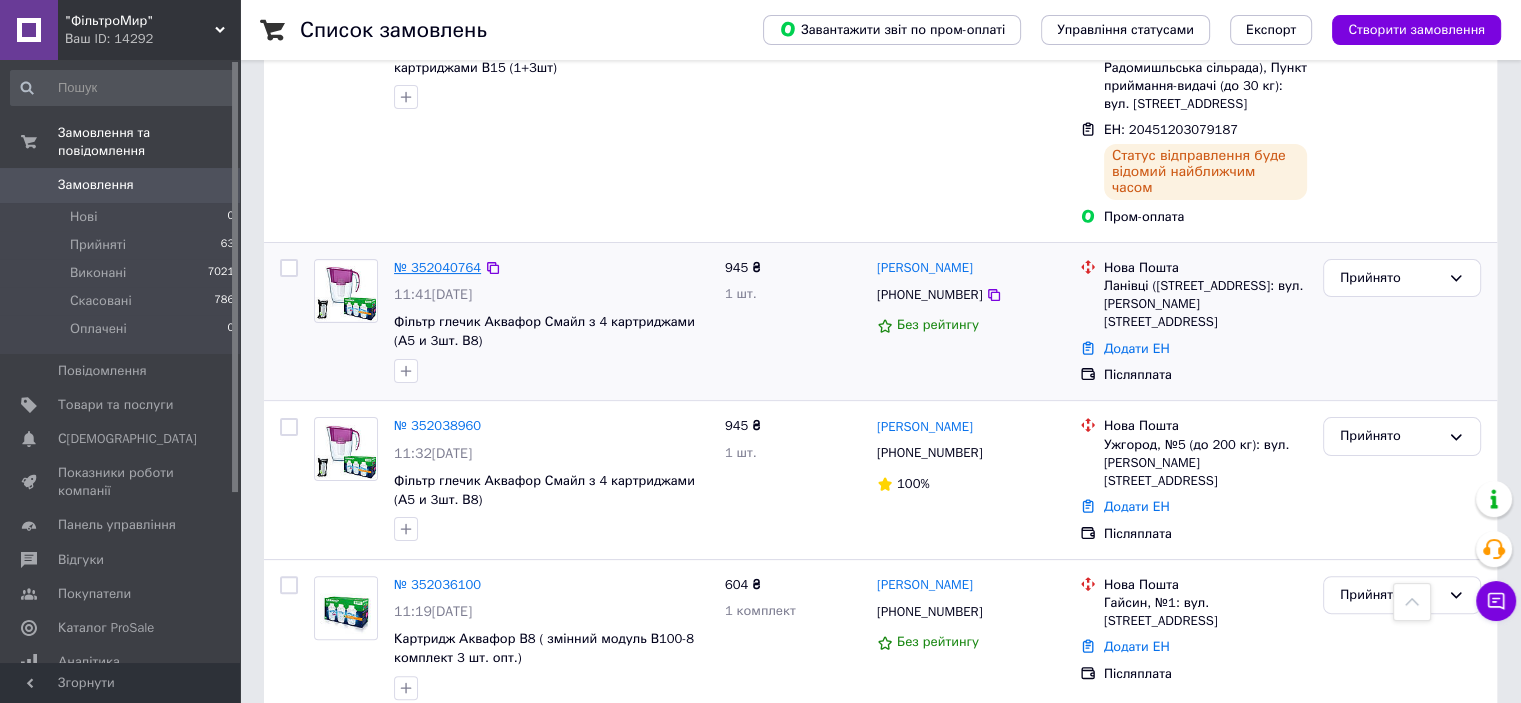 click on "№ 352040764" at bounding box center (437, 267) 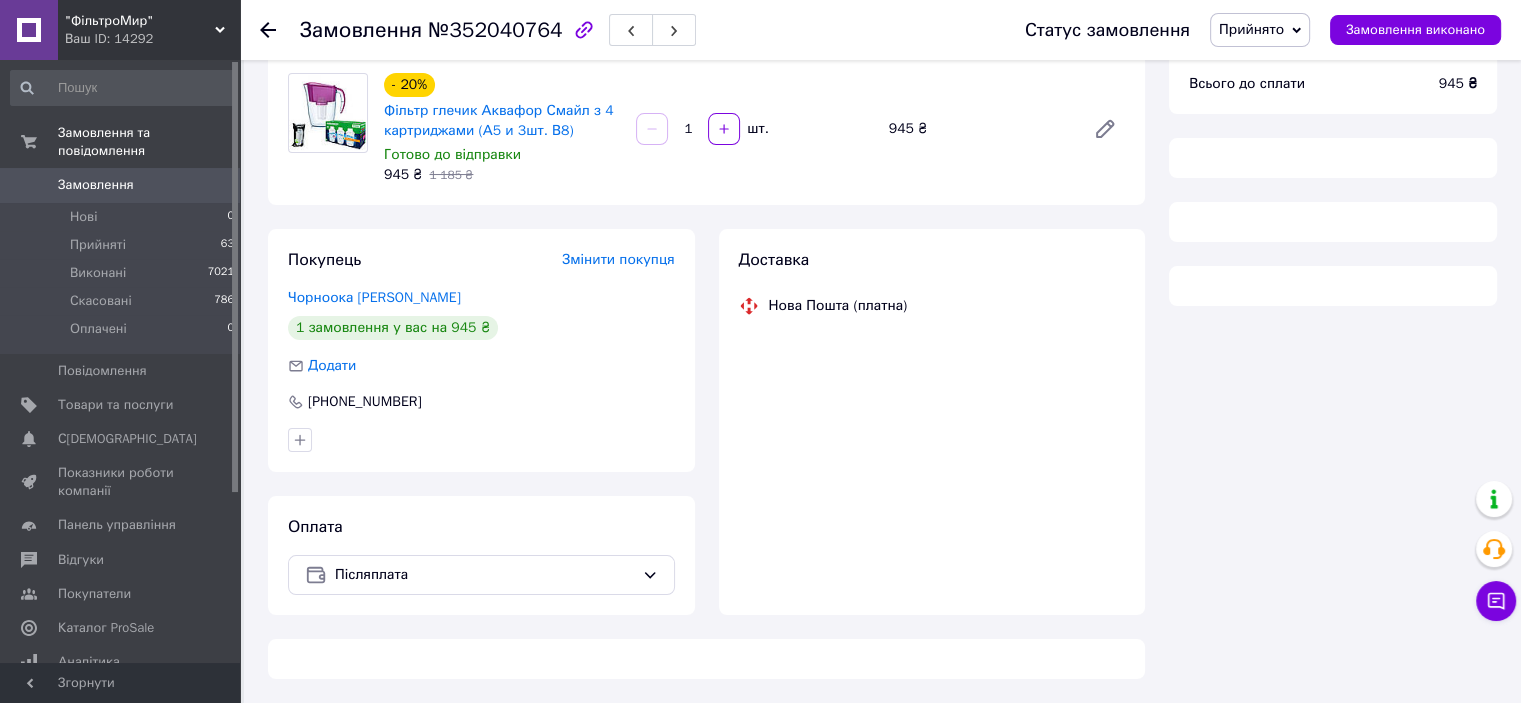 scroll, scrollTop: 400, scrollLeft: 0, axis: vertical 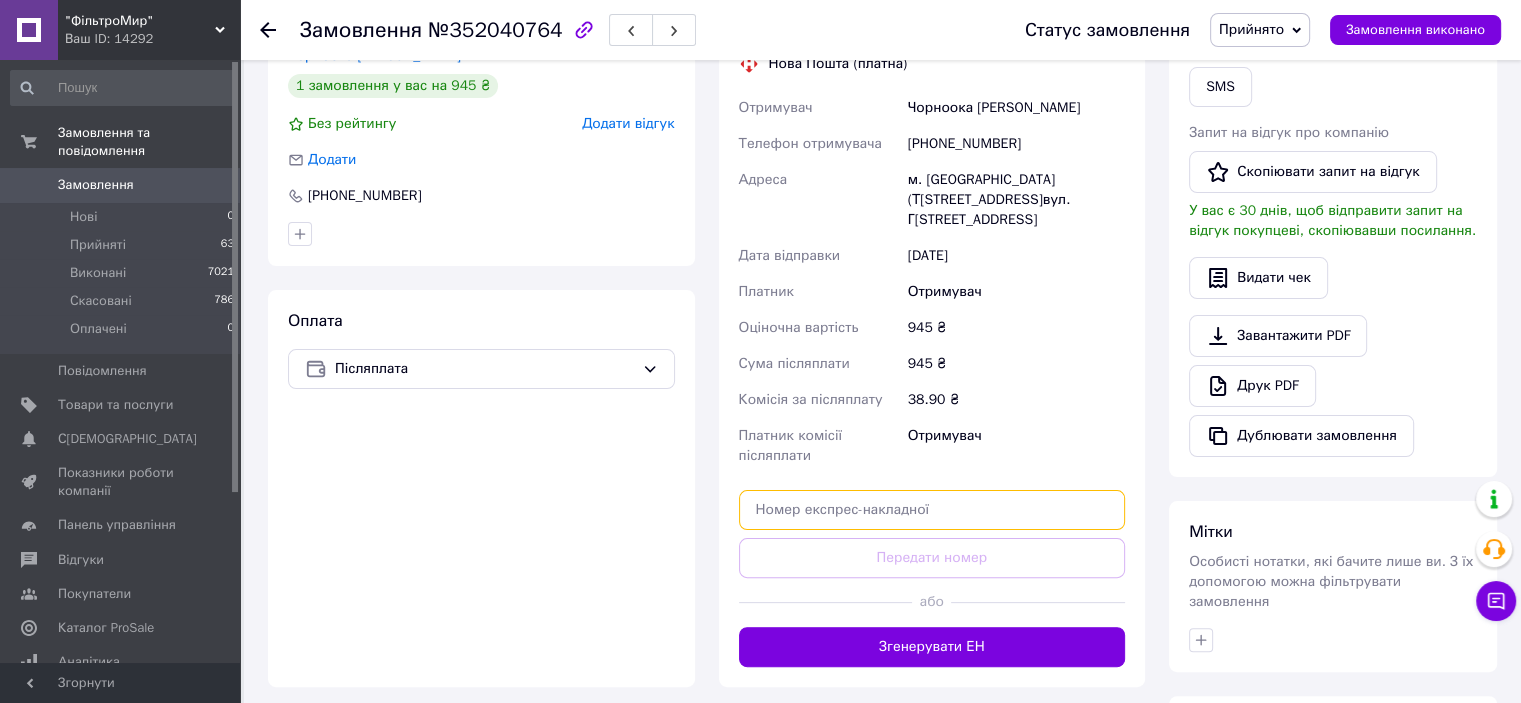click at bounding box center (932, 510) 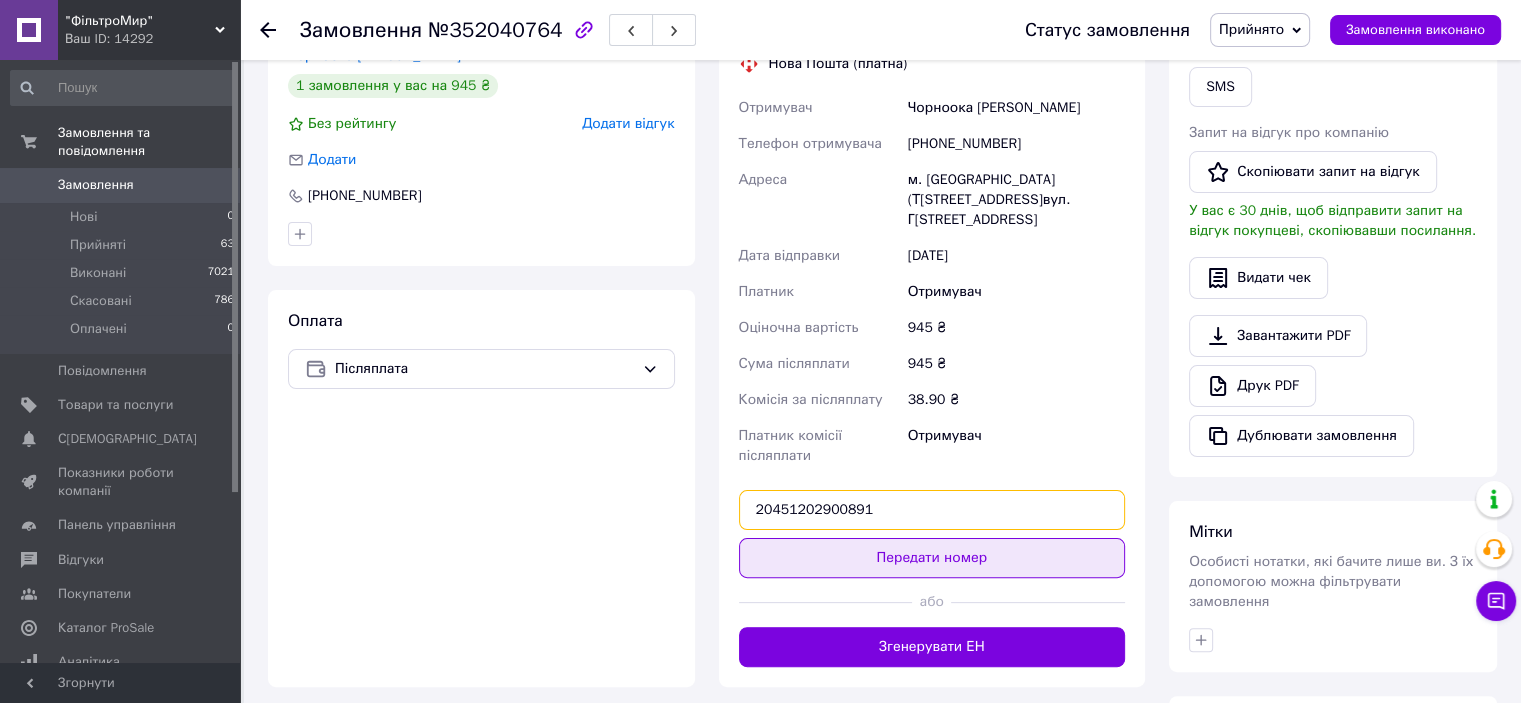 type on "20451202900891" 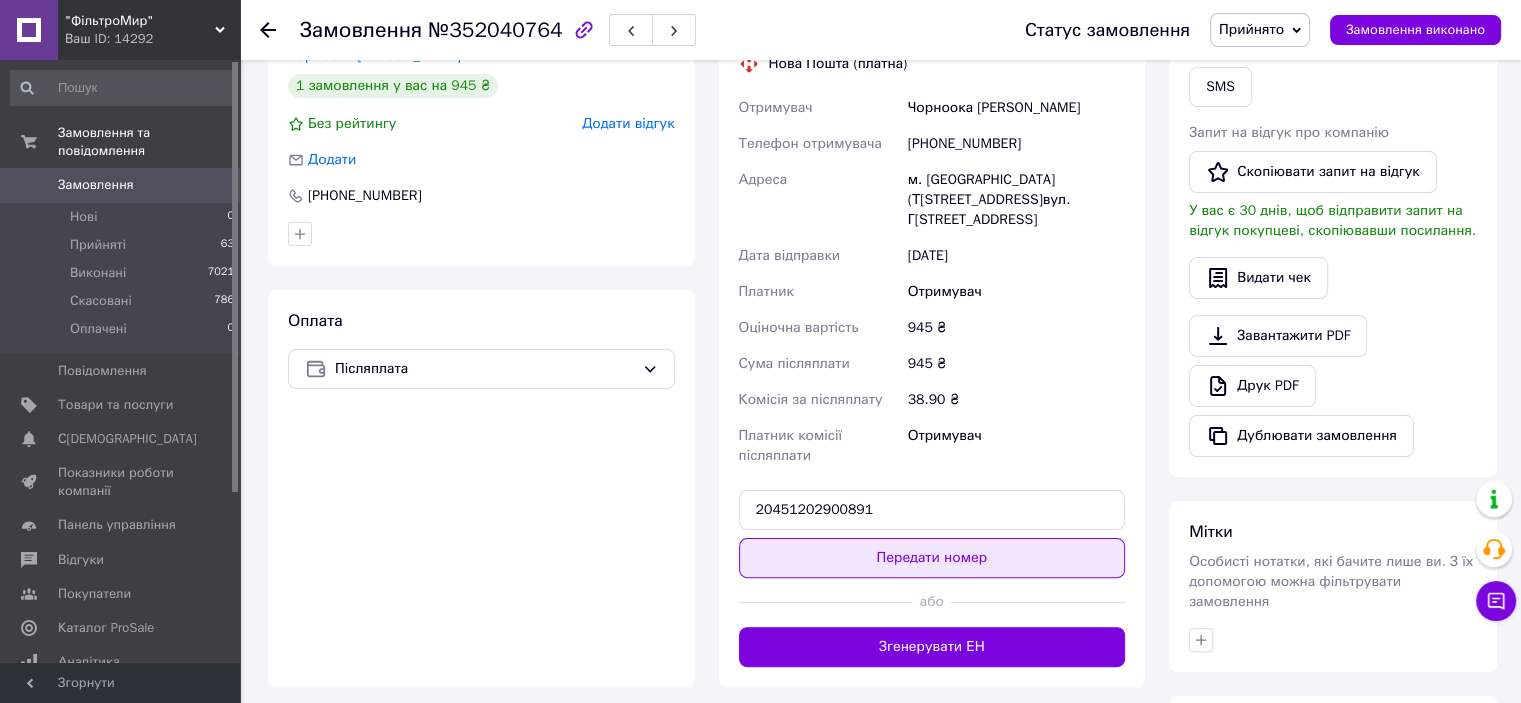 click on "Передати номер" at bounding box center [932, 558] 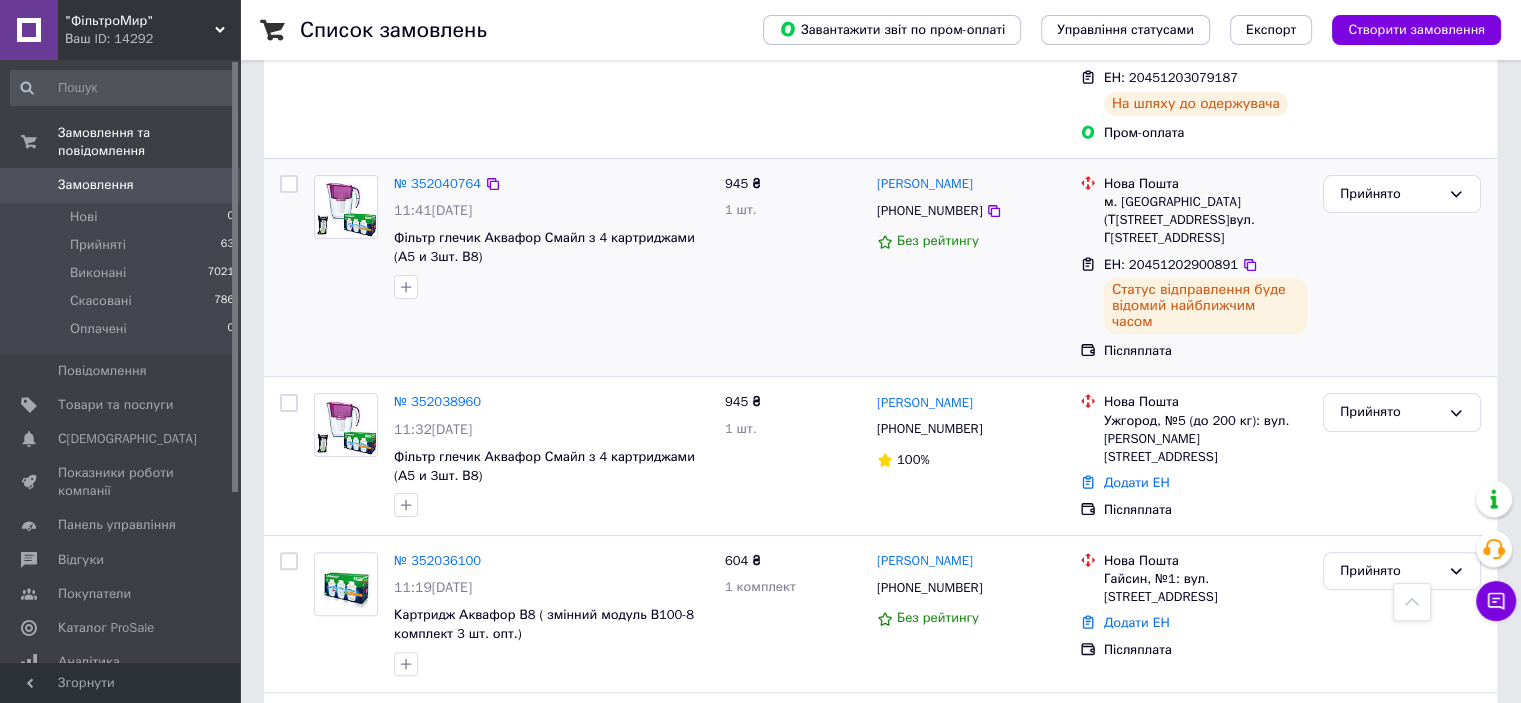 scroll, scrollTop: 600, scrollLeft: 0, axis: vertical 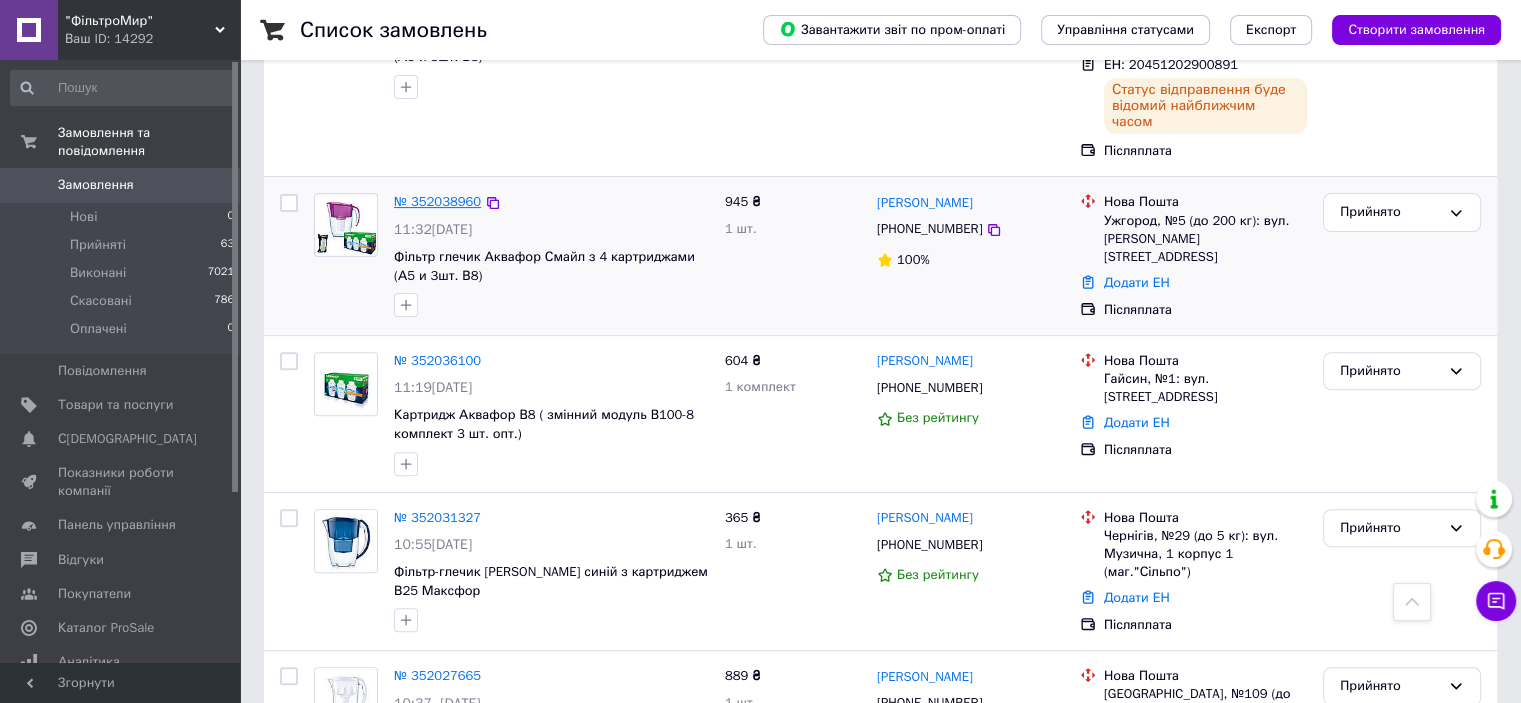 click on "№ 352038960" at bounding box center [437, 201] 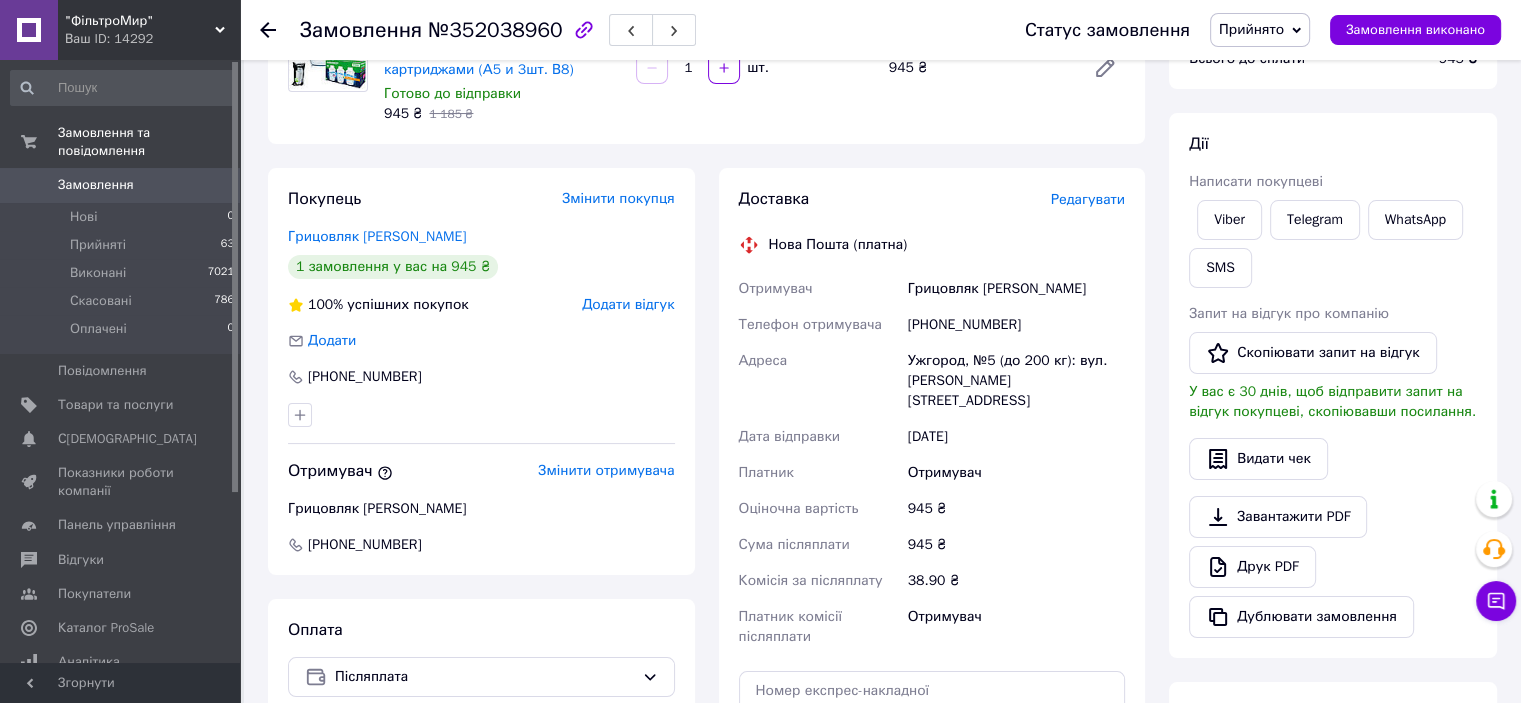 scroll, scrollTop: 100, scrollLeft: 0, axis: vertical 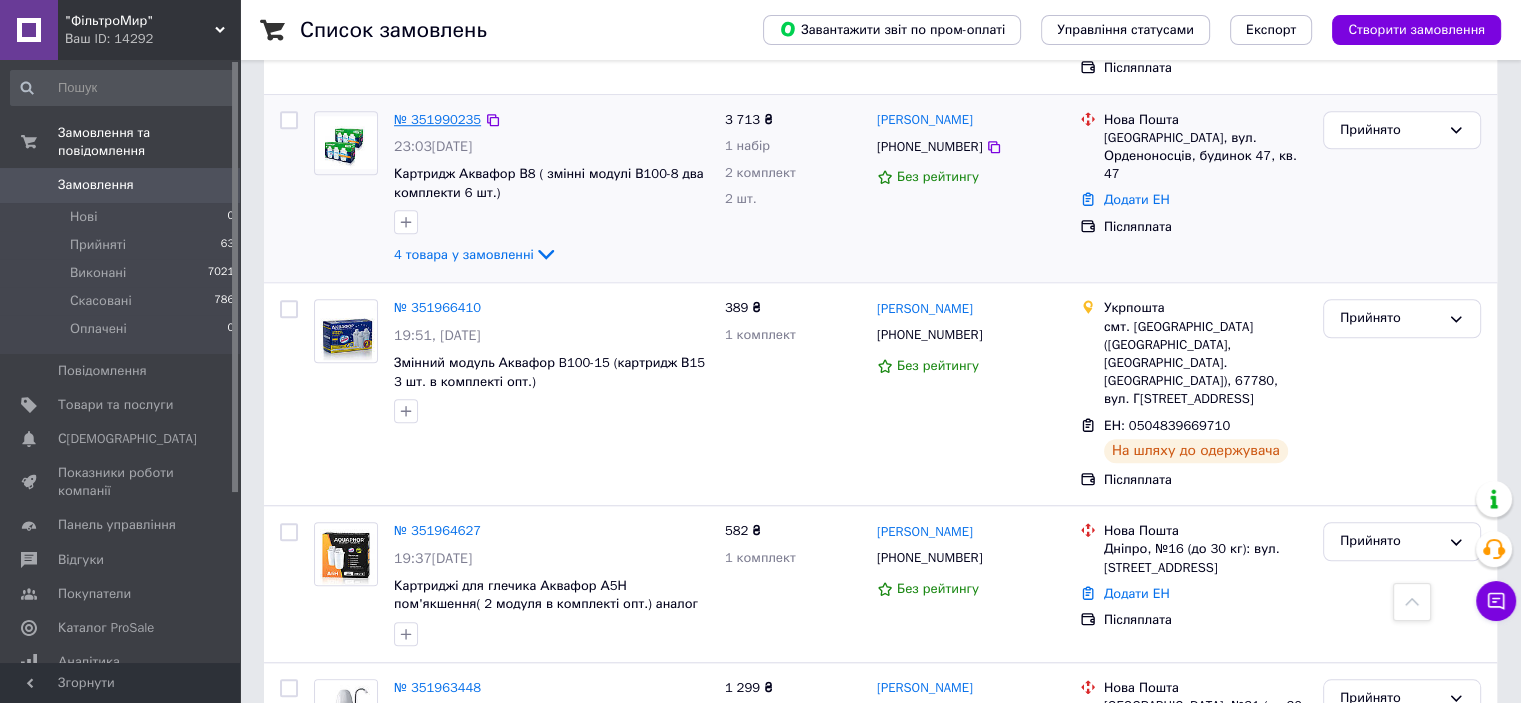 click on "№ 351990235" at bounding box center [437, 119] 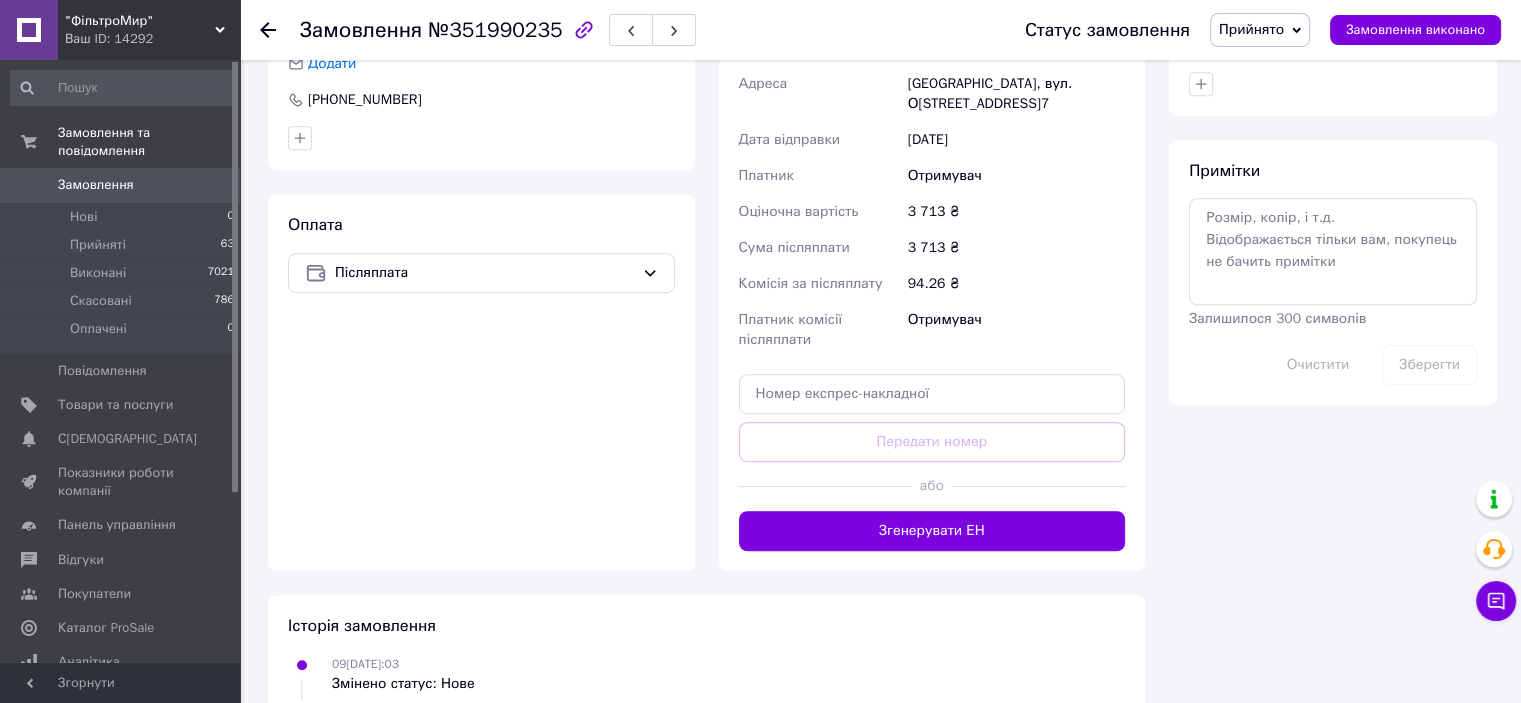 scroll, scrollTop: 921, scrollLeft: 0, axis: vertical 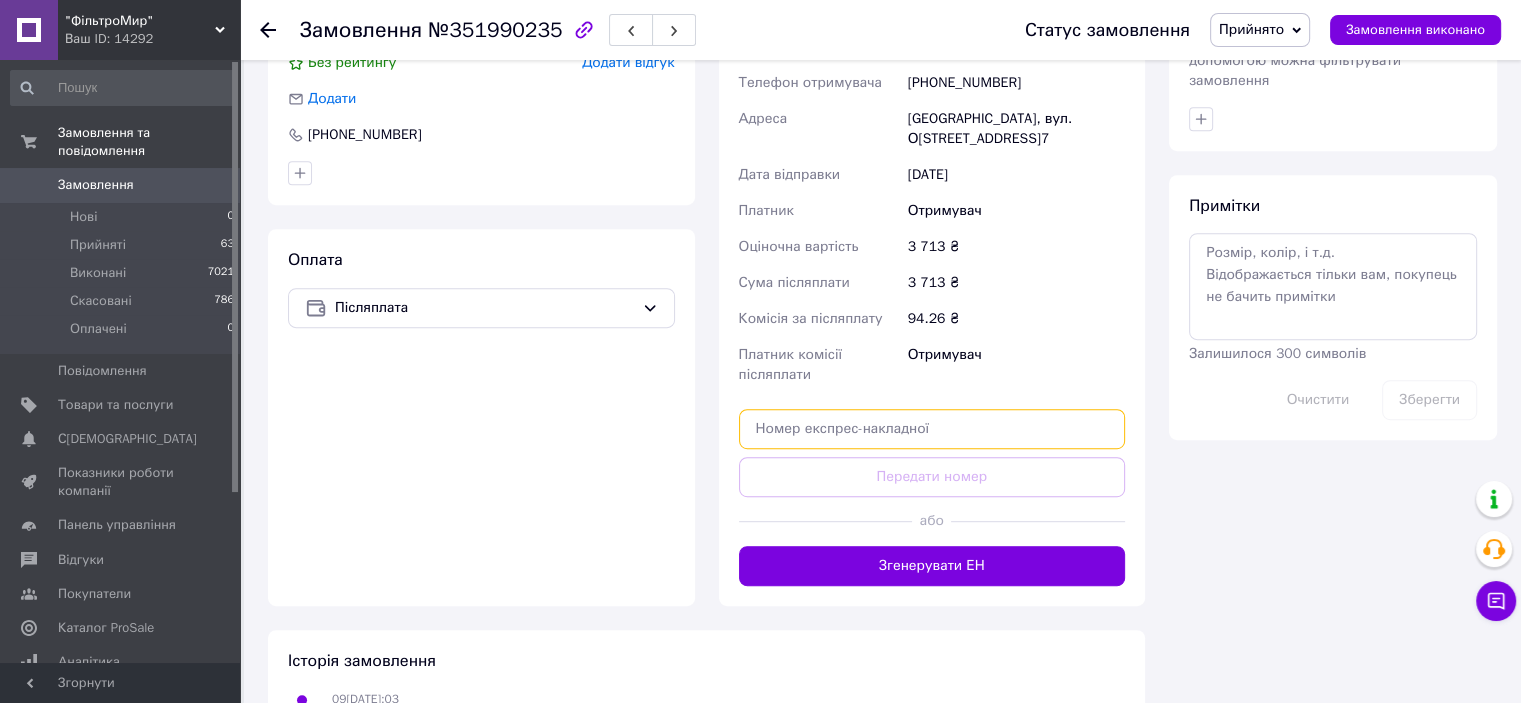click at bounding box center (932, 429) 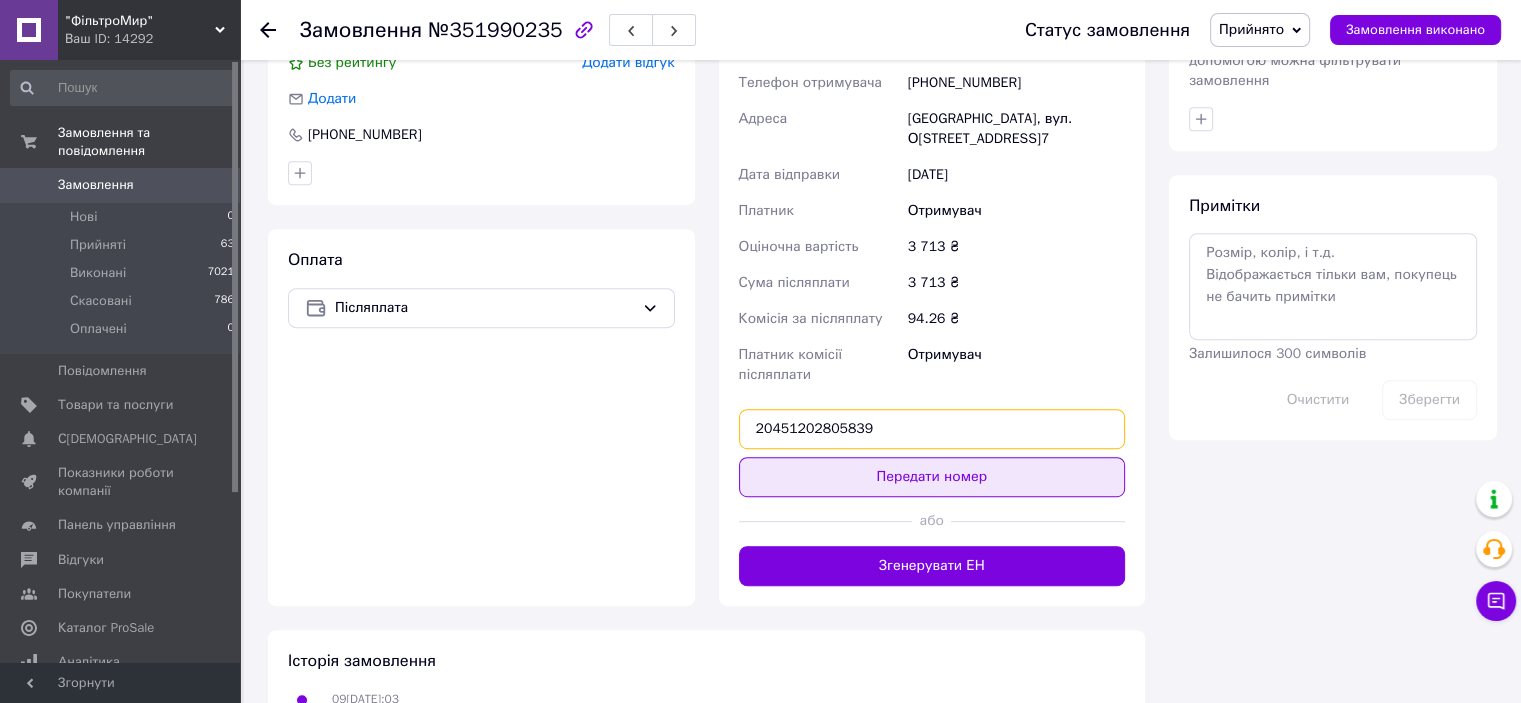 type on "20451202805839" 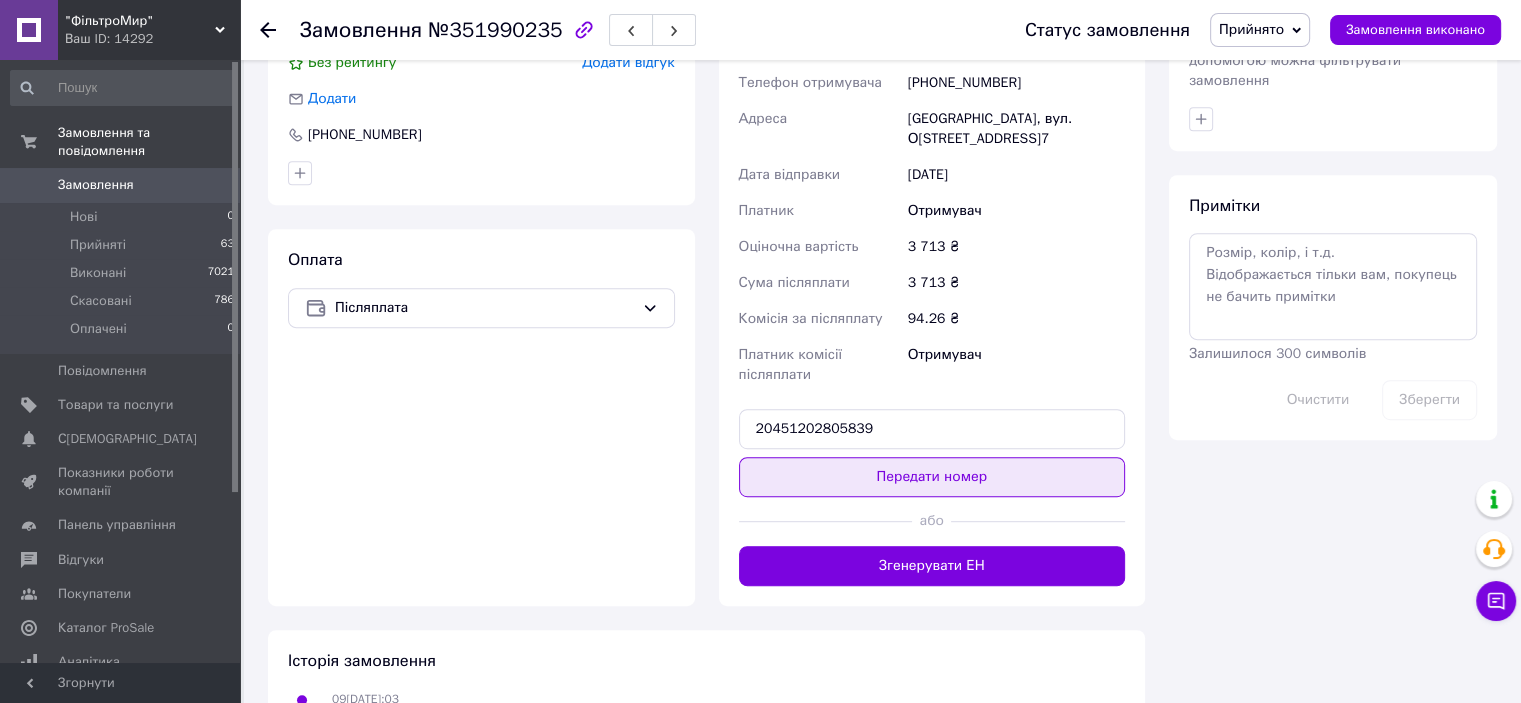 click on "Передати номер" at bounding box center [932, 477] 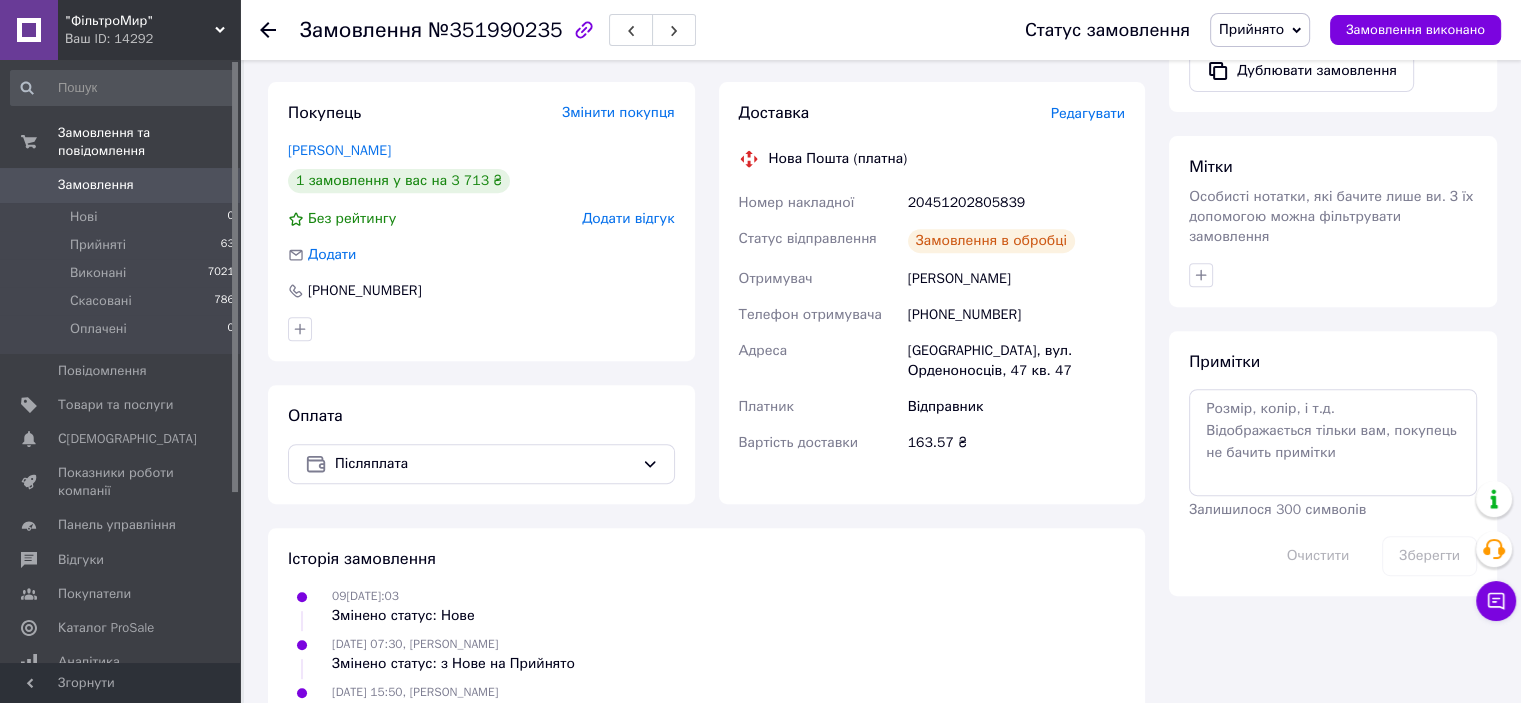 scroll, scrollTop: 813, scrollLeft: 0, axis: vertical 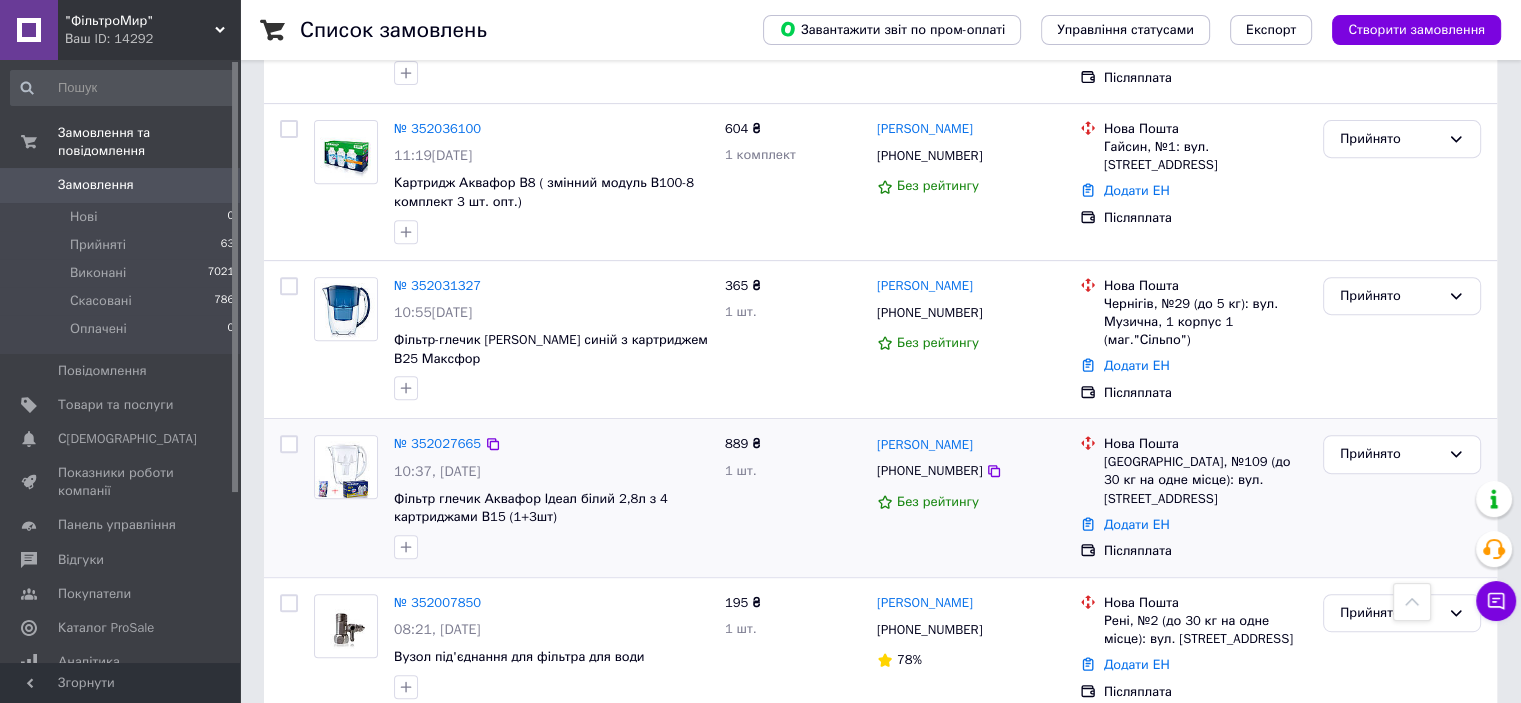 click on "№ 352027665" at bounding box center (437, 443) 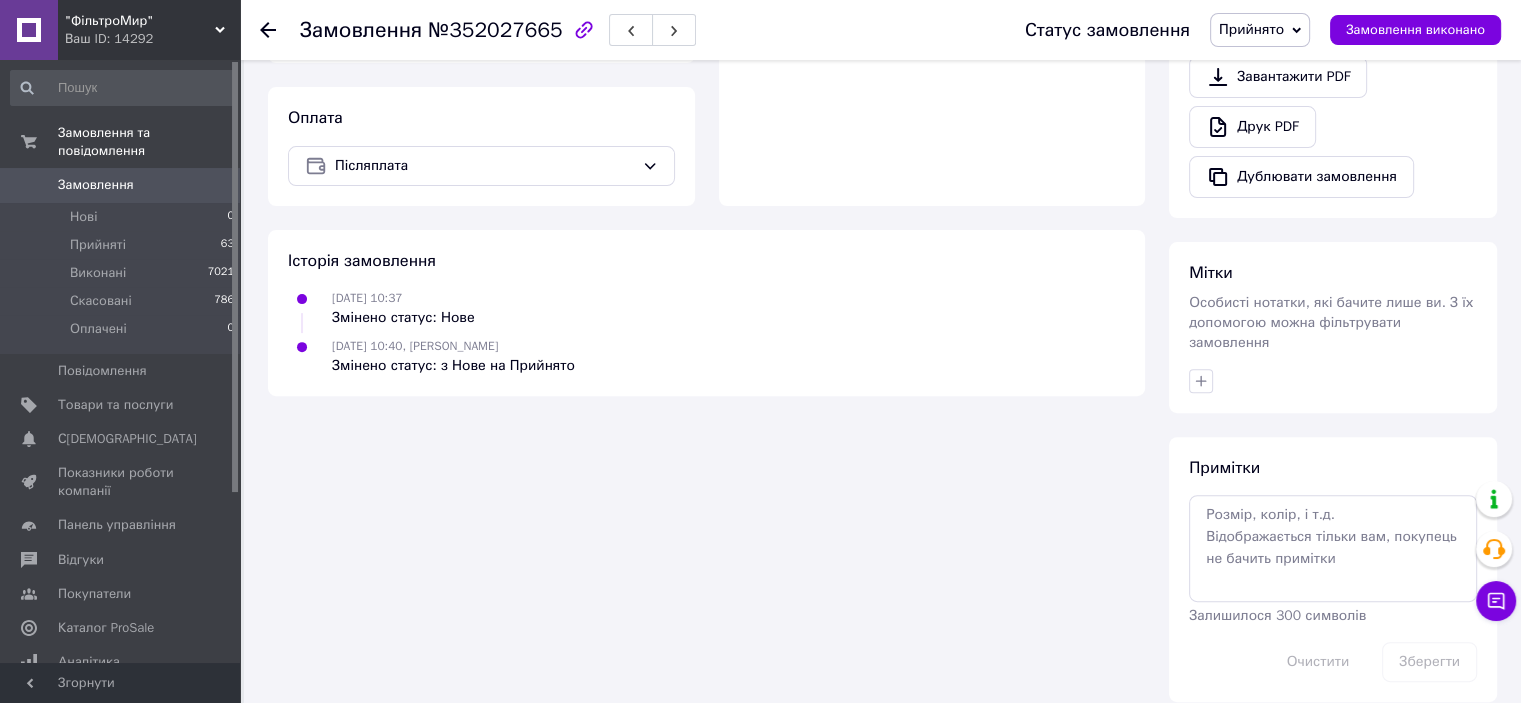 scroll, scrollTop: 659, scrollLeft: 0, axis: vertical 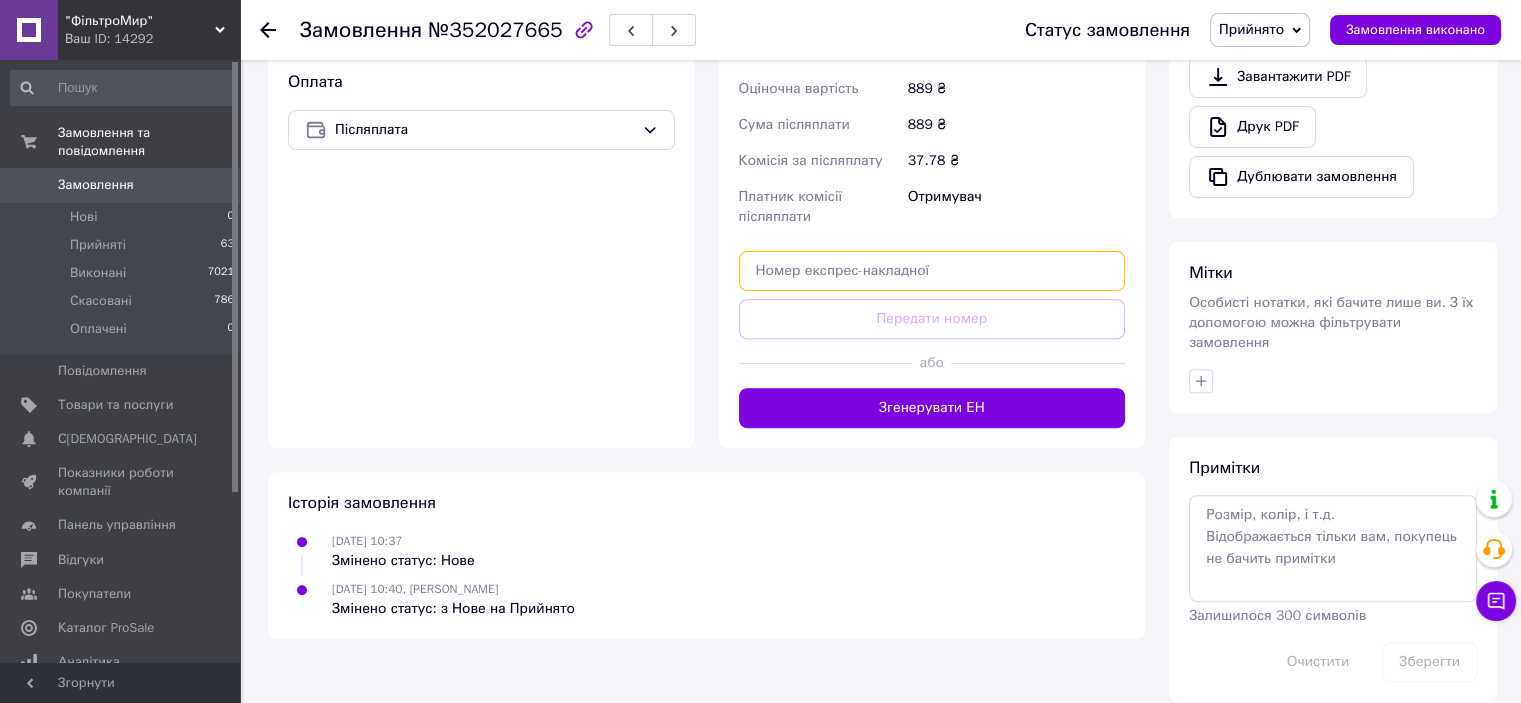 click at bounding box center (932, 271) 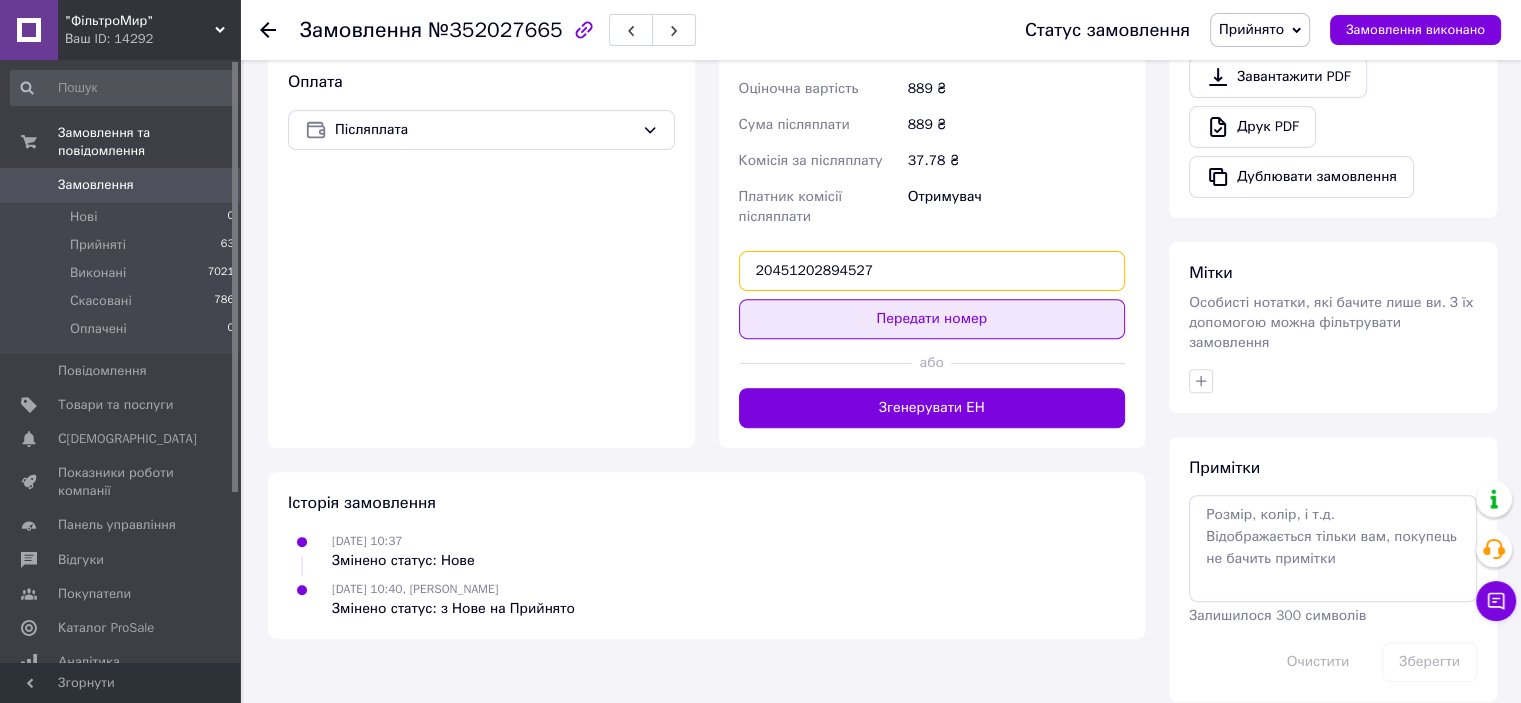 type on "20451202894527" 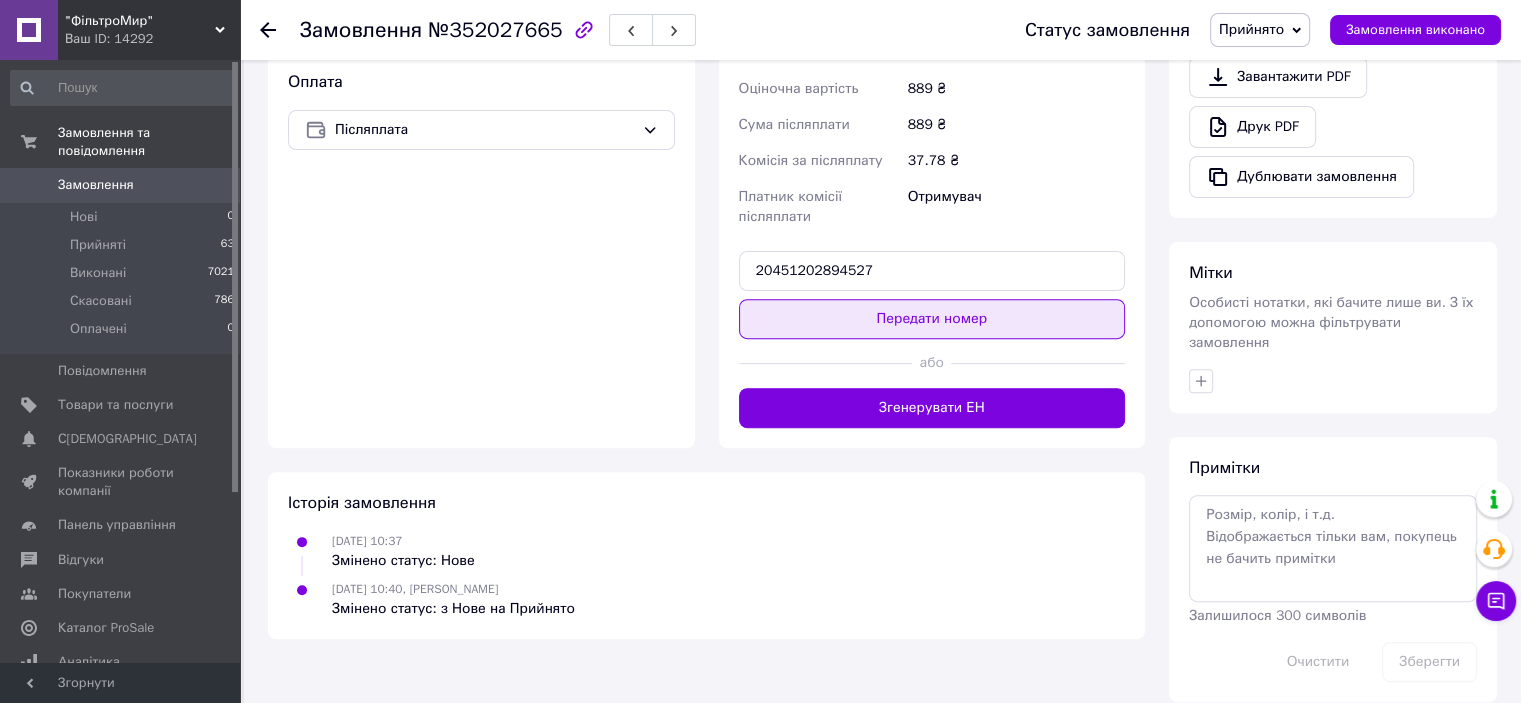 click on "Передати номер" at bounding box center [932, 319] 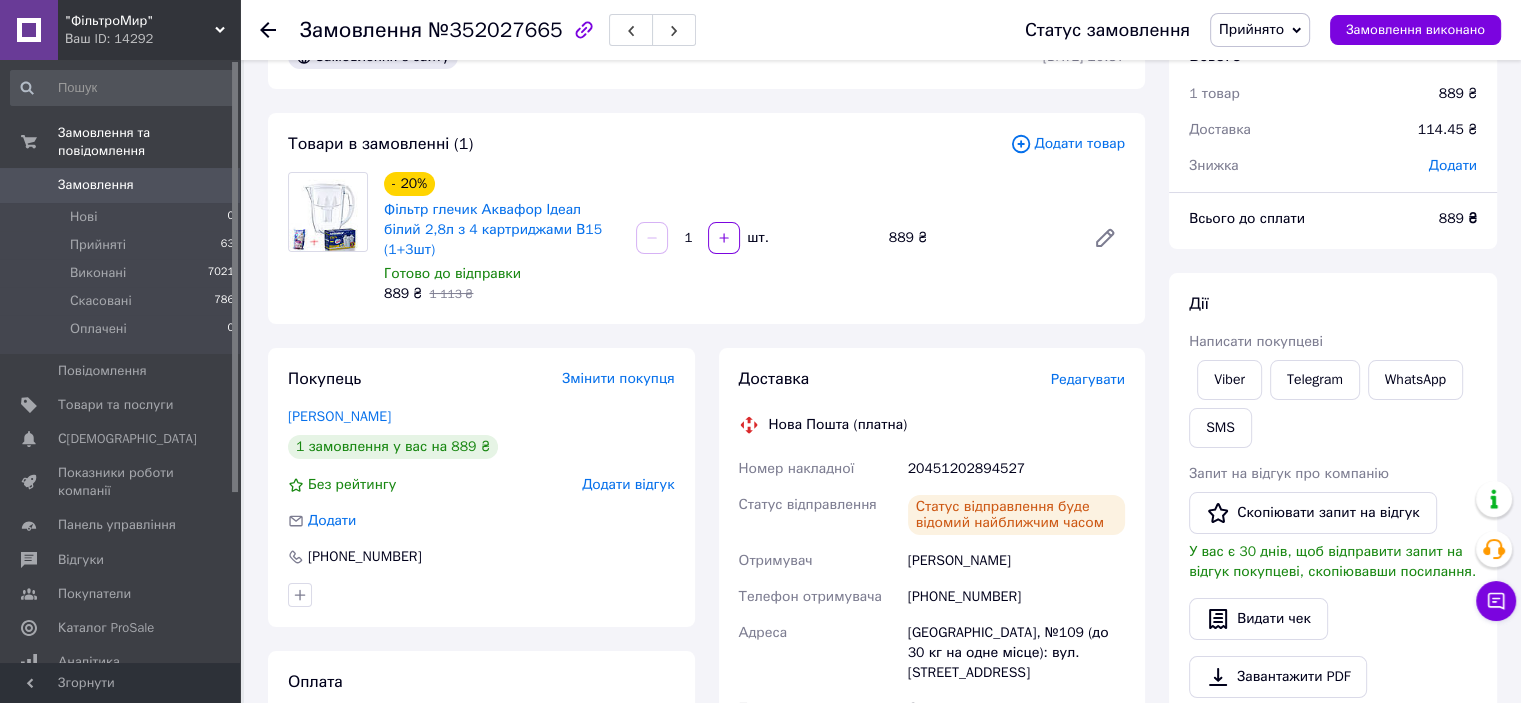 scroll, scrollTop: 0, scrollLeft: 0, axis: both 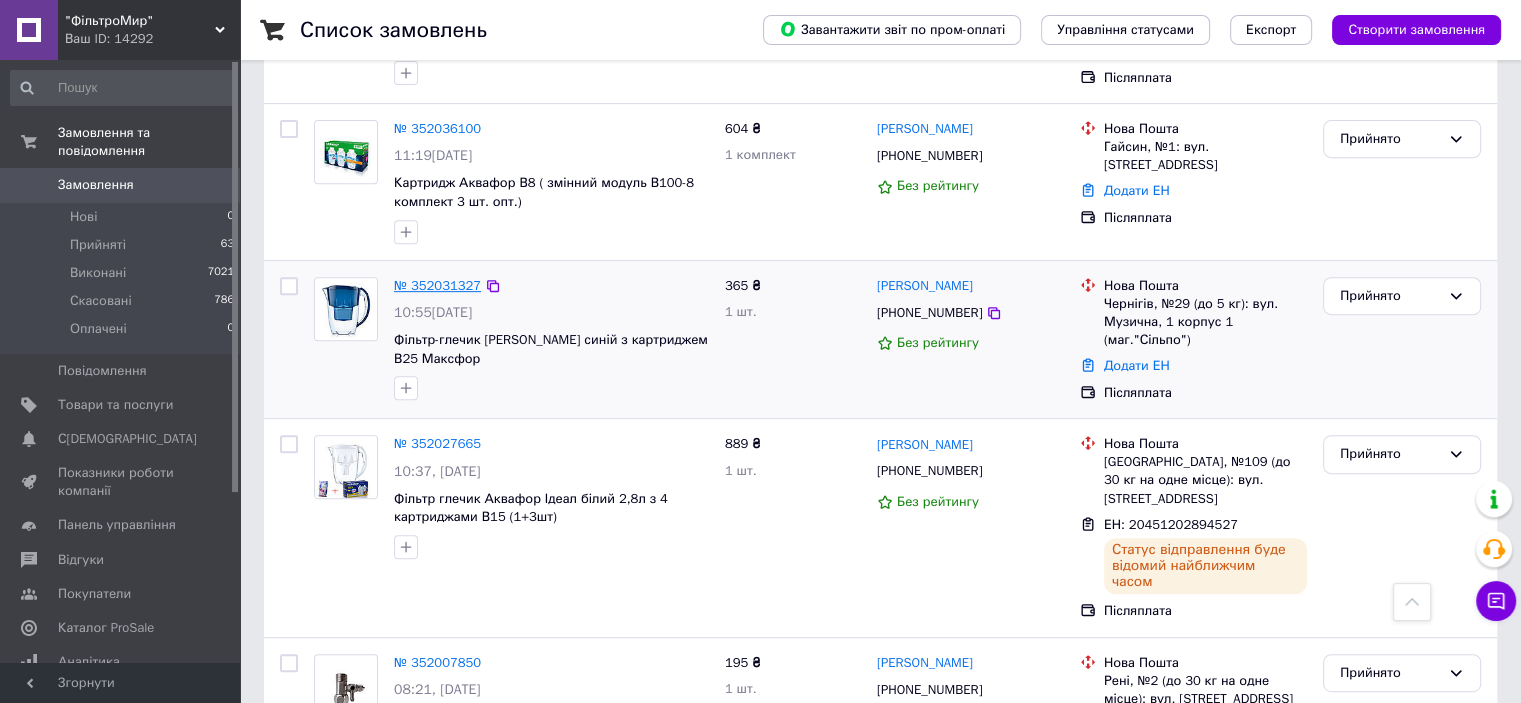 click on "№ 352031327" at bounding box center [437, 285] 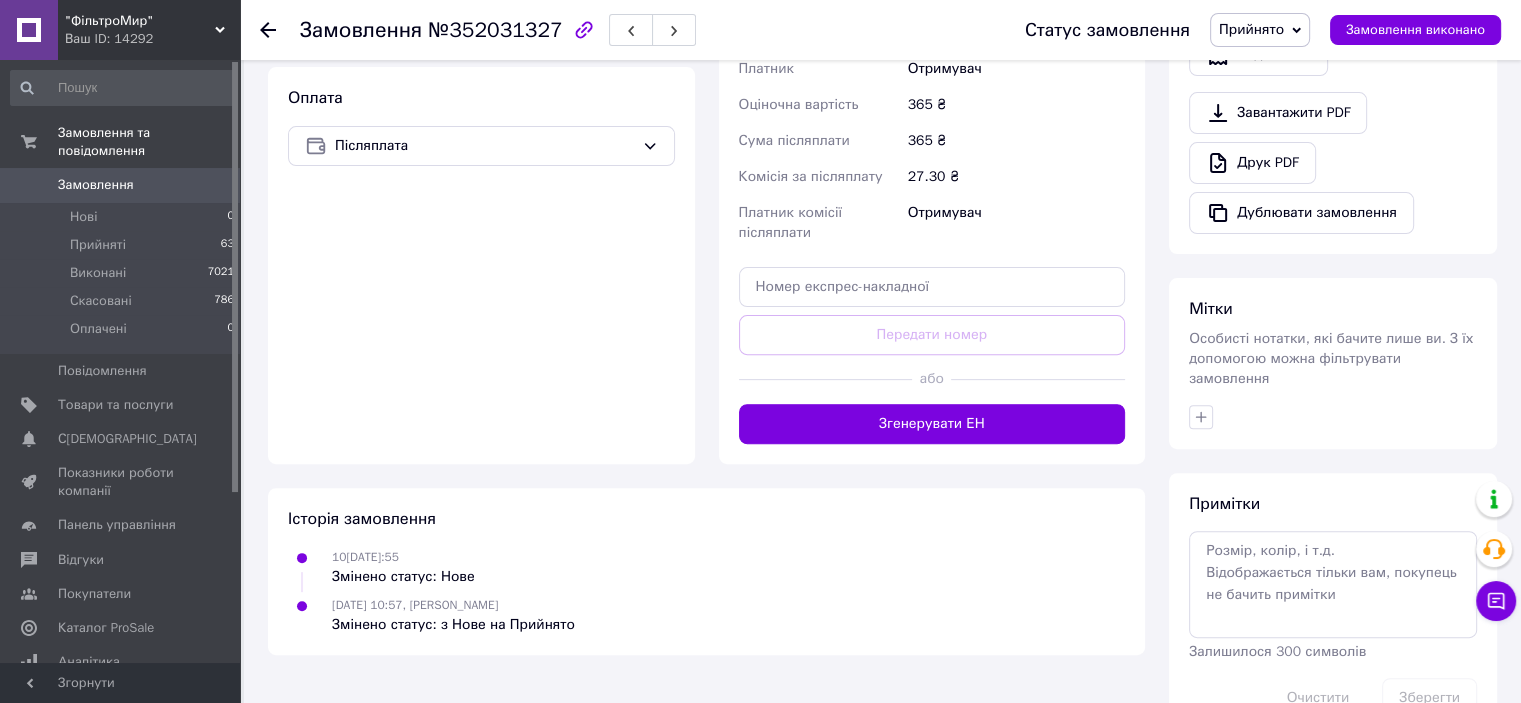 scroll, scrollTop: 659, scrollLeft: 0, axis: vertical 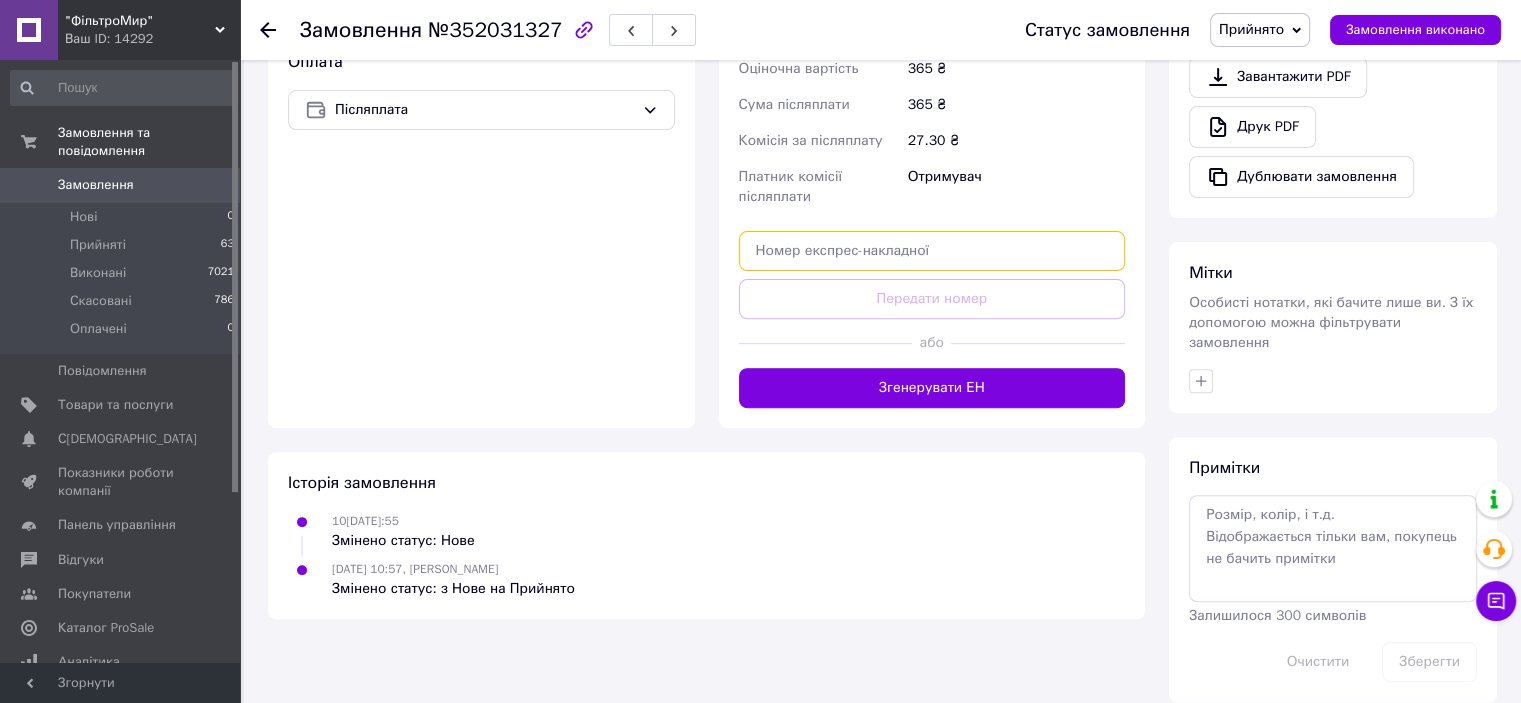 click at bounding box center (932, 251) 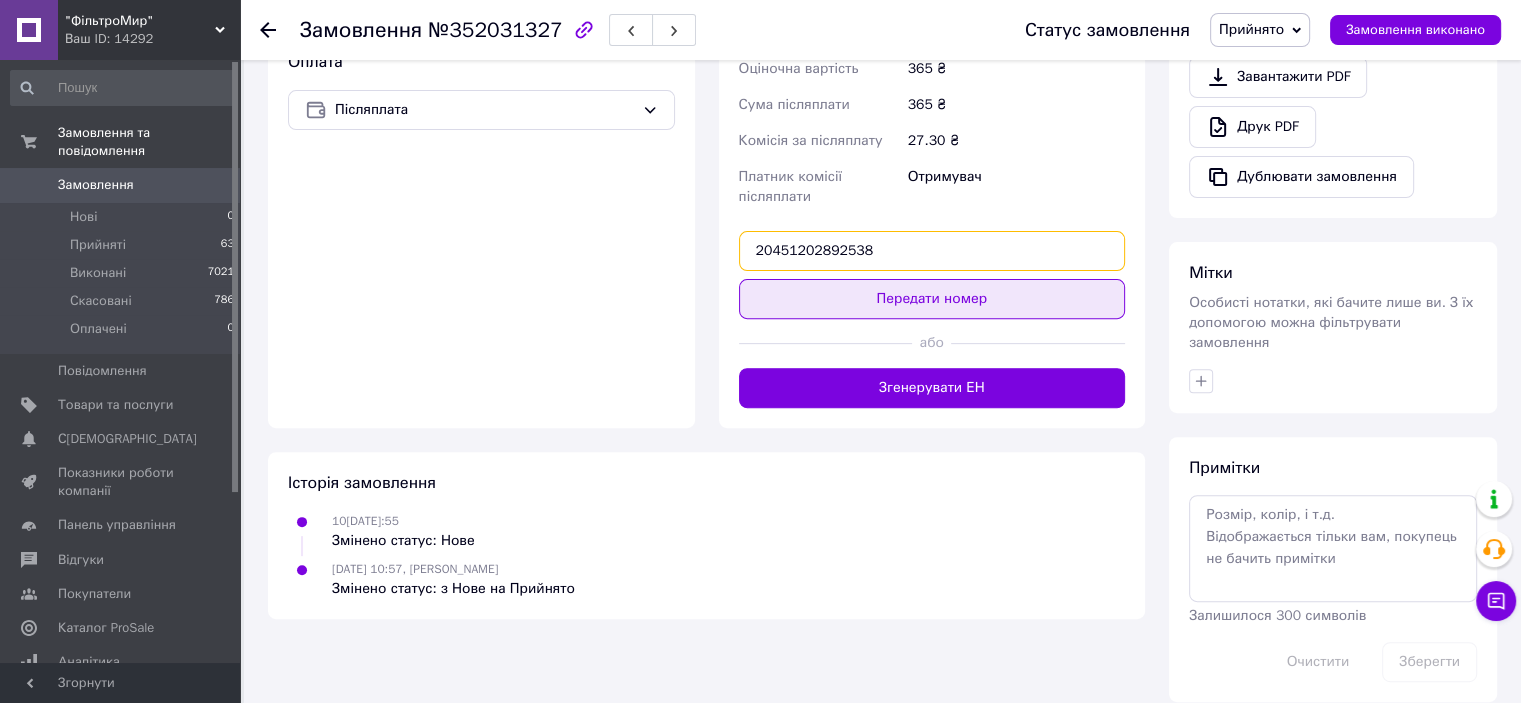 type on "20451202892538" 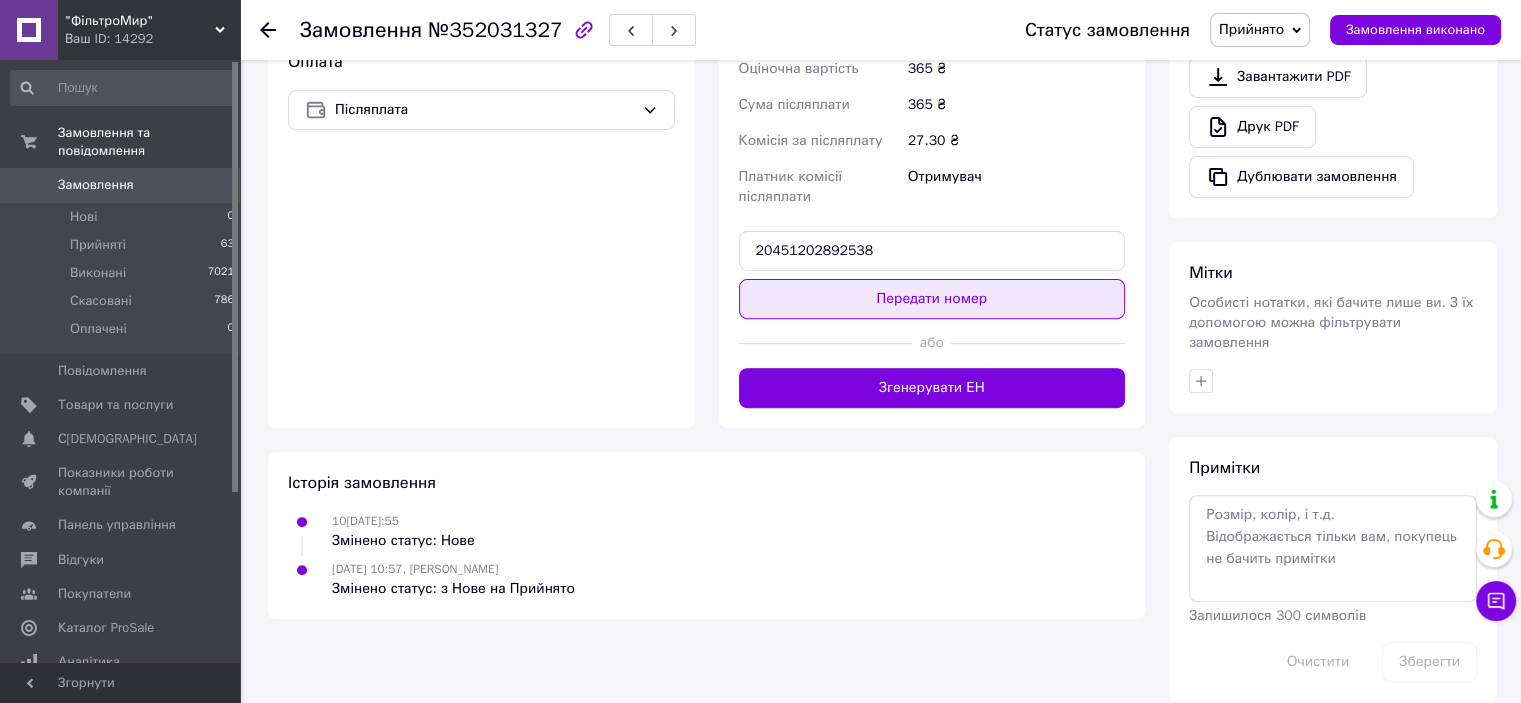 click on "Передати номер" at bounding box center [932, 299] 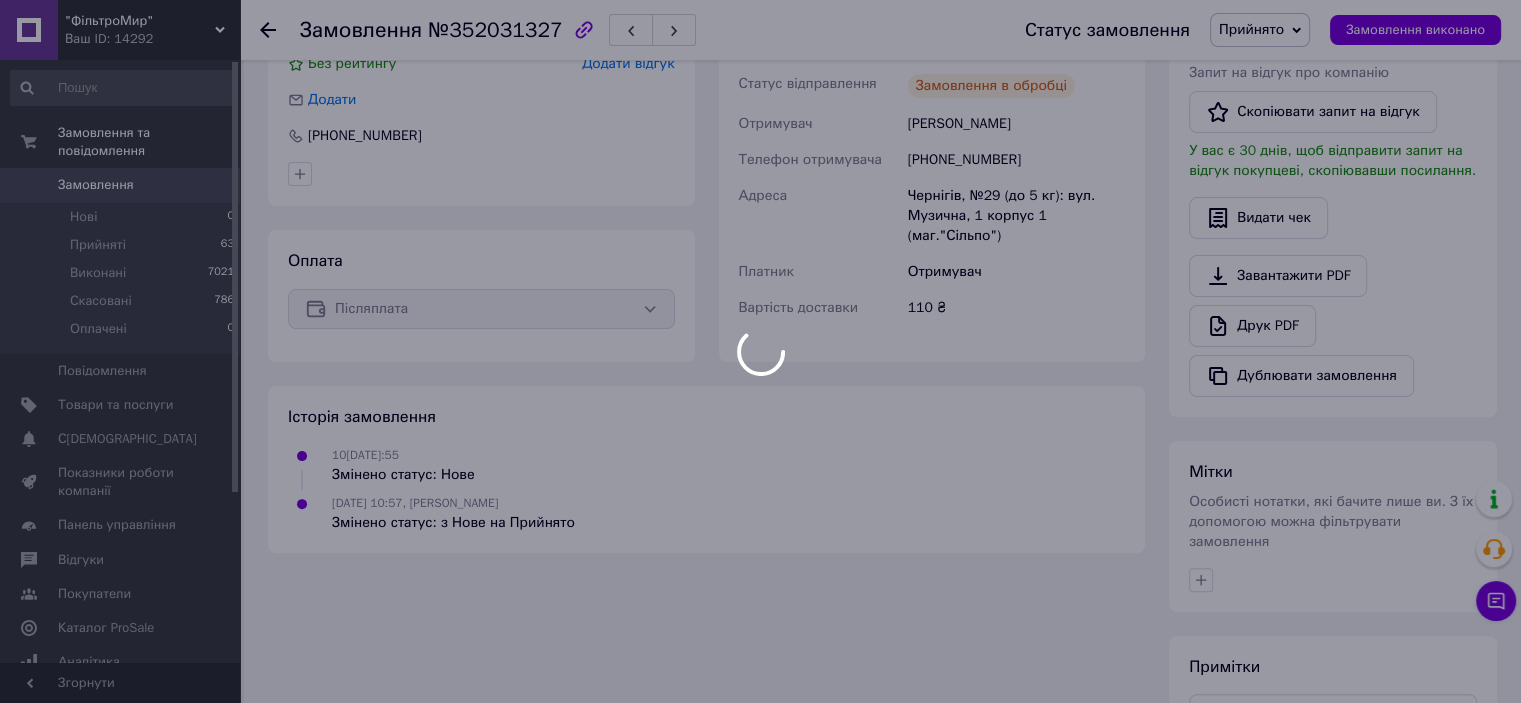 scroll, scrollTop: 459, scrollLeft: 0, axis: vertical 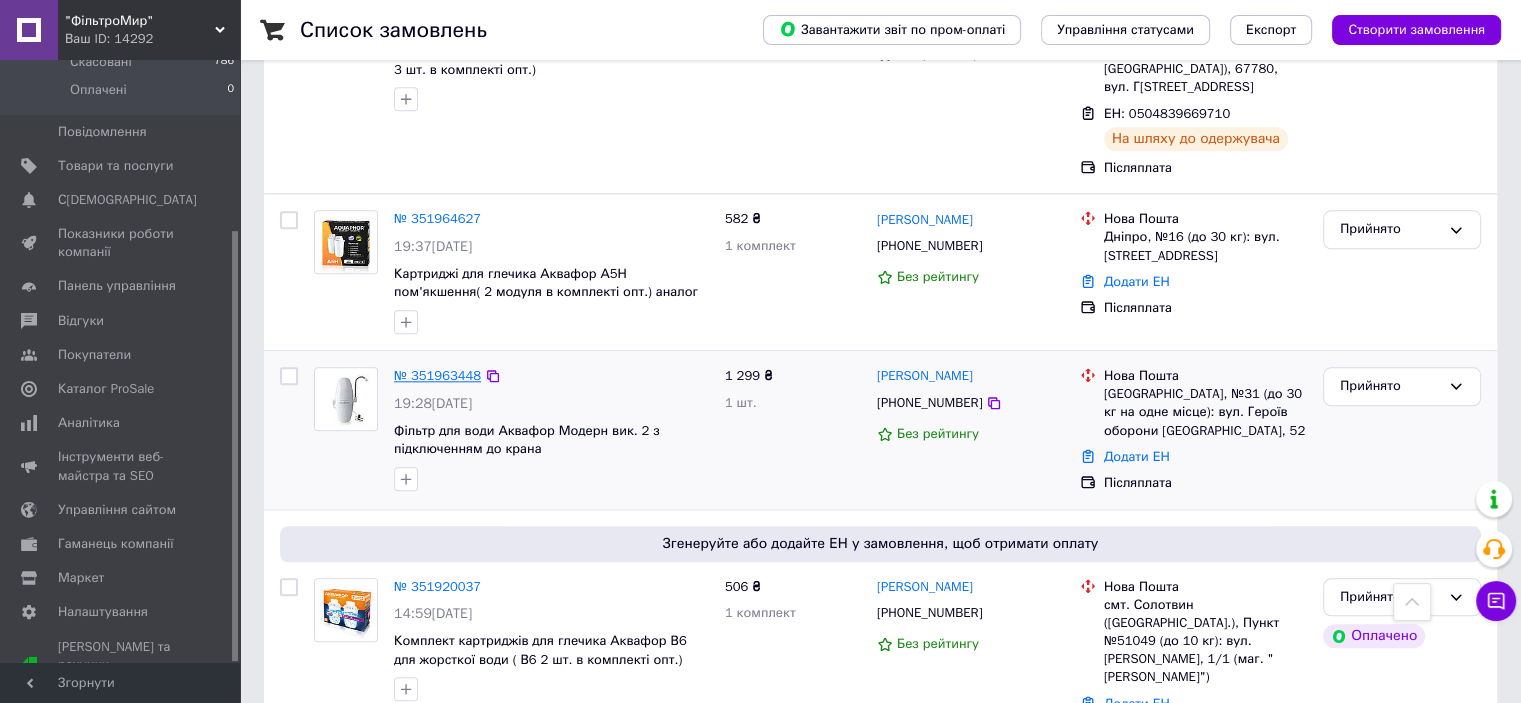 click on "№ 351963448" at bounding box center [437, 375] 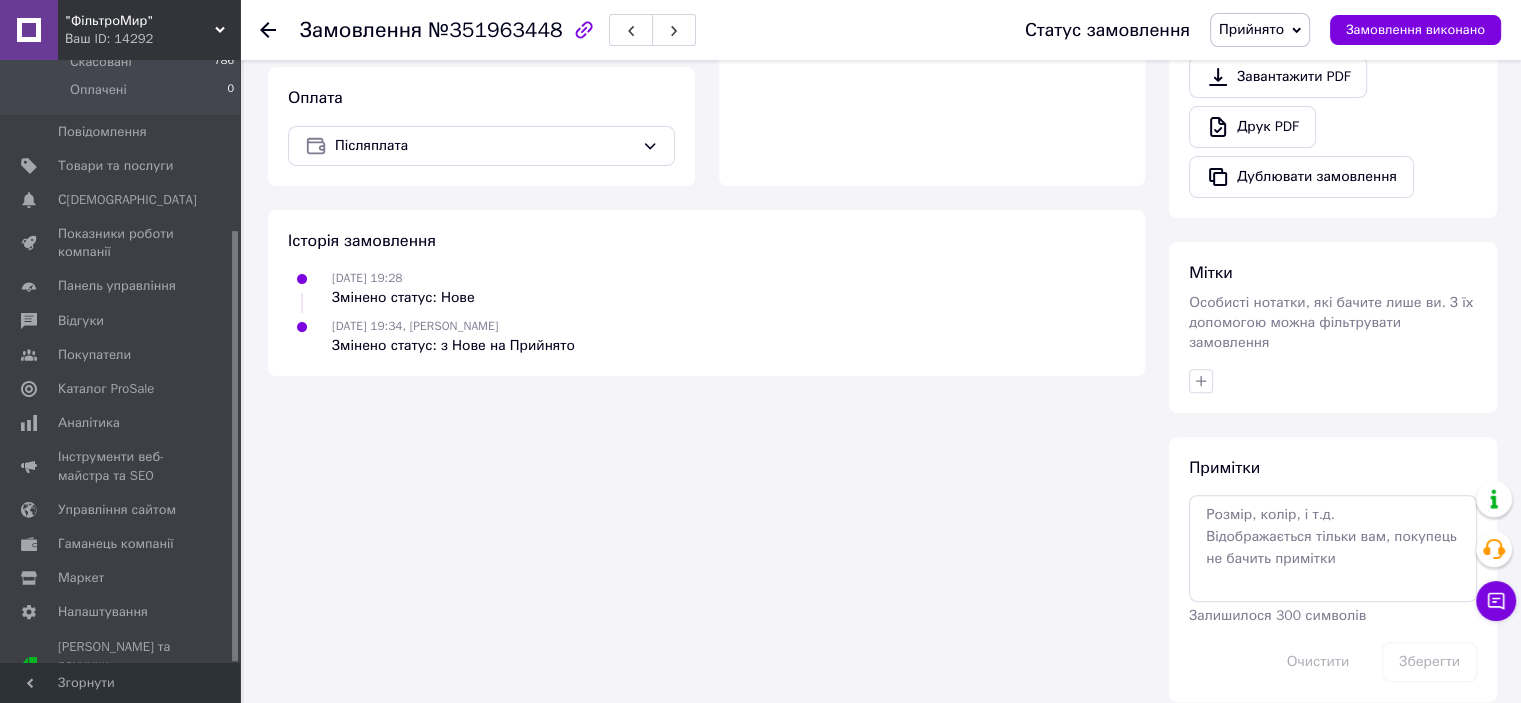 scroll, scrollTop: 659, scrollLeft: 0, axis: vertical 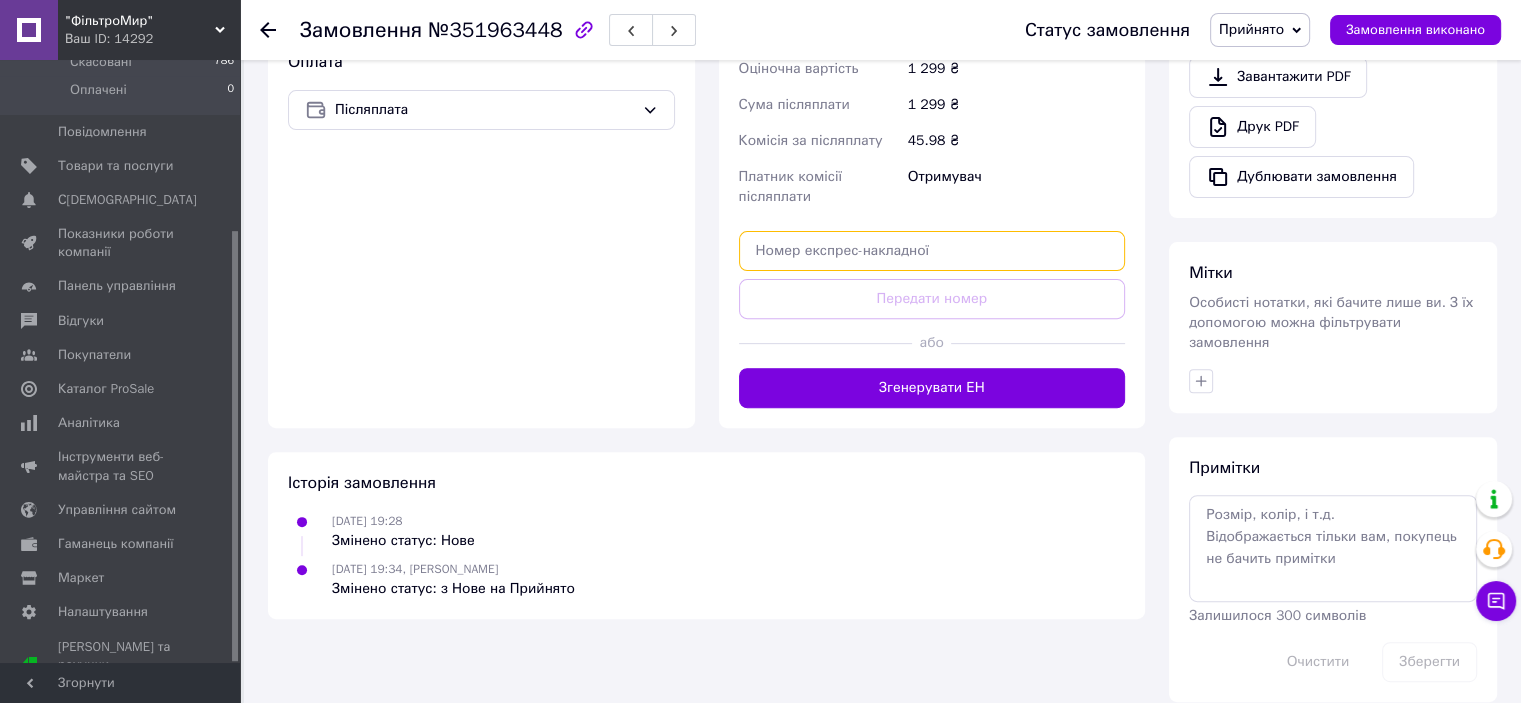 click at bounding box center [932, 251] 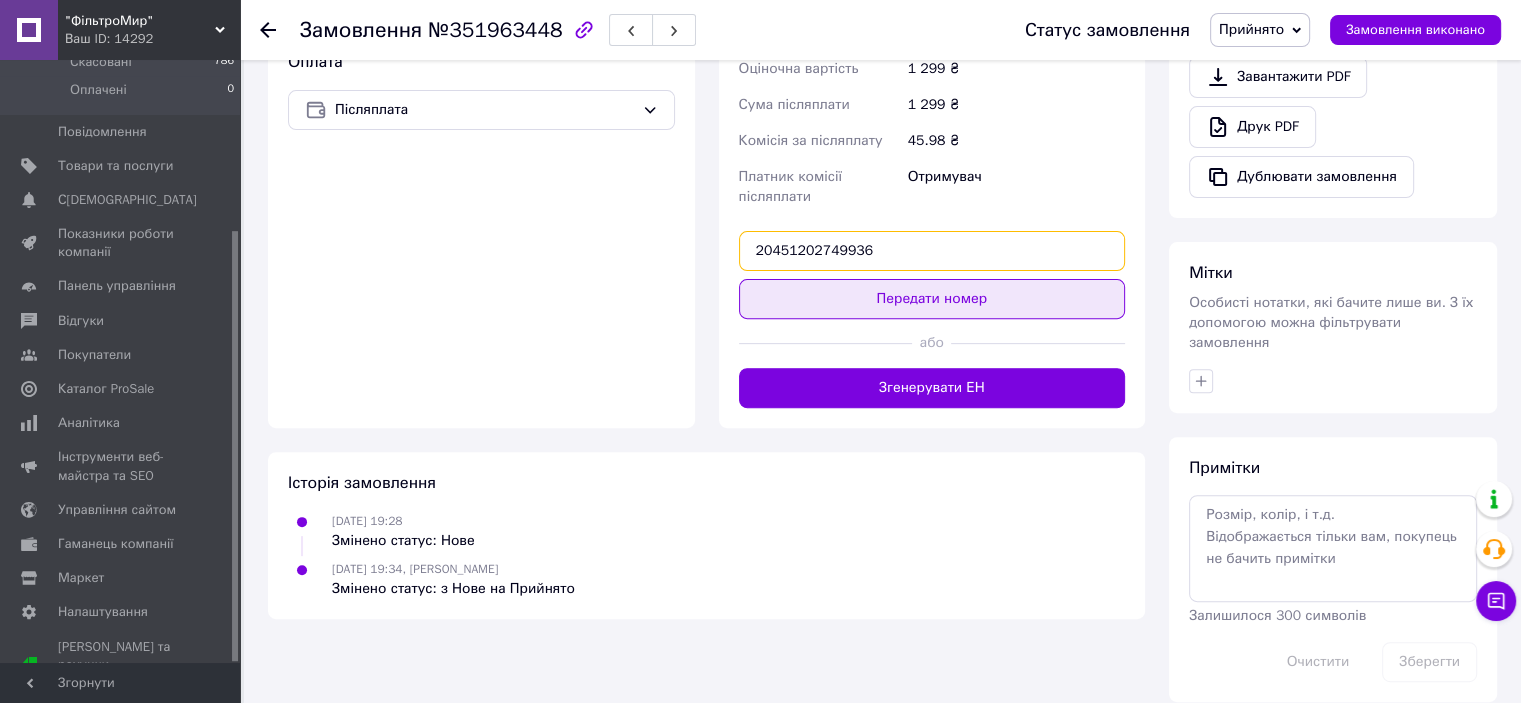 type on "20451202749936" 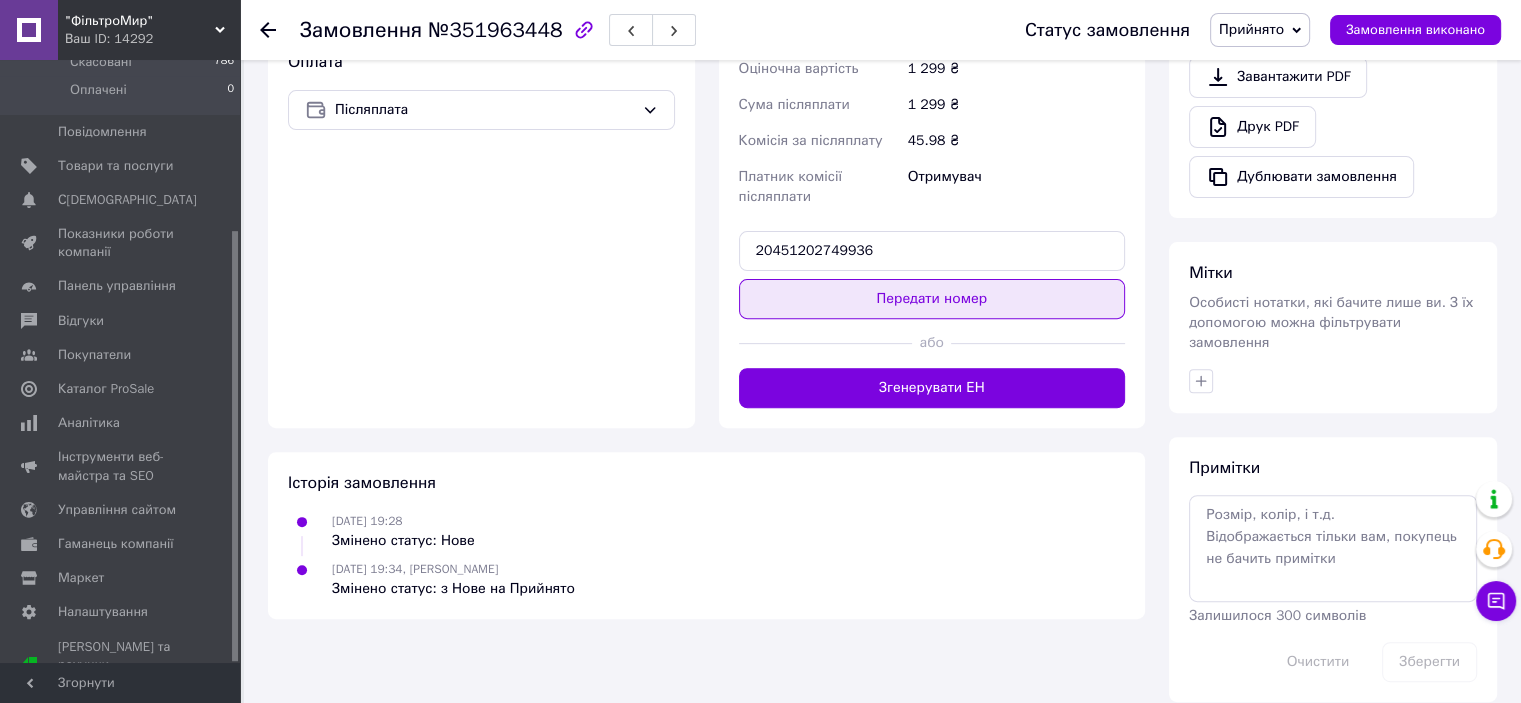 click on "Передати номер" at bounding box center (932, 299) 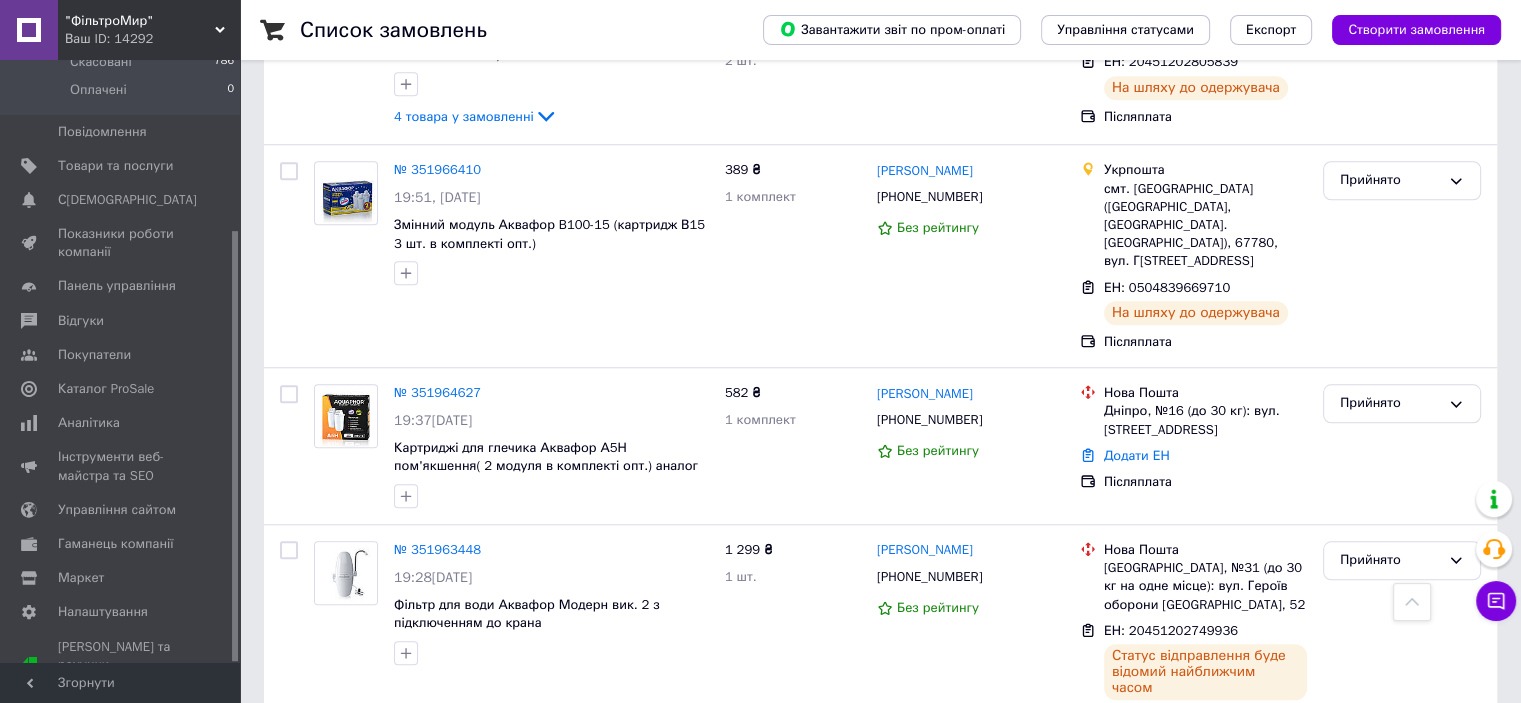 scroll, scrollTop: 1802, scrollLeft: 0, axis: vertical 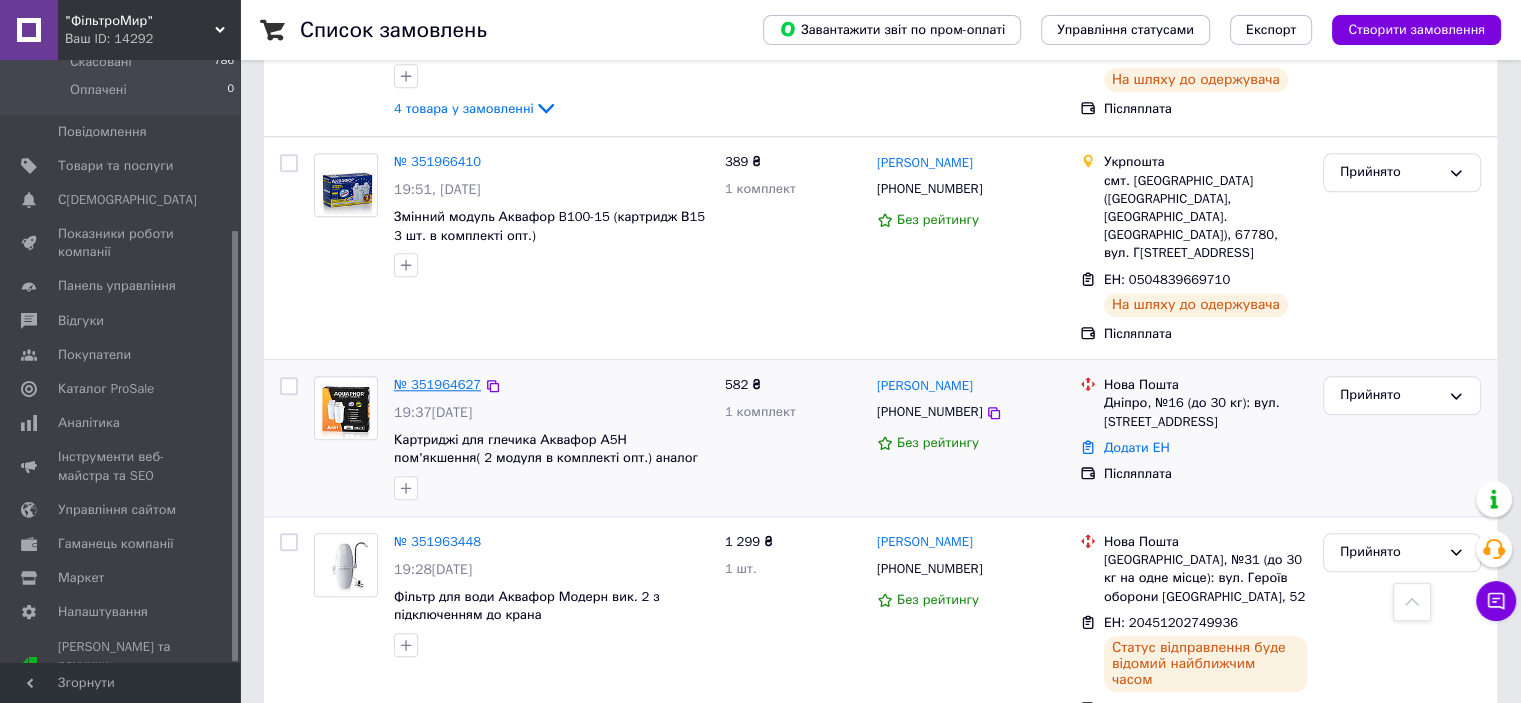 click on "№ 351964627" at bounding box center (437, 384) 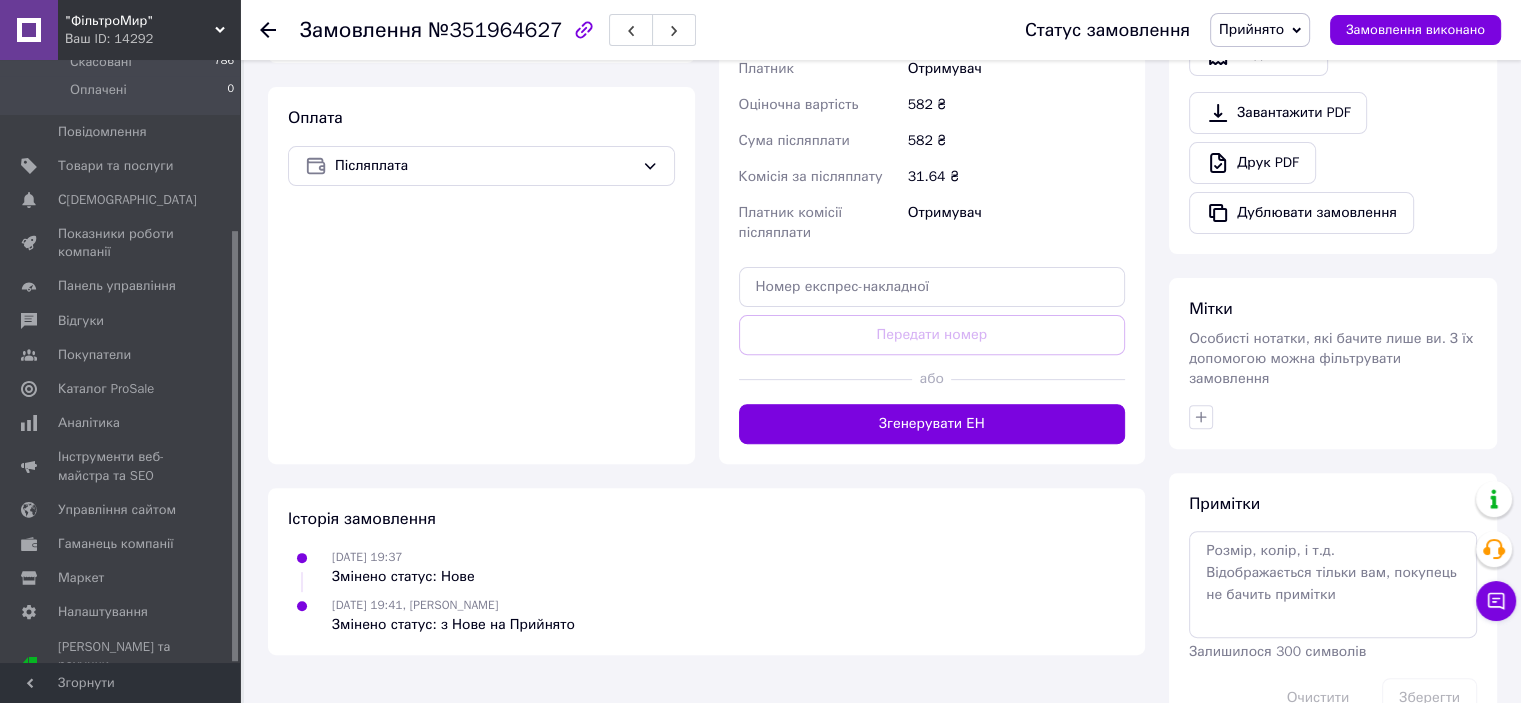 scroll, scrollTop: 659, scrollLeft: 0, axis: vertical 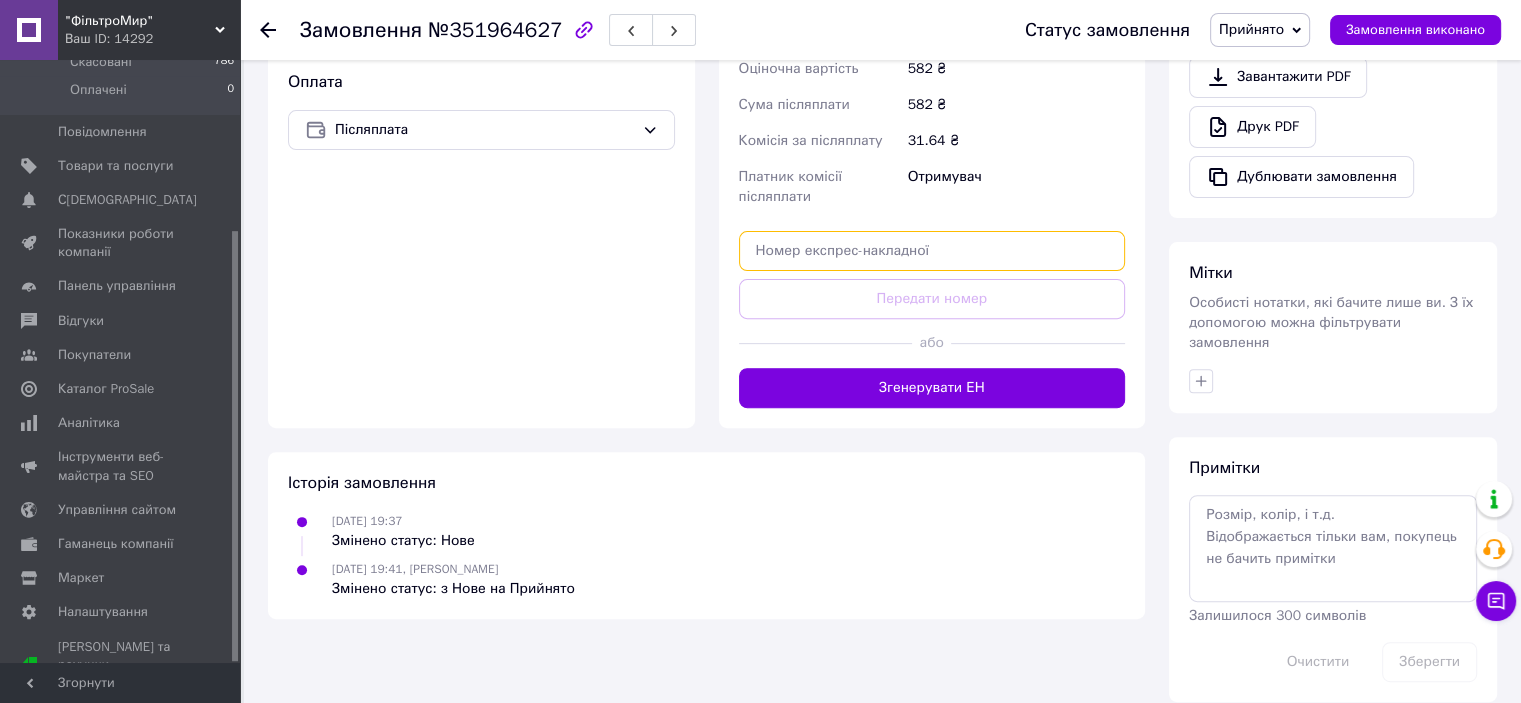 click at bounding box center [932, 251] 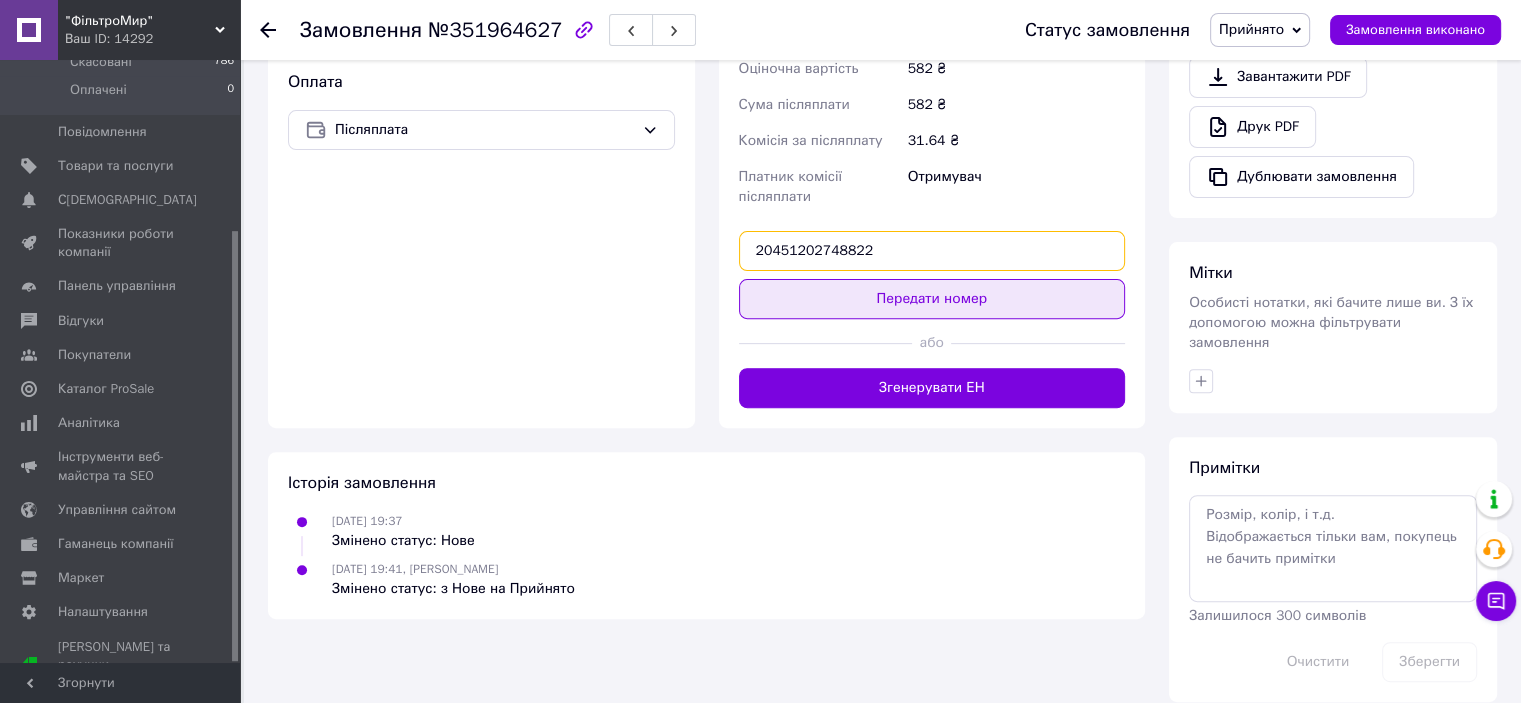 type on "20451202748822" 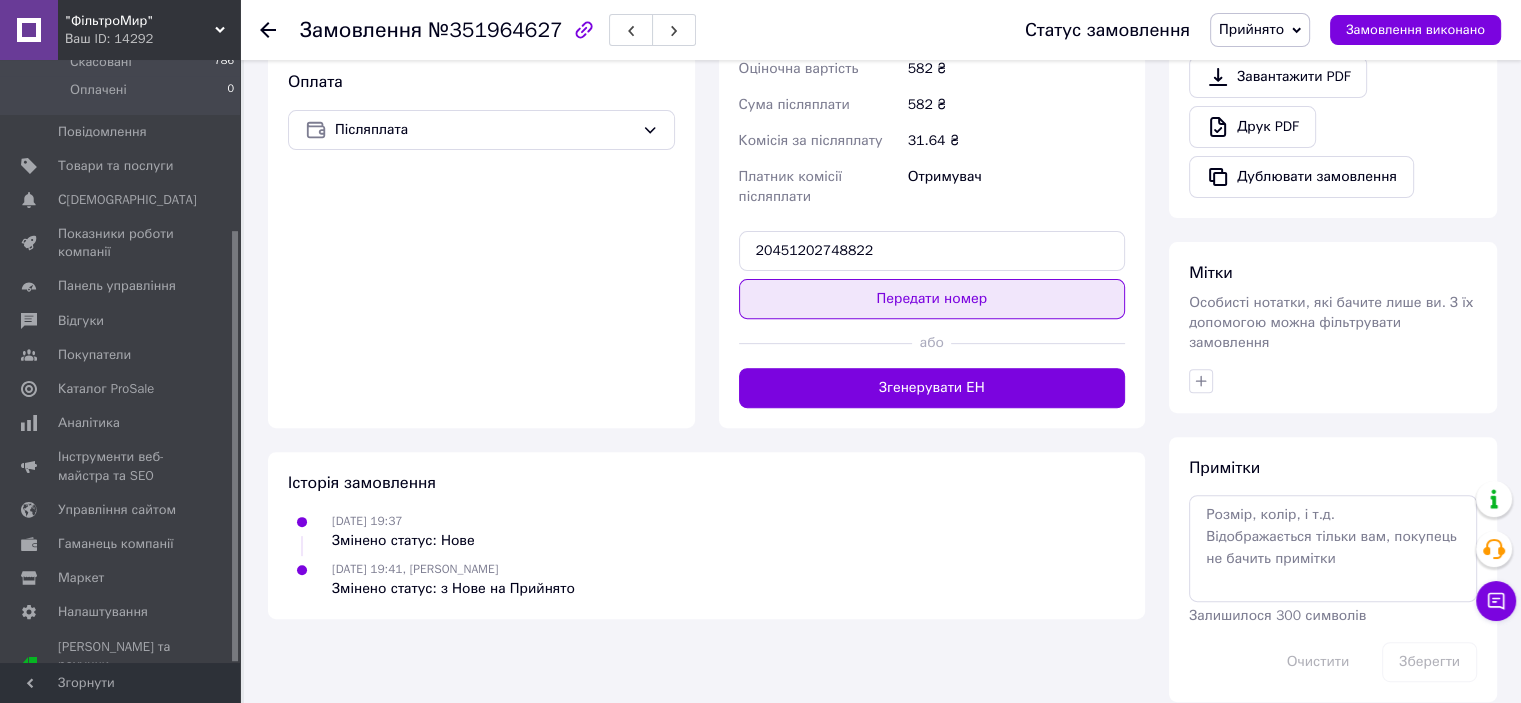 click on "Передати номер" at bounding box center (932, 299) 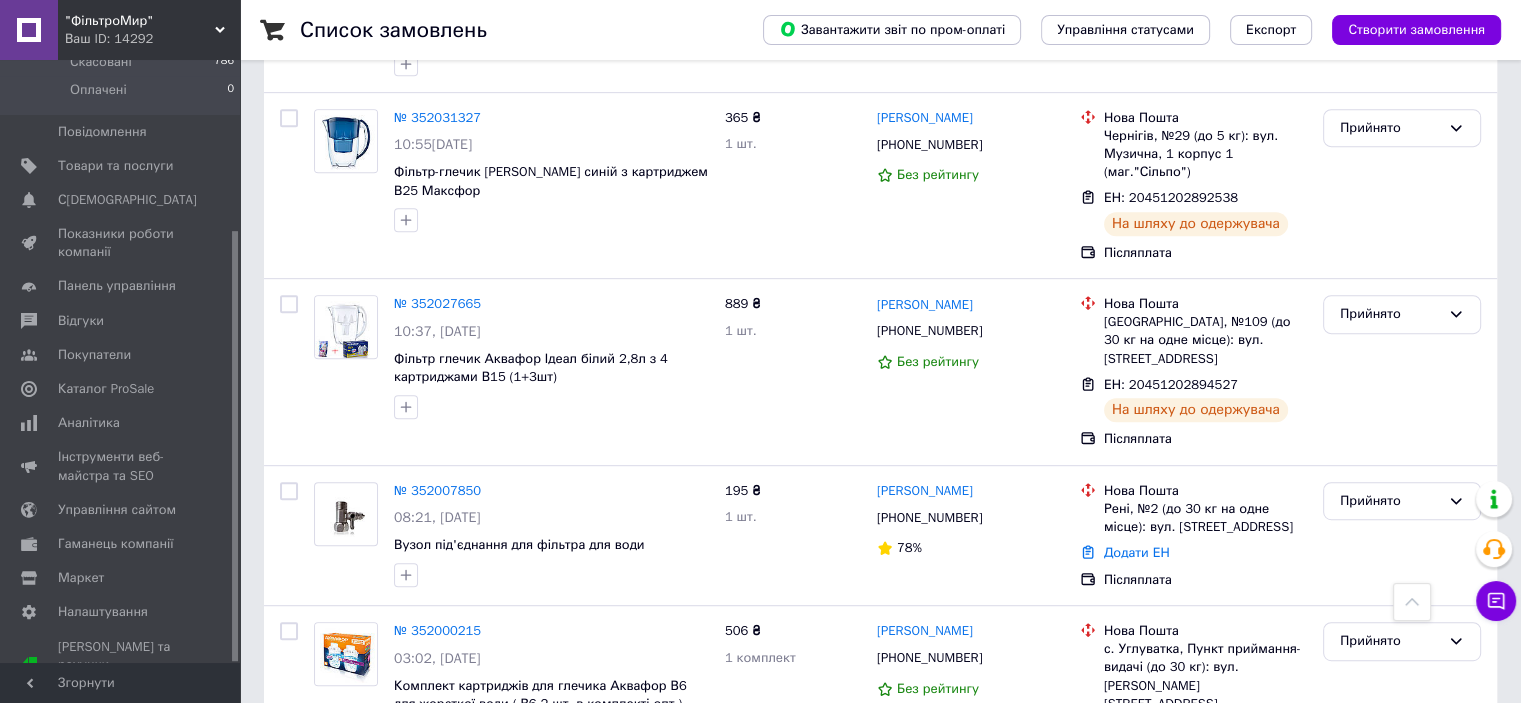 scroll, scrollTop: 1000, scrollLeft: 0, axis: vertical 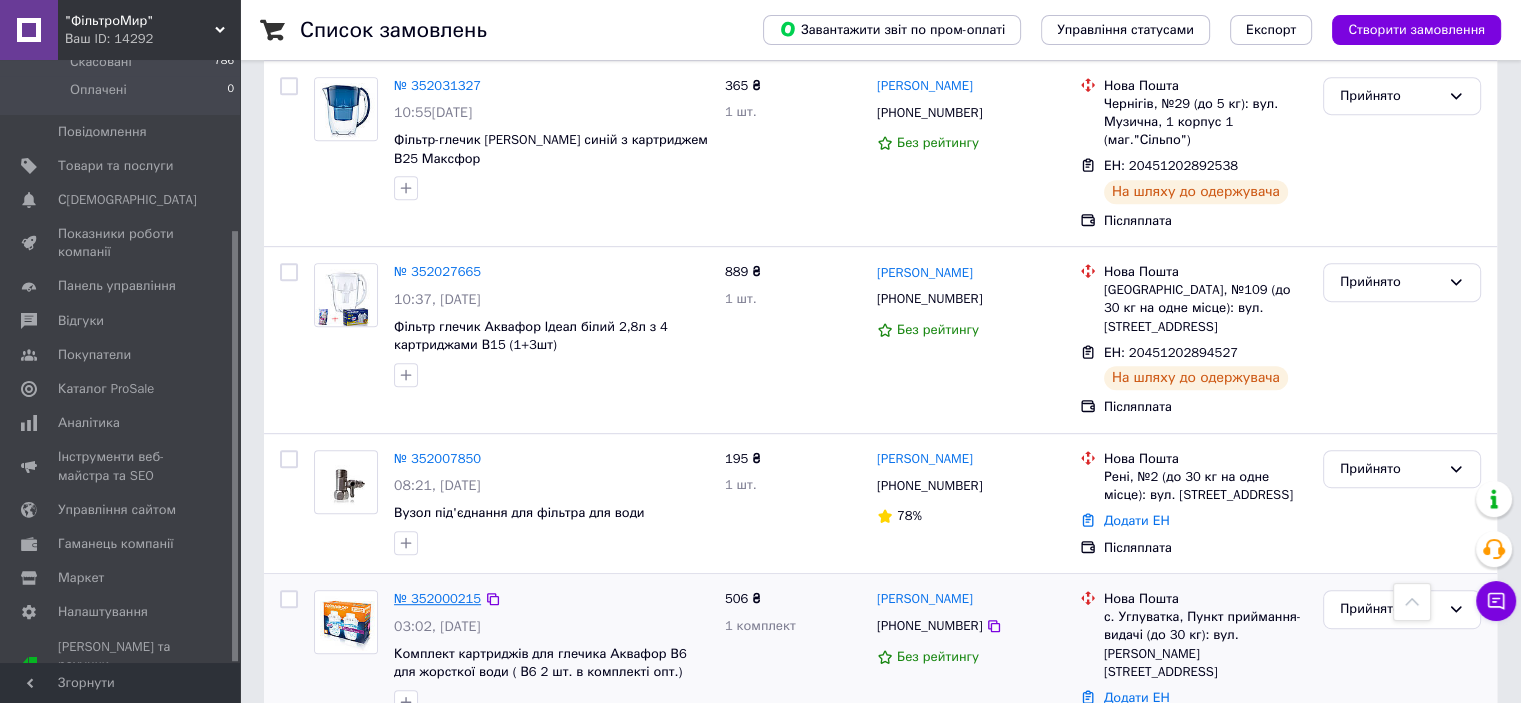click on "№ 352000215" at bounding box center (437, 598) 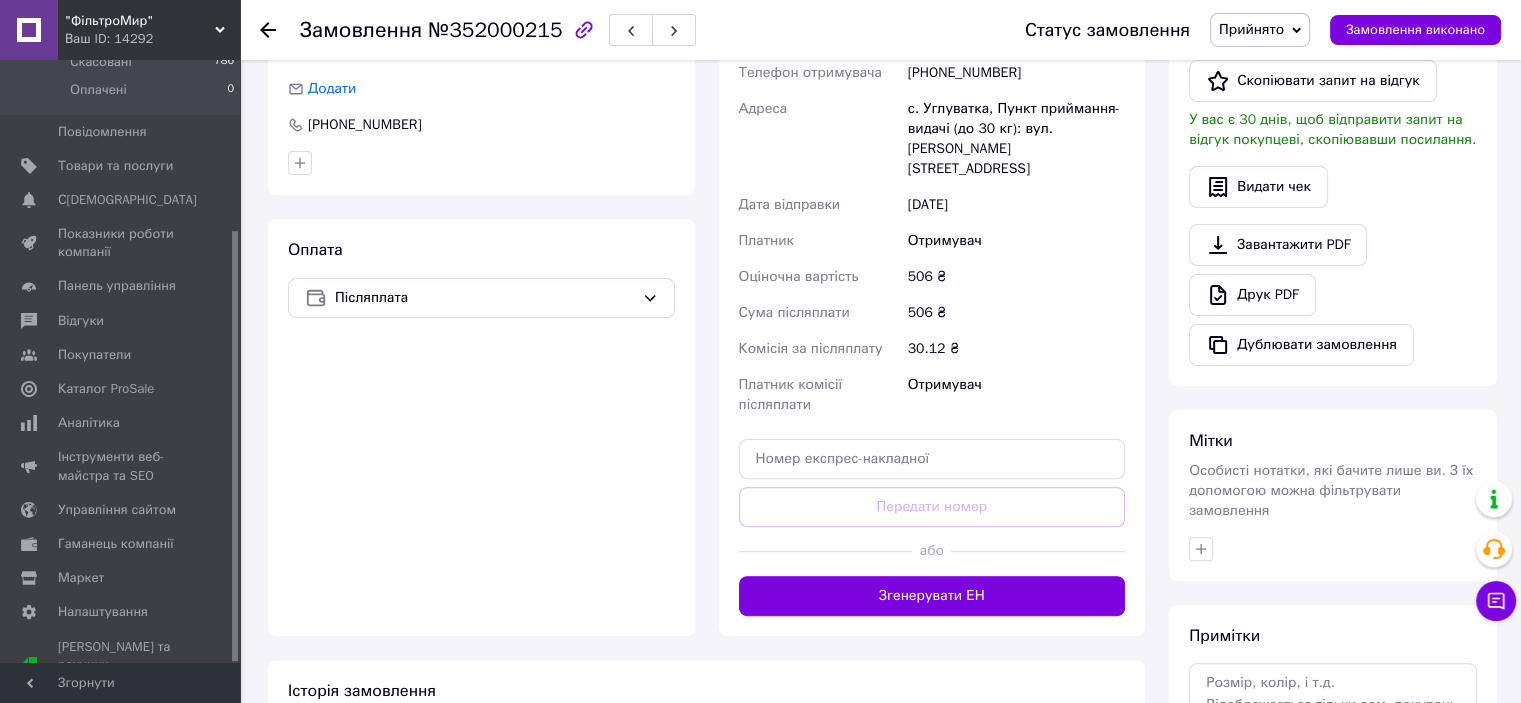 scroll, scrollTop: 659, scrollLeft: 0, axis: vertical 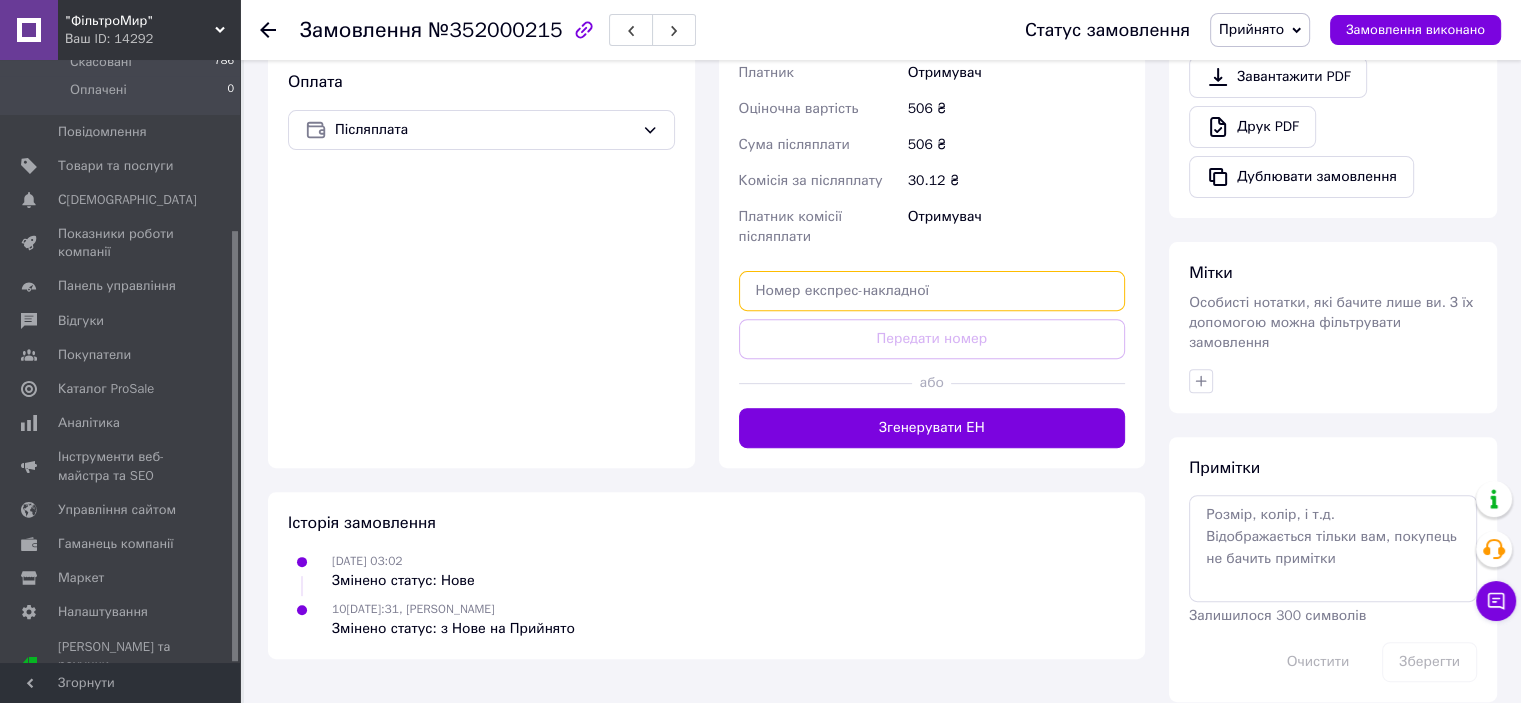 click at bounding box center [932, 291] 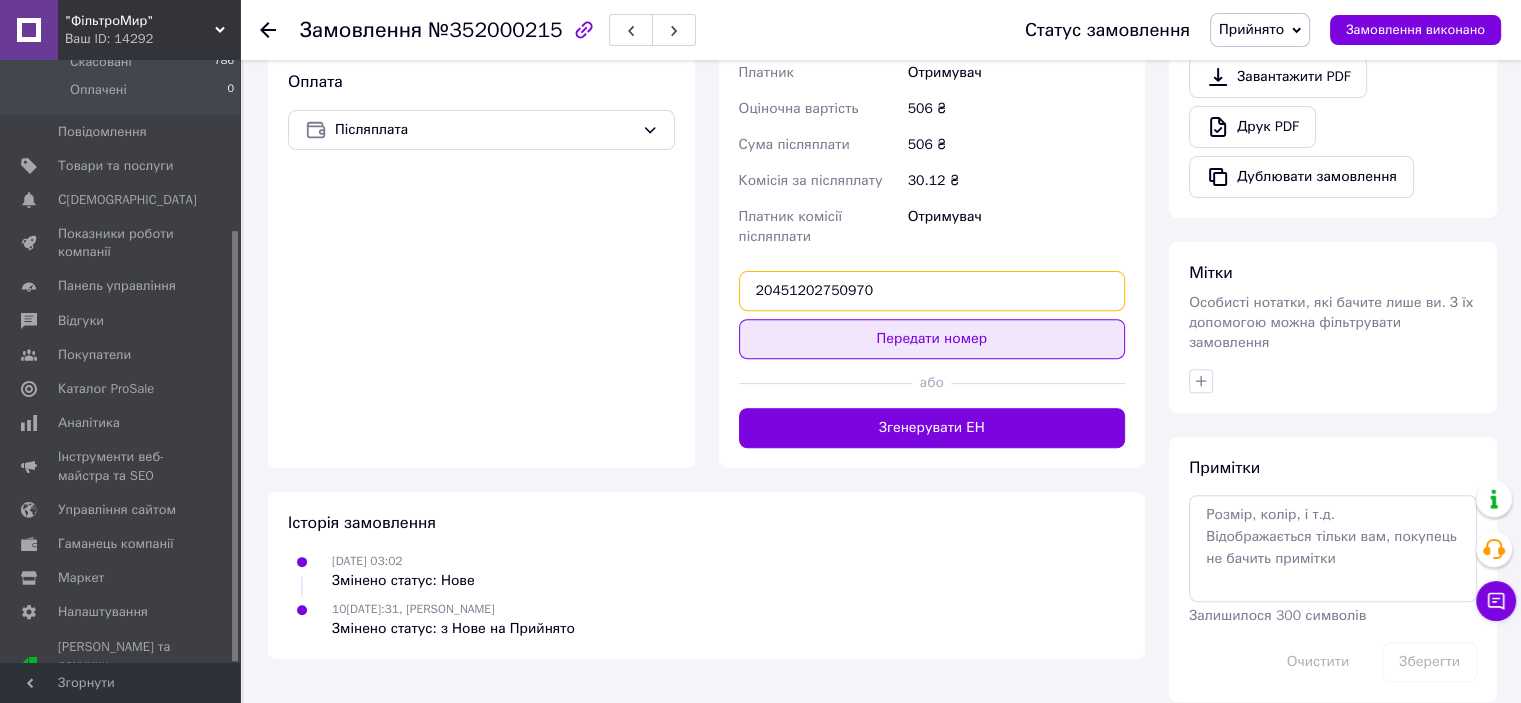 type on "20451202750970" 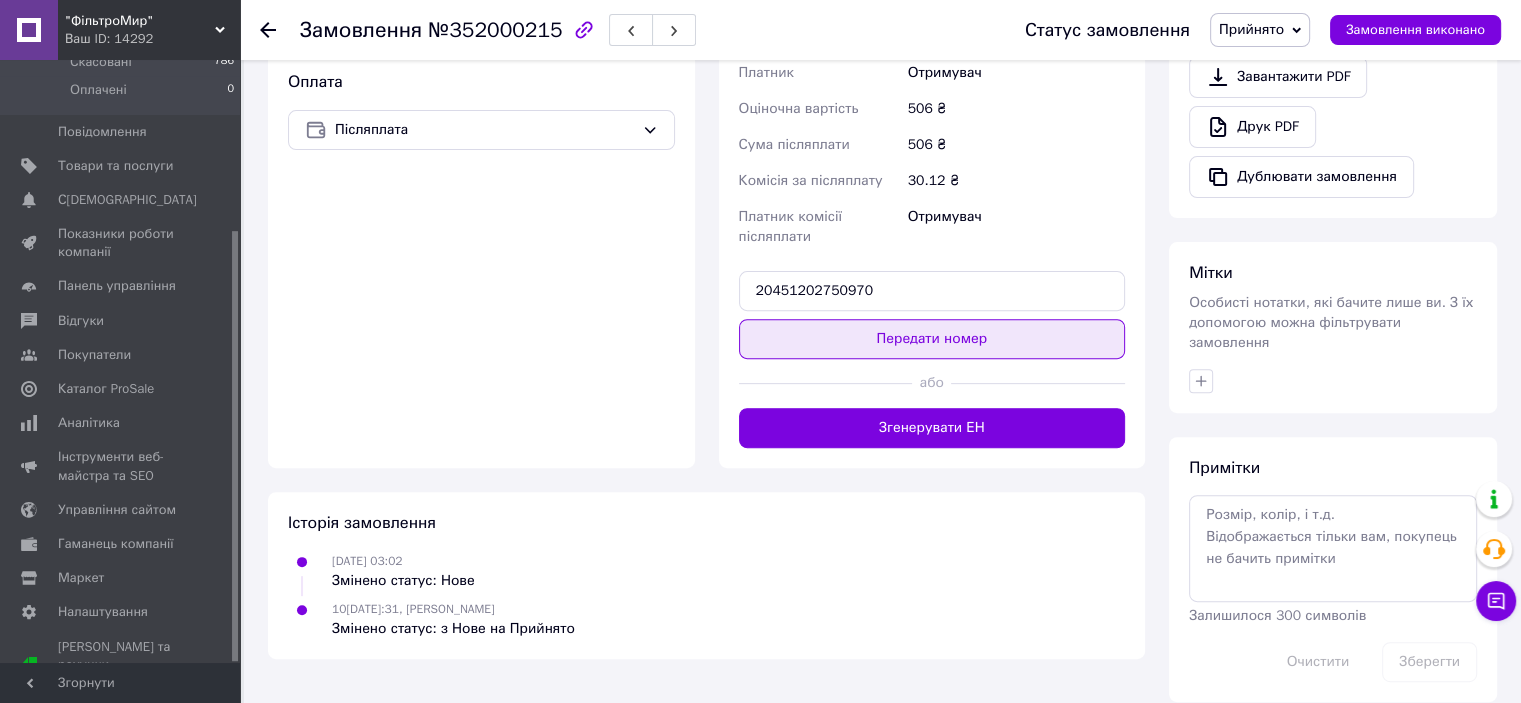 click on "Передати номер" at bounding box center [932, 339] 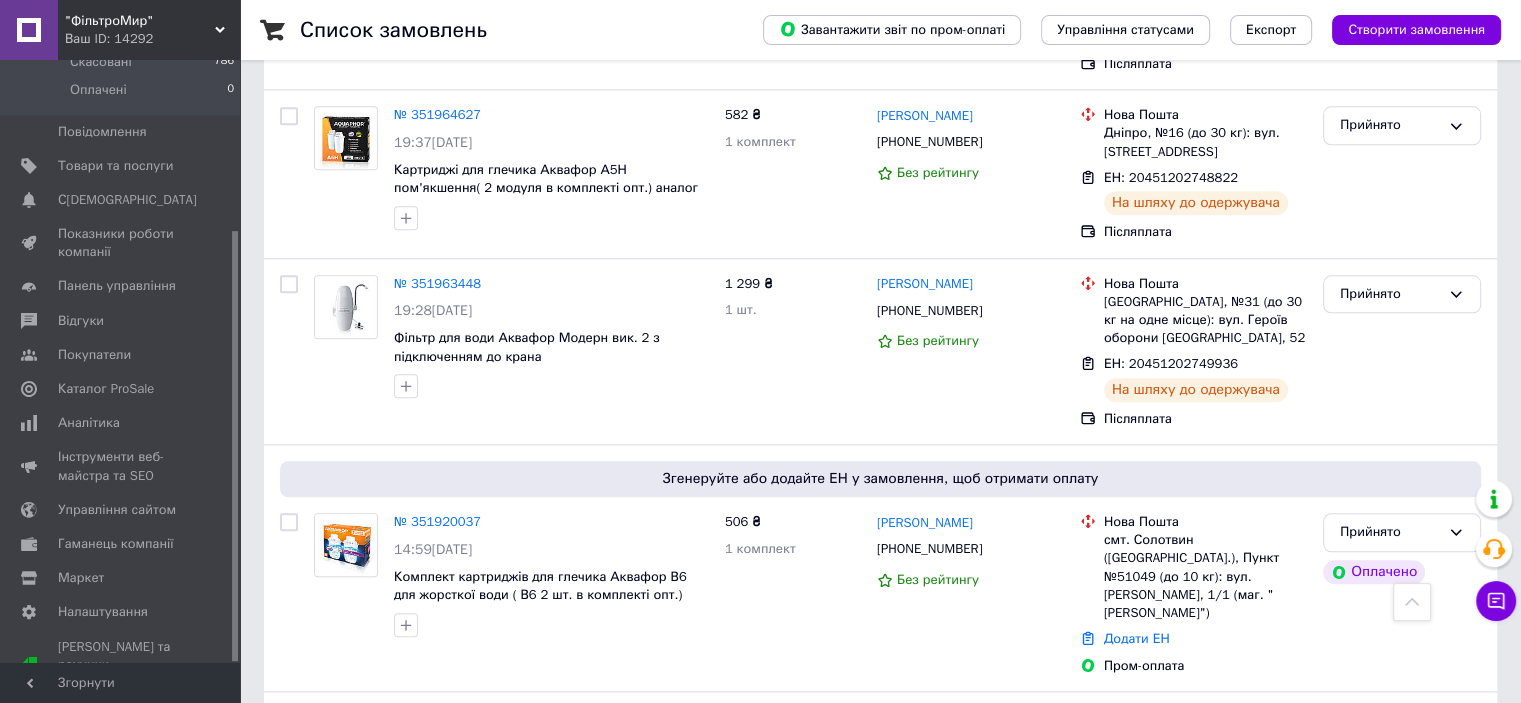 scroll, scrollTop: 2200, scrollLeft: 0, axis: vertical 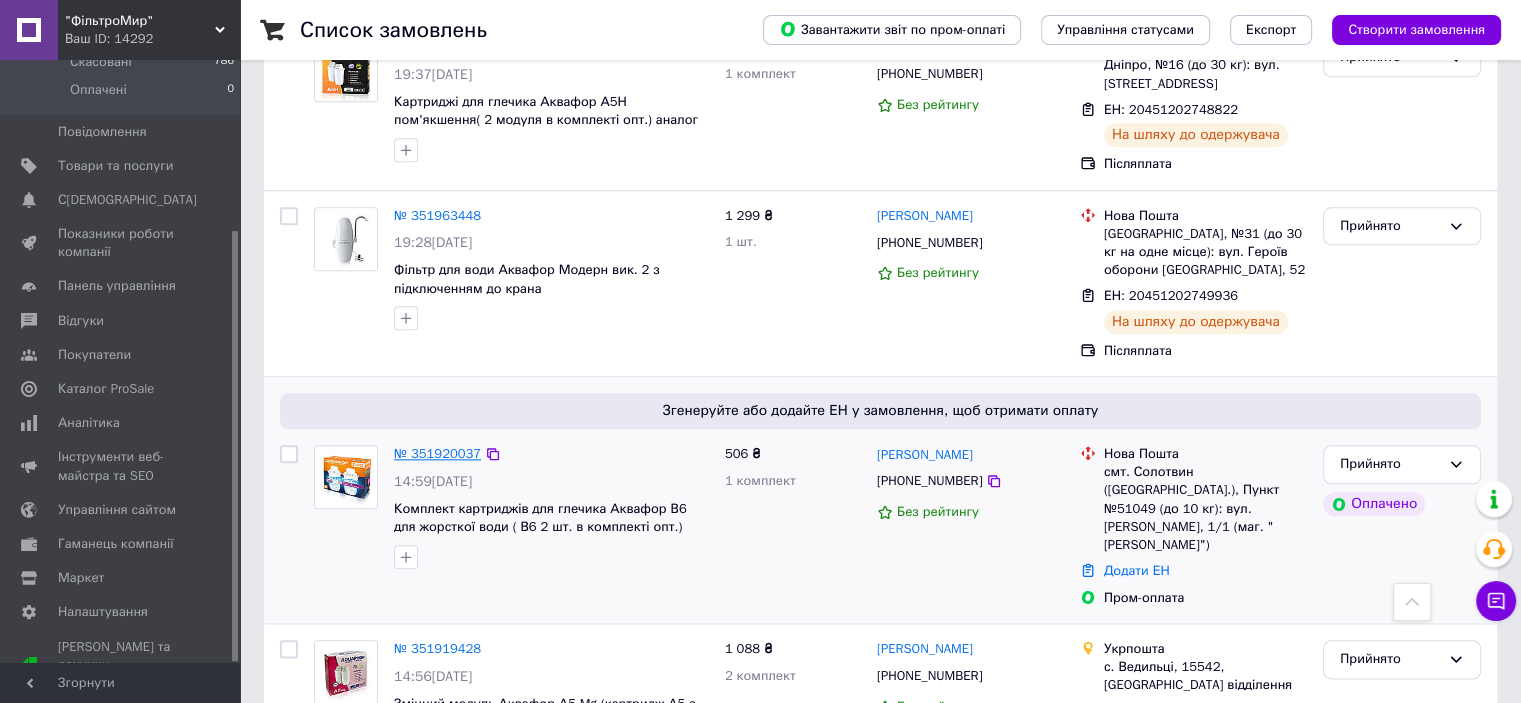 click on "№ 351920037" at bounding box center [437, 453] 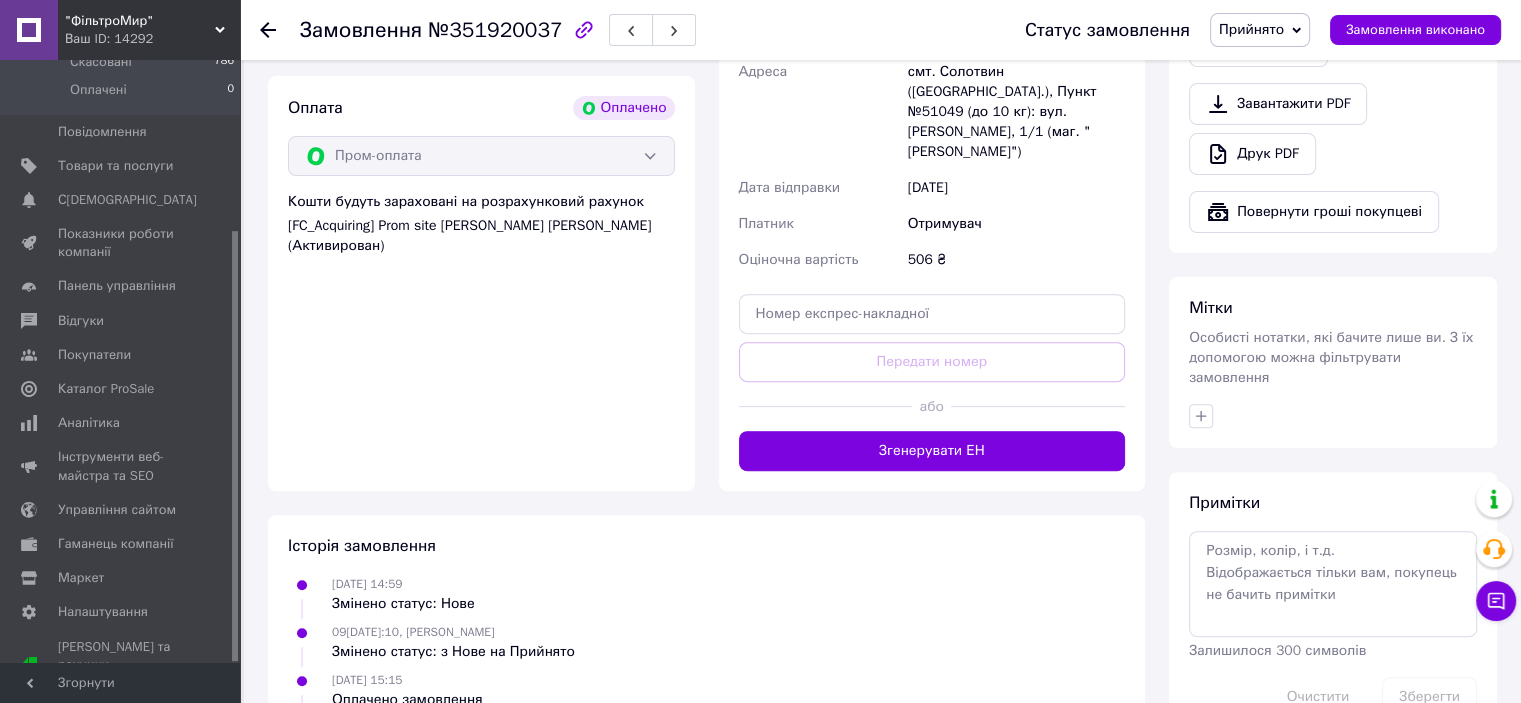 scroll, scrollTop: 789, scrollLeft: 0, axis: vertical 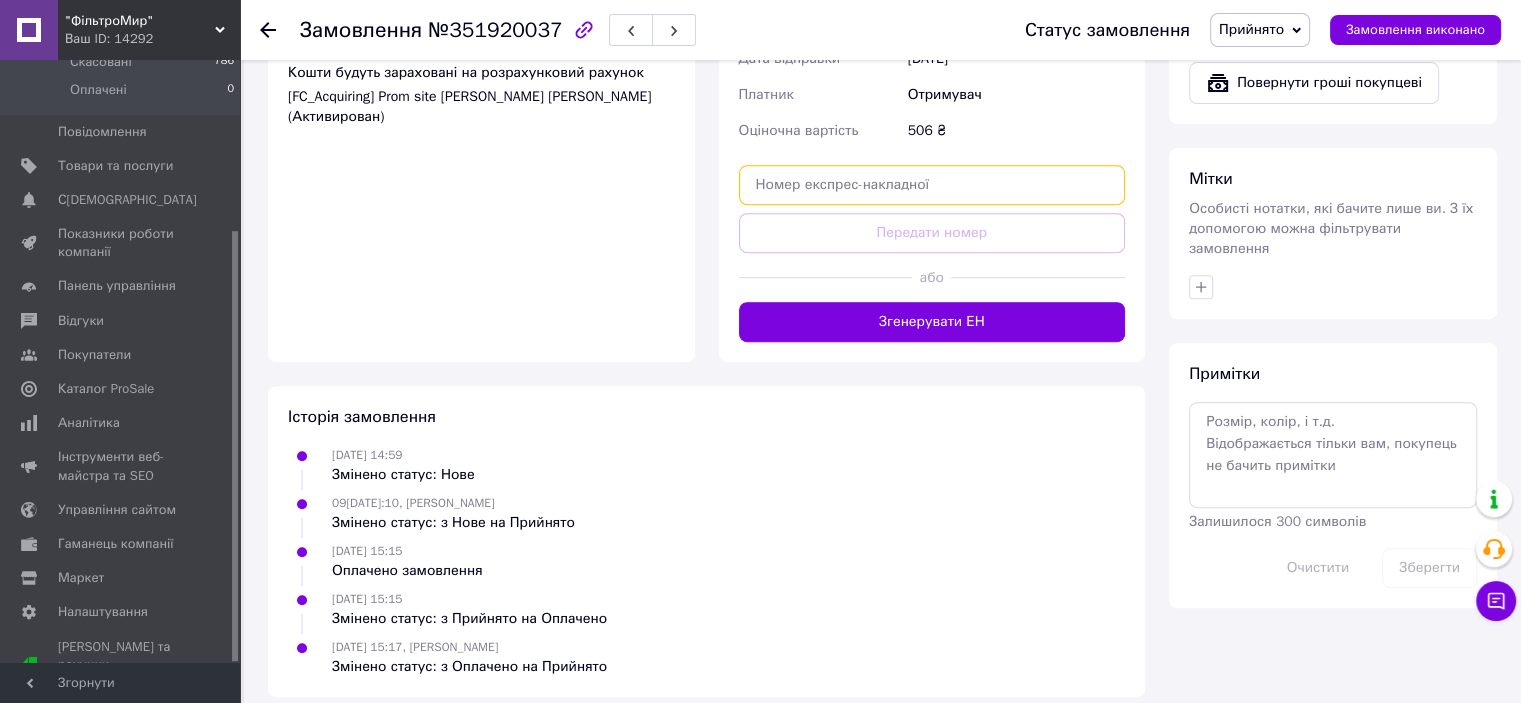 click at bounding box center (932, 185) 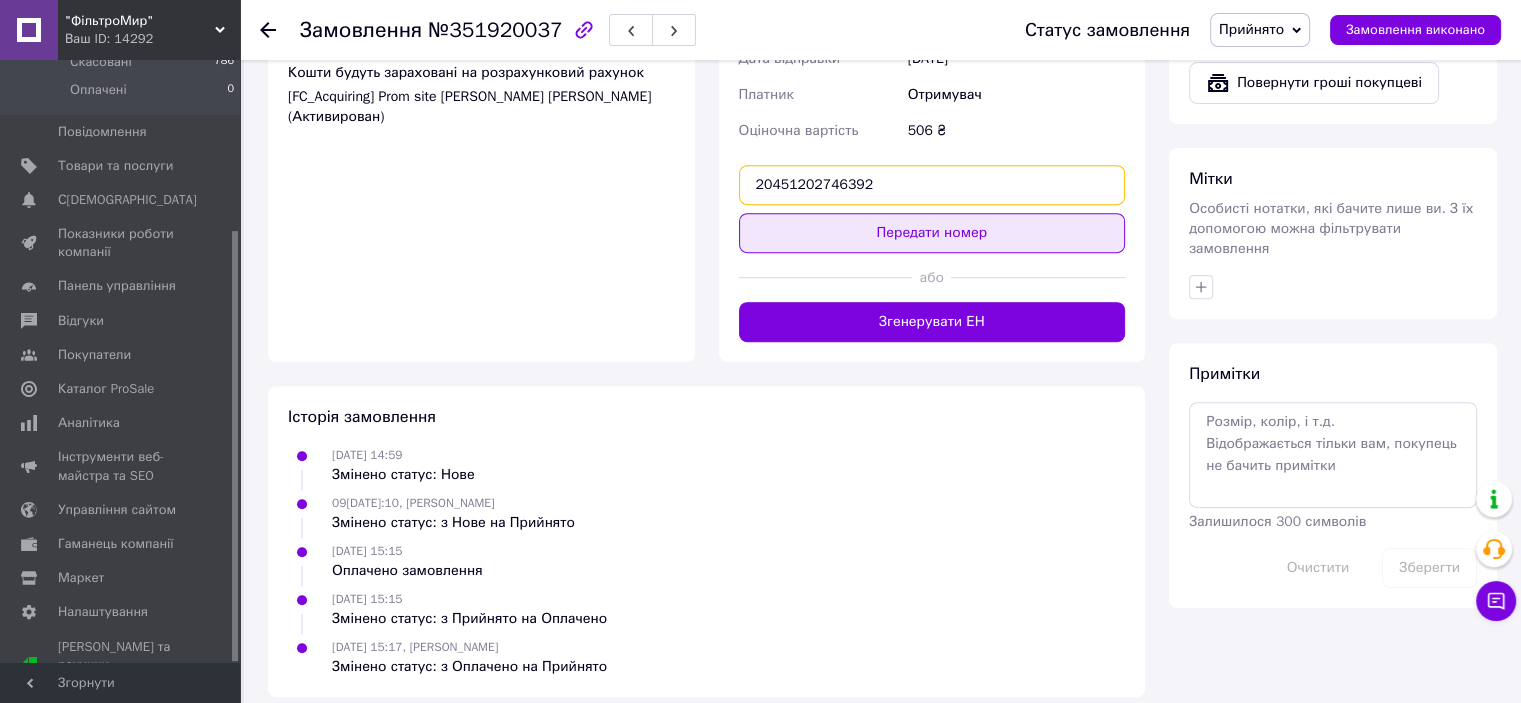 type on "20451202746392" 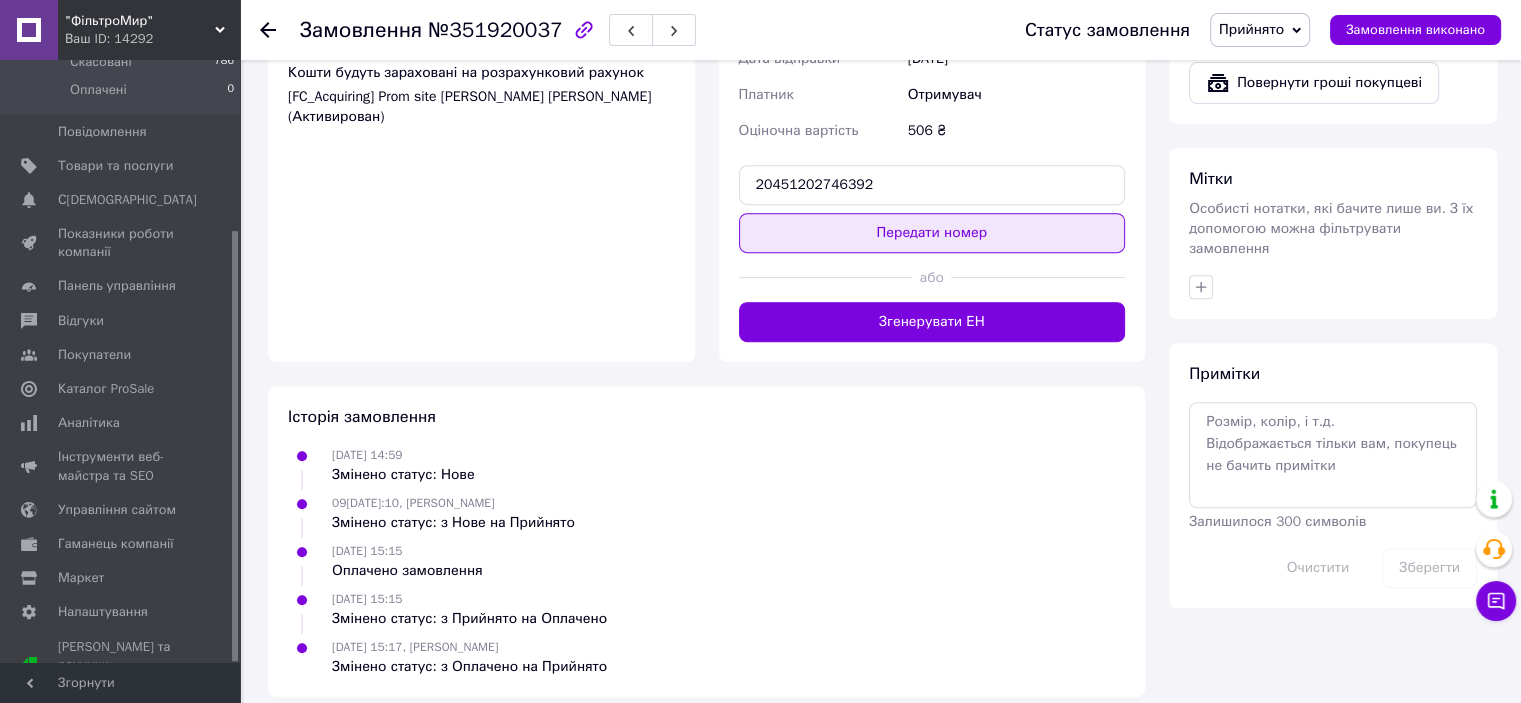 click on "Передати номер" at bounding box center (932, 233) 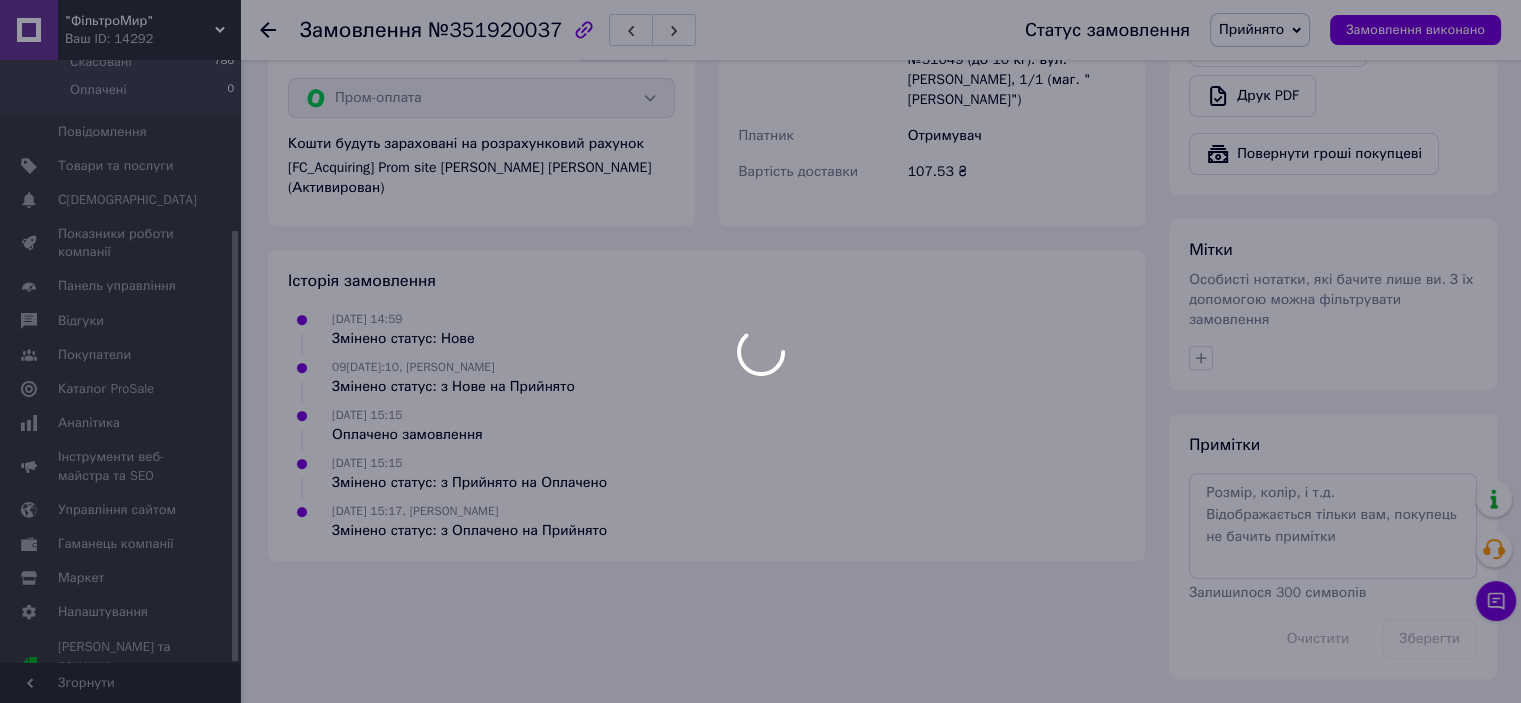 scroll, scrollTop: 696, scrollLeft: 0, axis: vertical 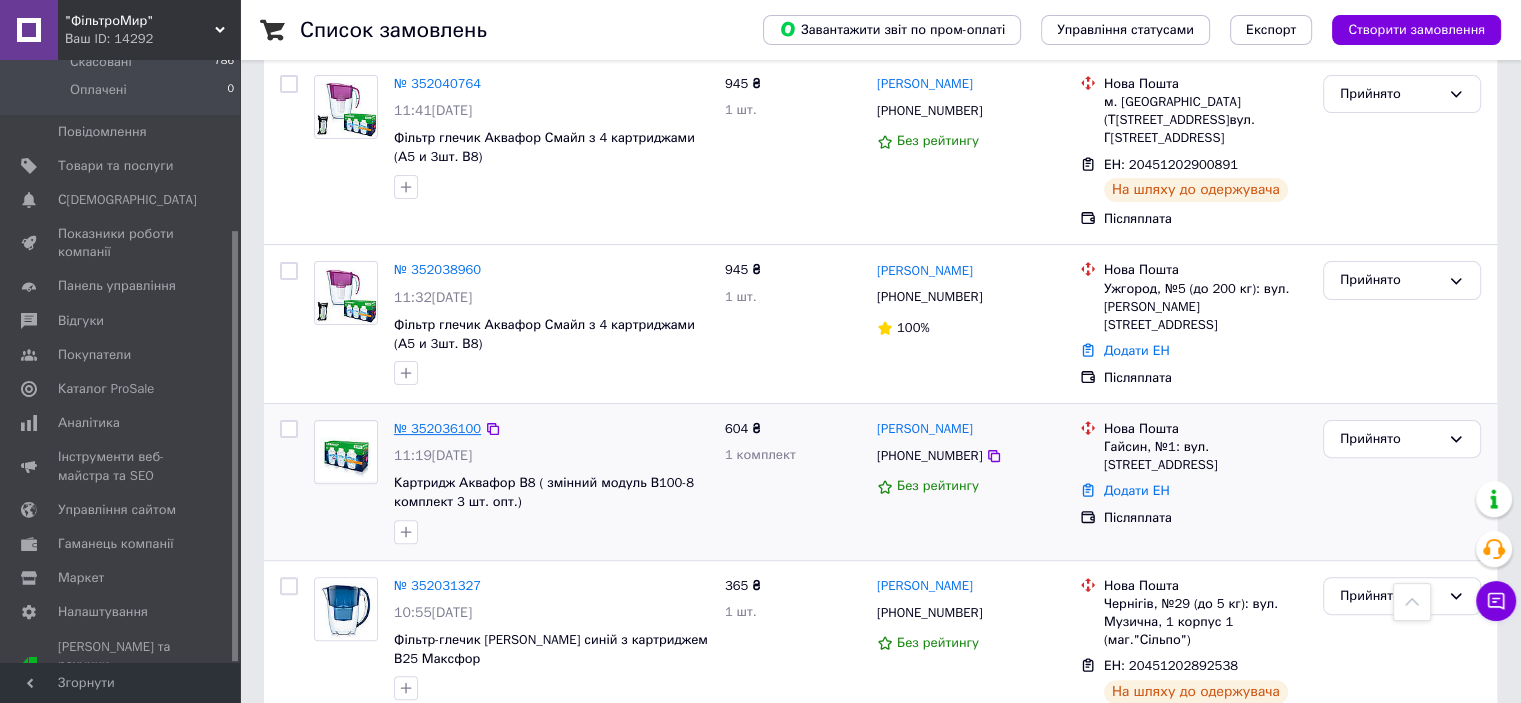click on "№ 352036100" at bounding box center [437, 428] 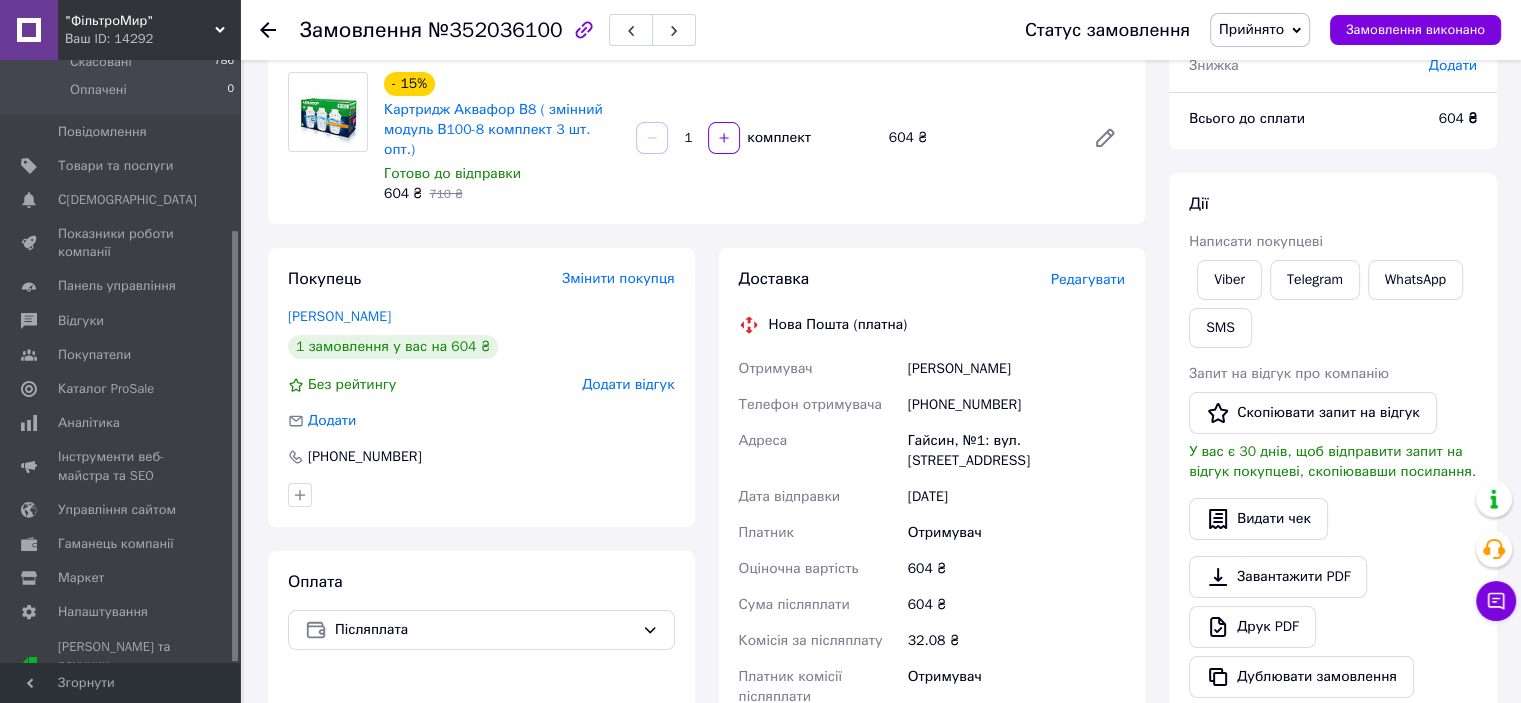 scroll, scrollTop: 500, scrollLeft: 0, axis: vertical 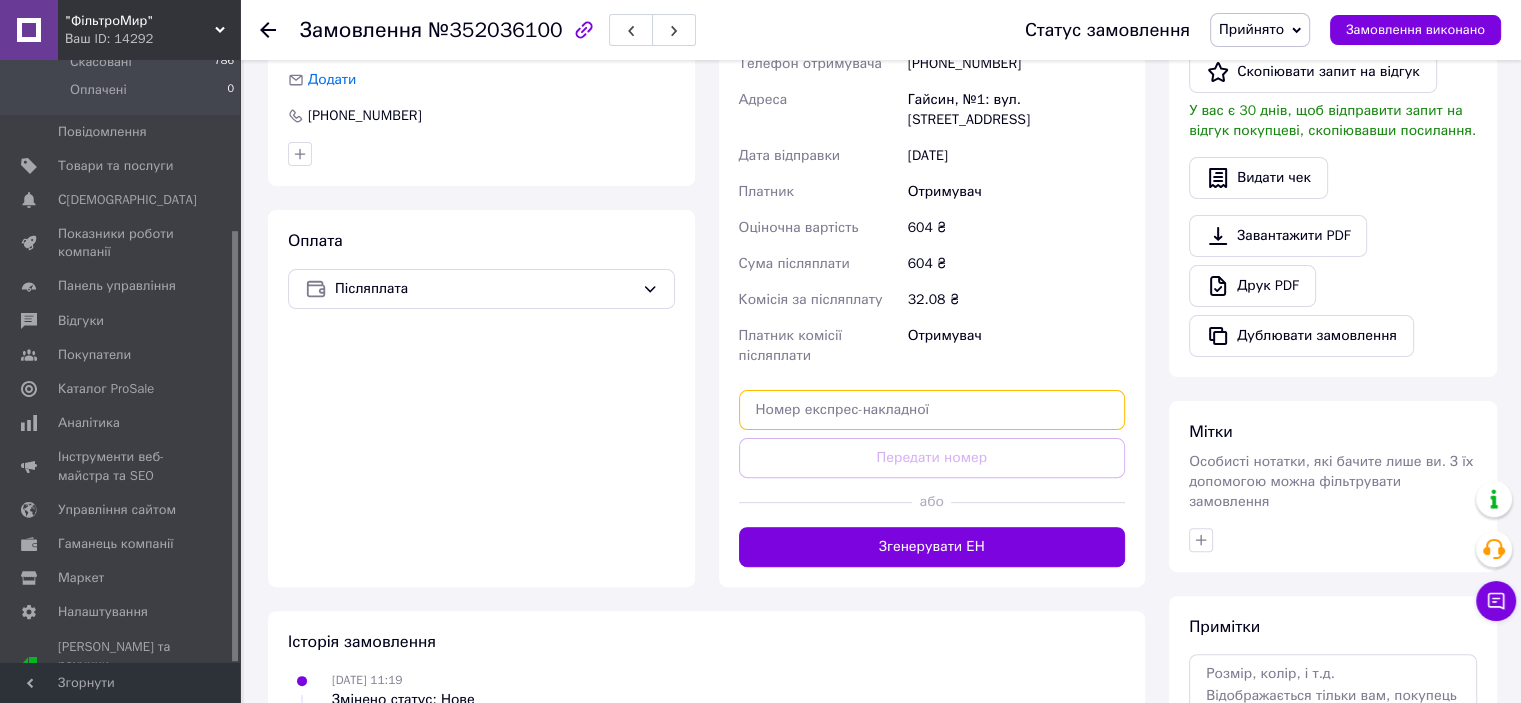 click at bounding box center (932, 410) 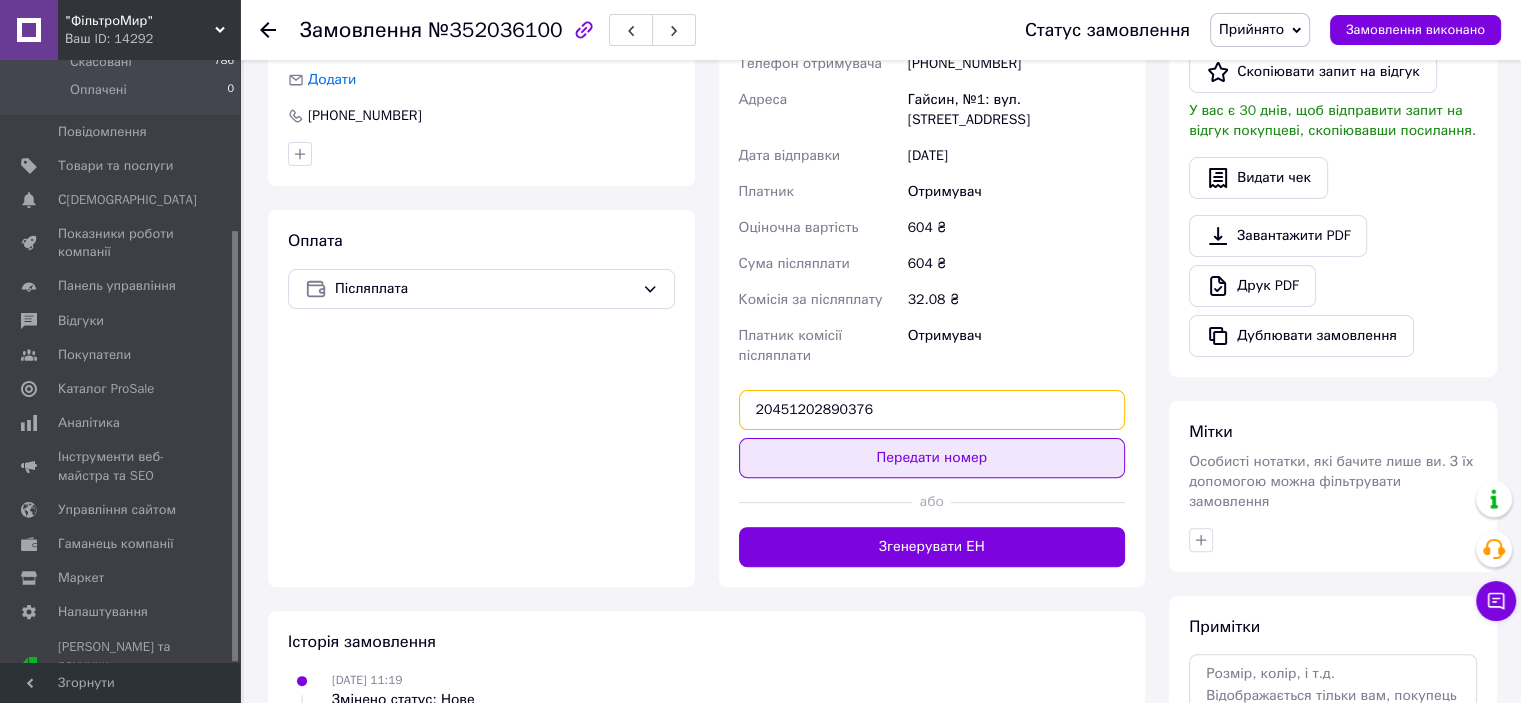 type on "20451202890376" 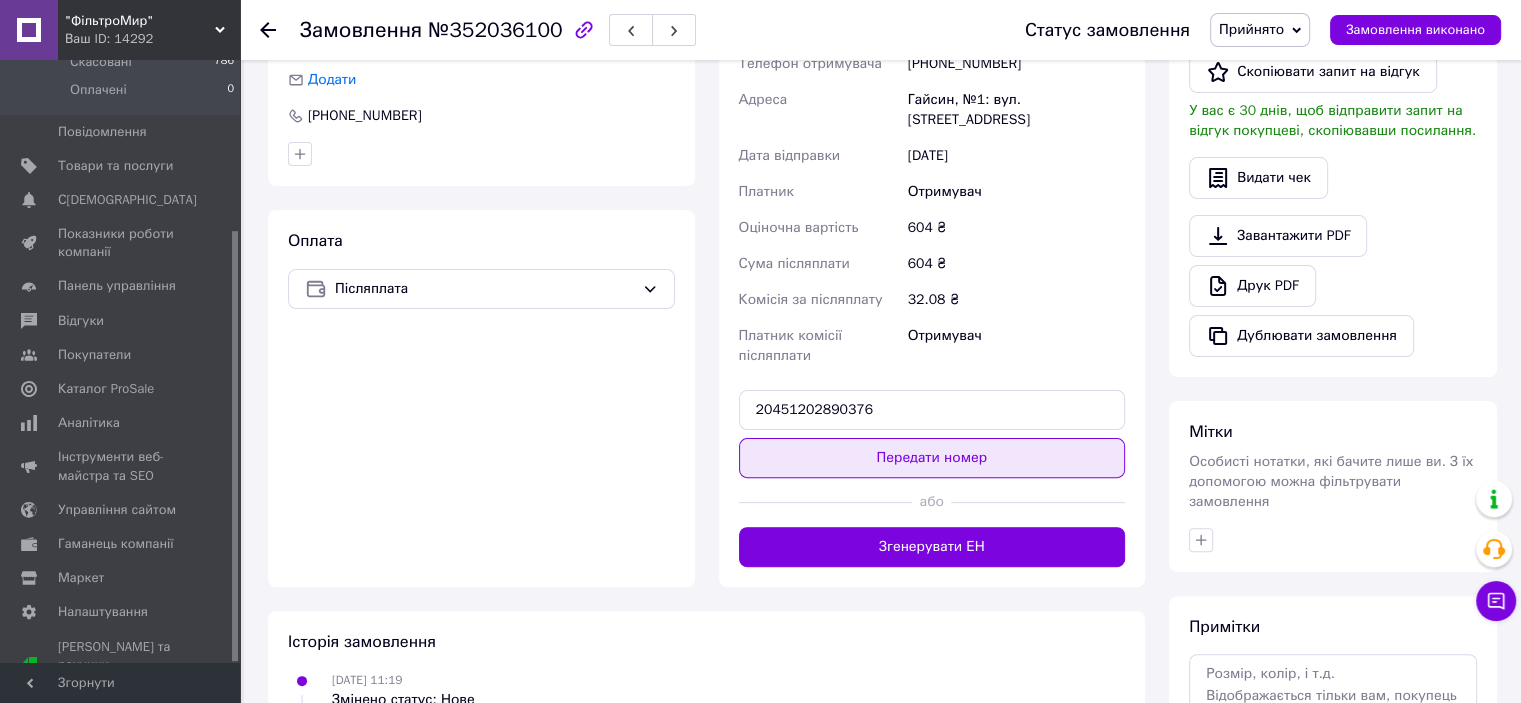 click on "Передати номер" at bounding box center (932, 458) 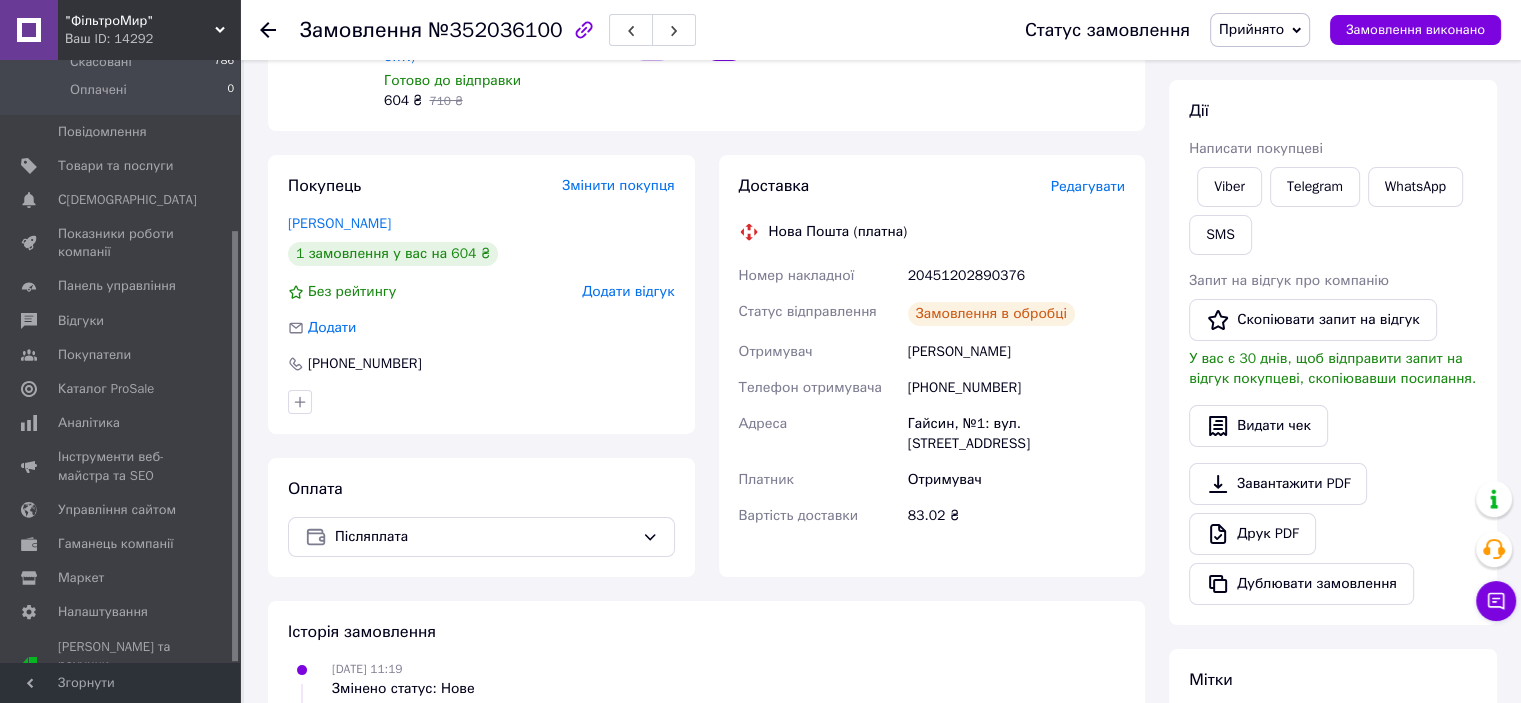 scroll, scrollTop: 0, scrollLeft: 0, axis: both 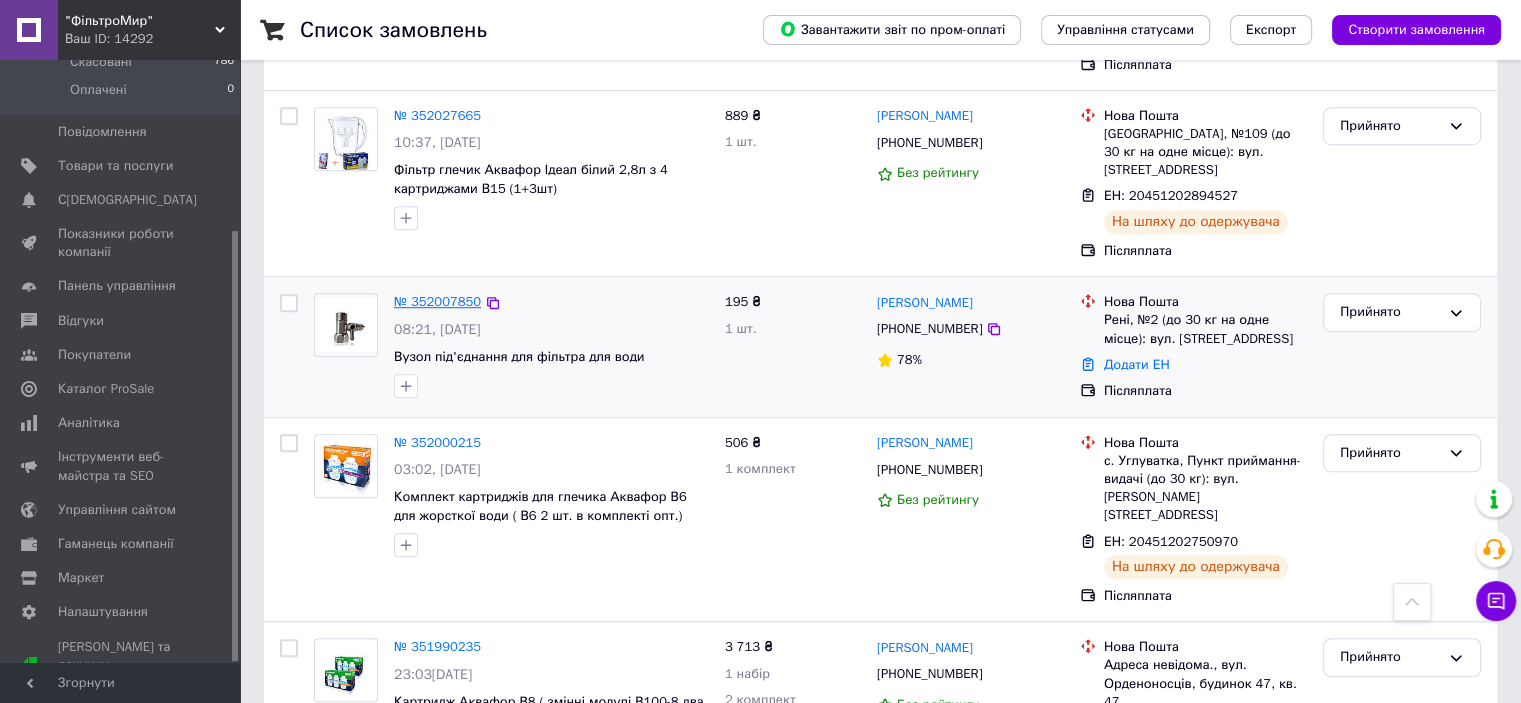 click on "№ 352007850" at bounding box center (437, 301) 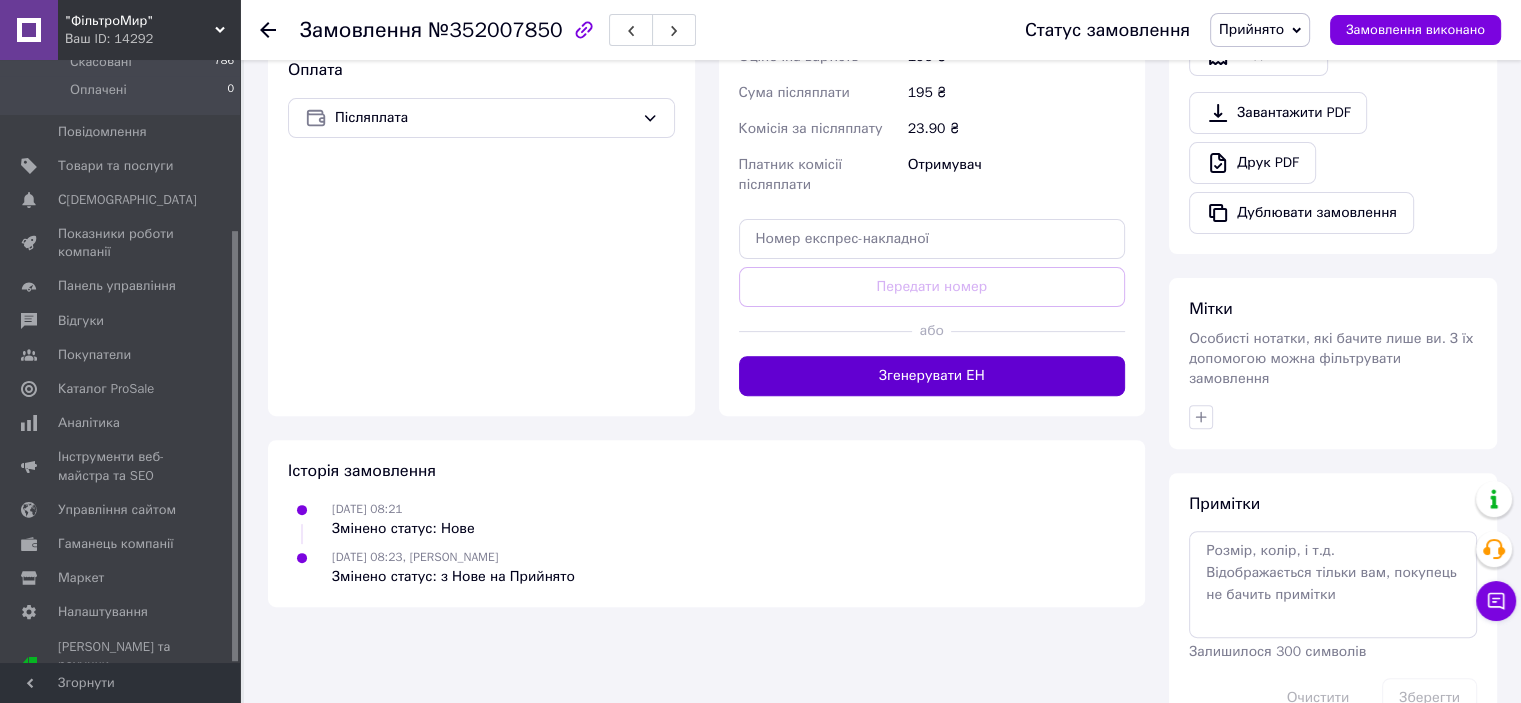 scroll, scrollTop: 659, scrollLeft: 0, axis: vertical 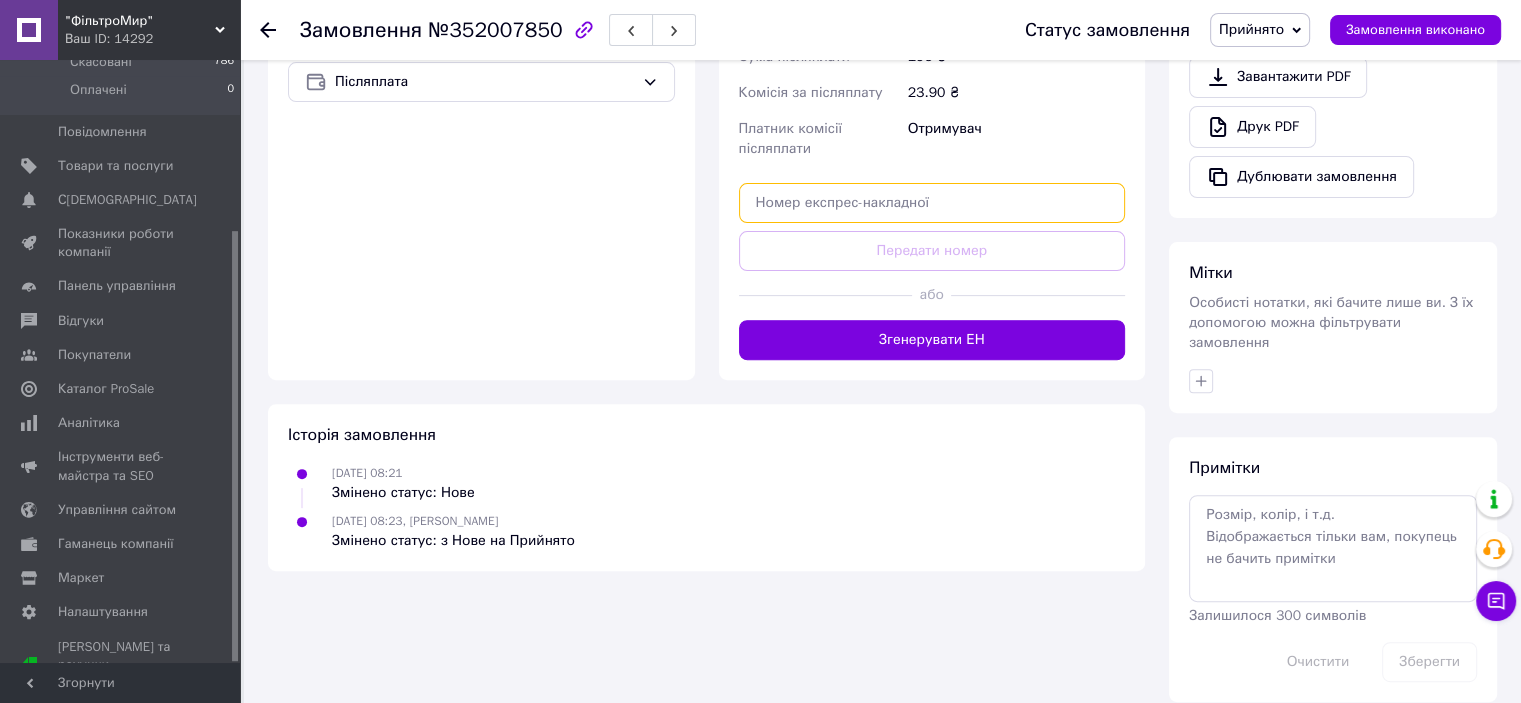 click at bounding box center (932, 203) 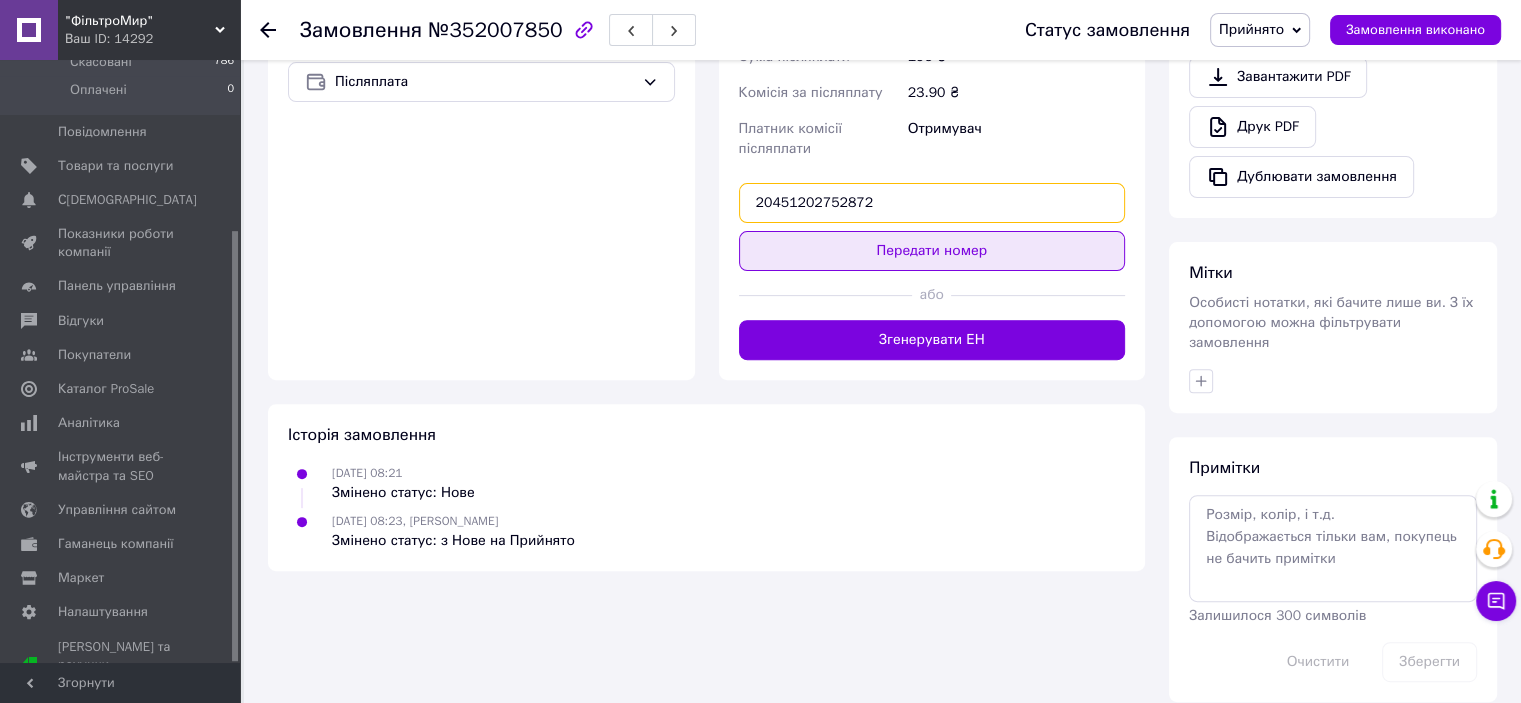type on "20451202752872" 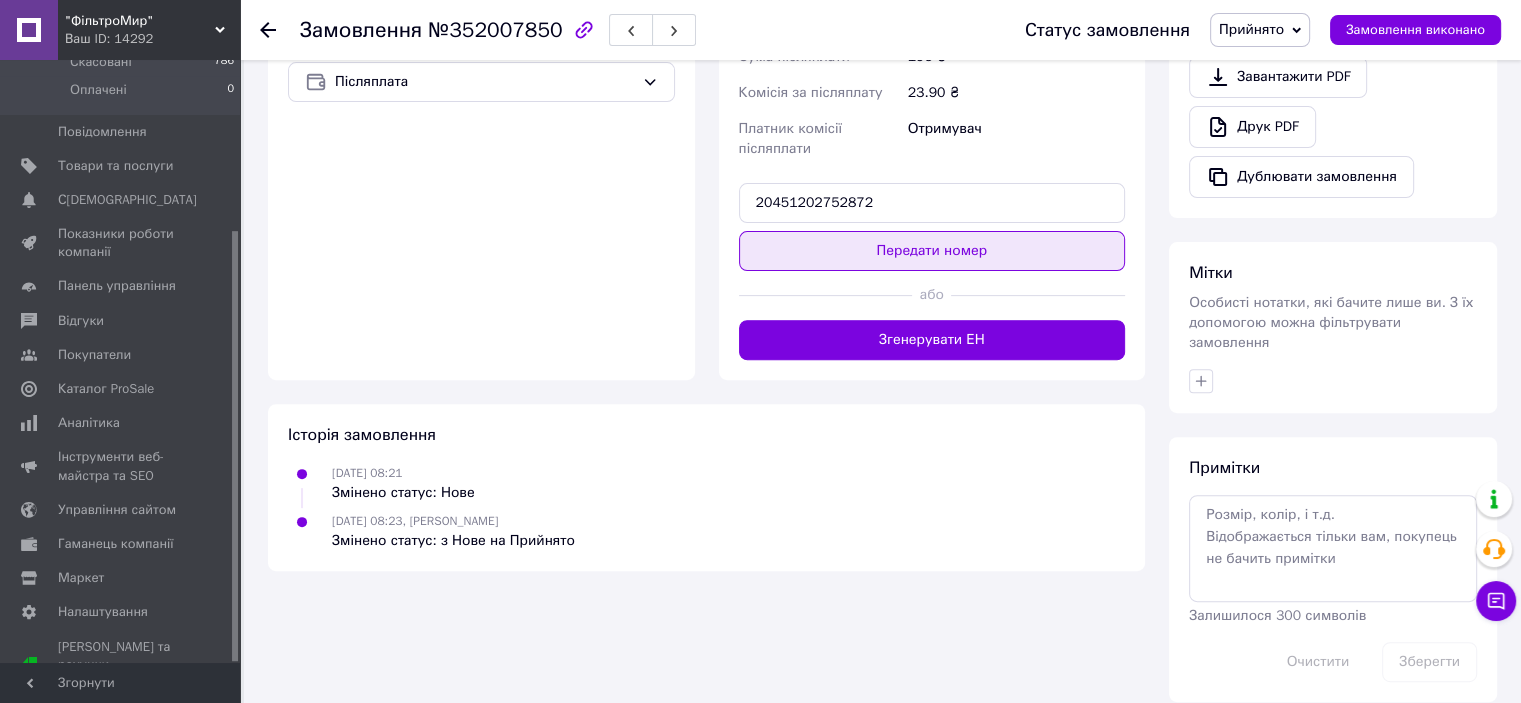 click on "Передати номер" at bounding box center (932, 251) 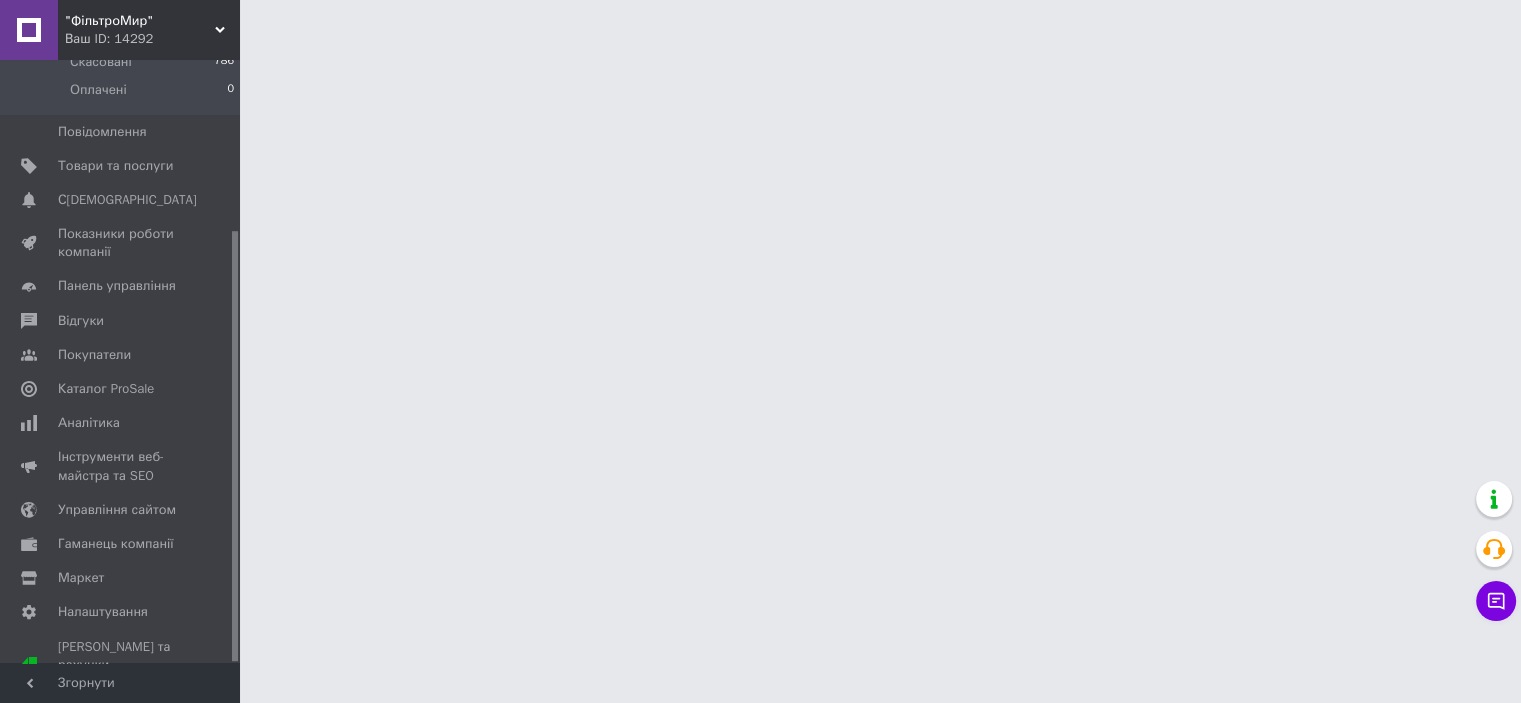scroll, scrollTop: 0, scrollLeft: 0, axis: both 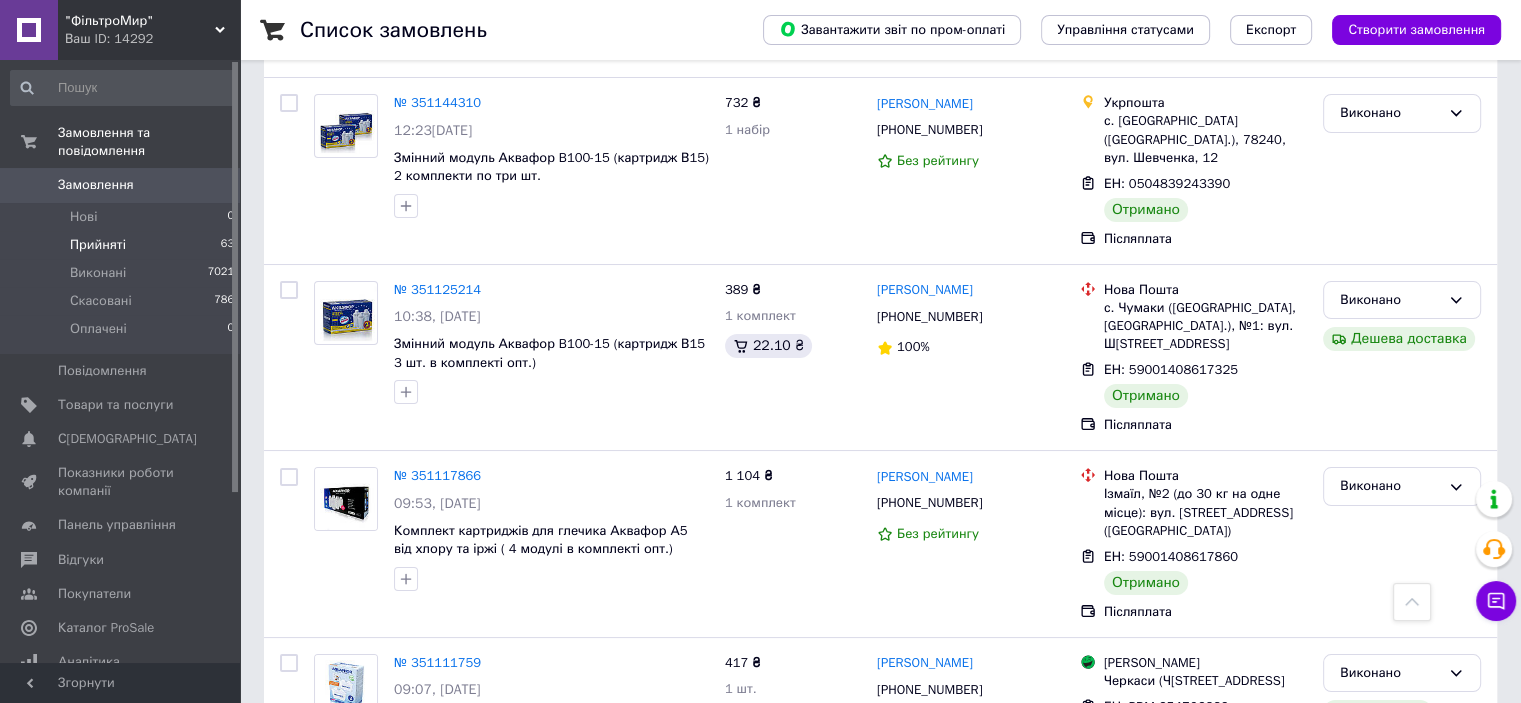 click on "Прийняті 63" at bounding box center (123, 245) 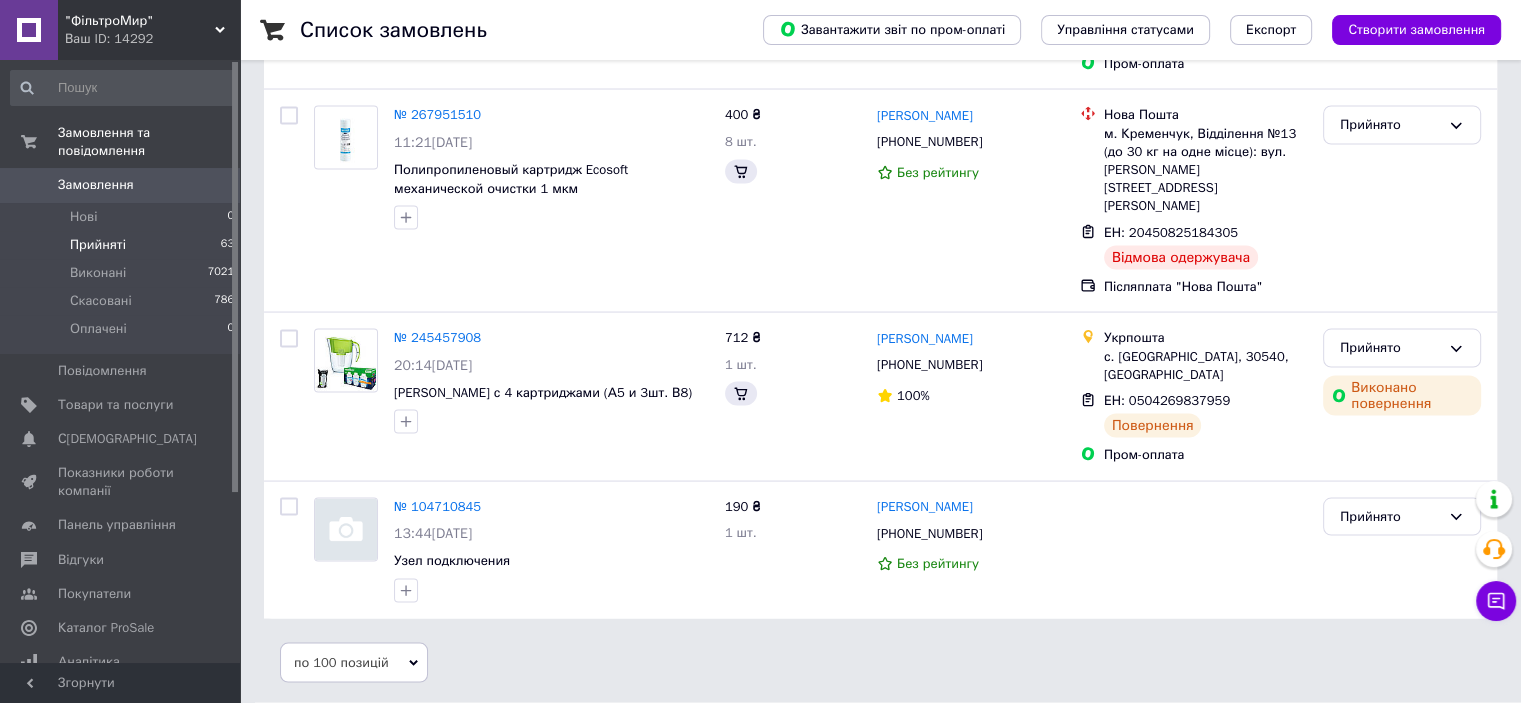 scroll, scrollTop: 0, scrollLeft: 0, axis: both 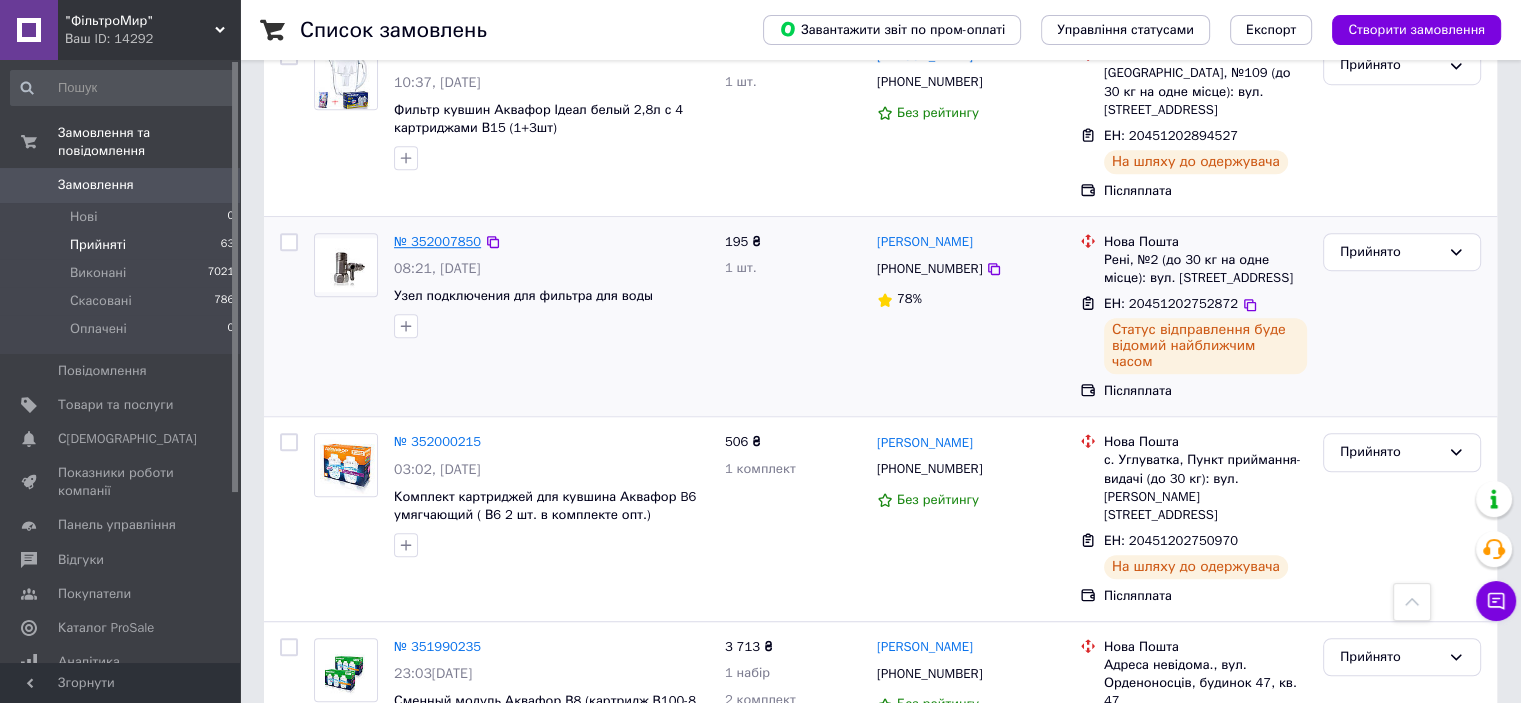 click on "№ 352007850" at bounding box center [437, 241] 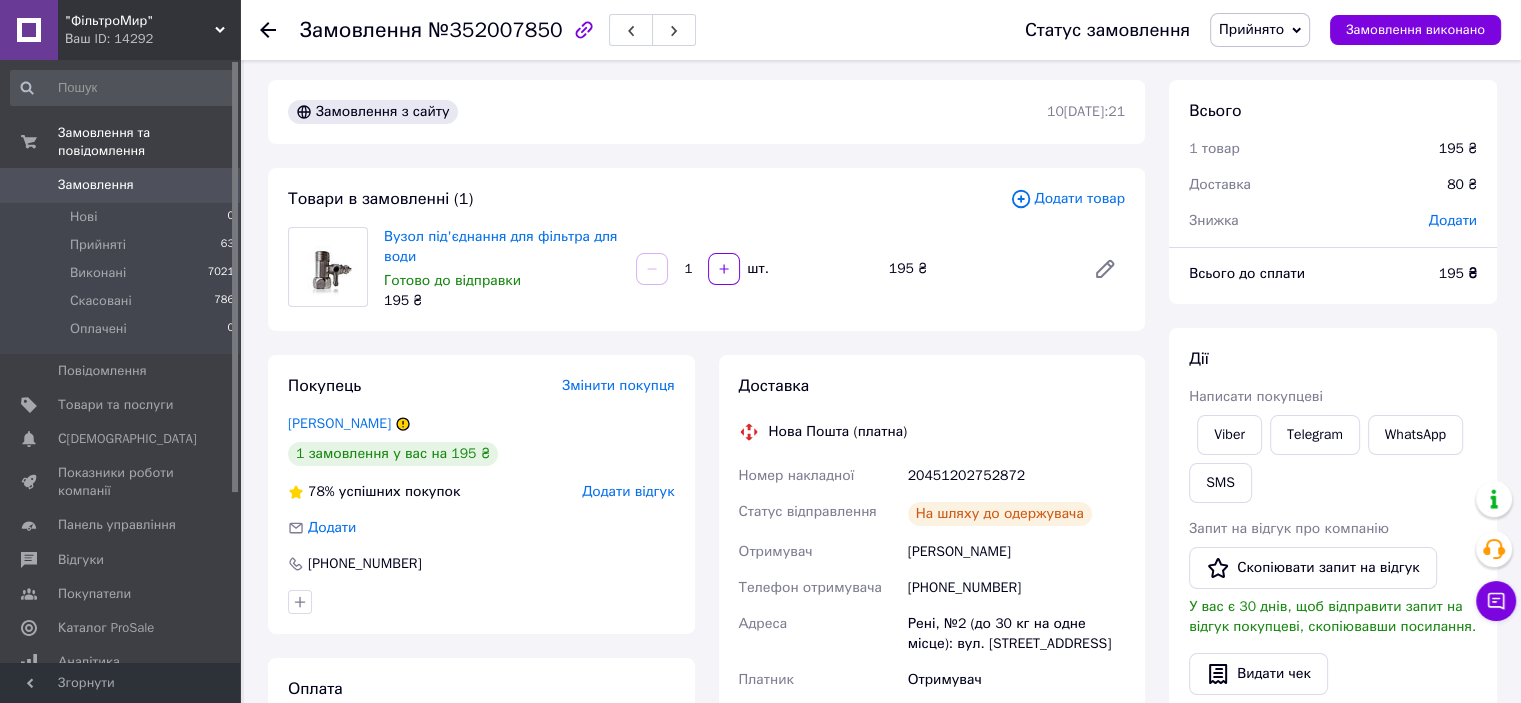 scroll, scrollTop: 0, scrollLeft: 0, axis: both 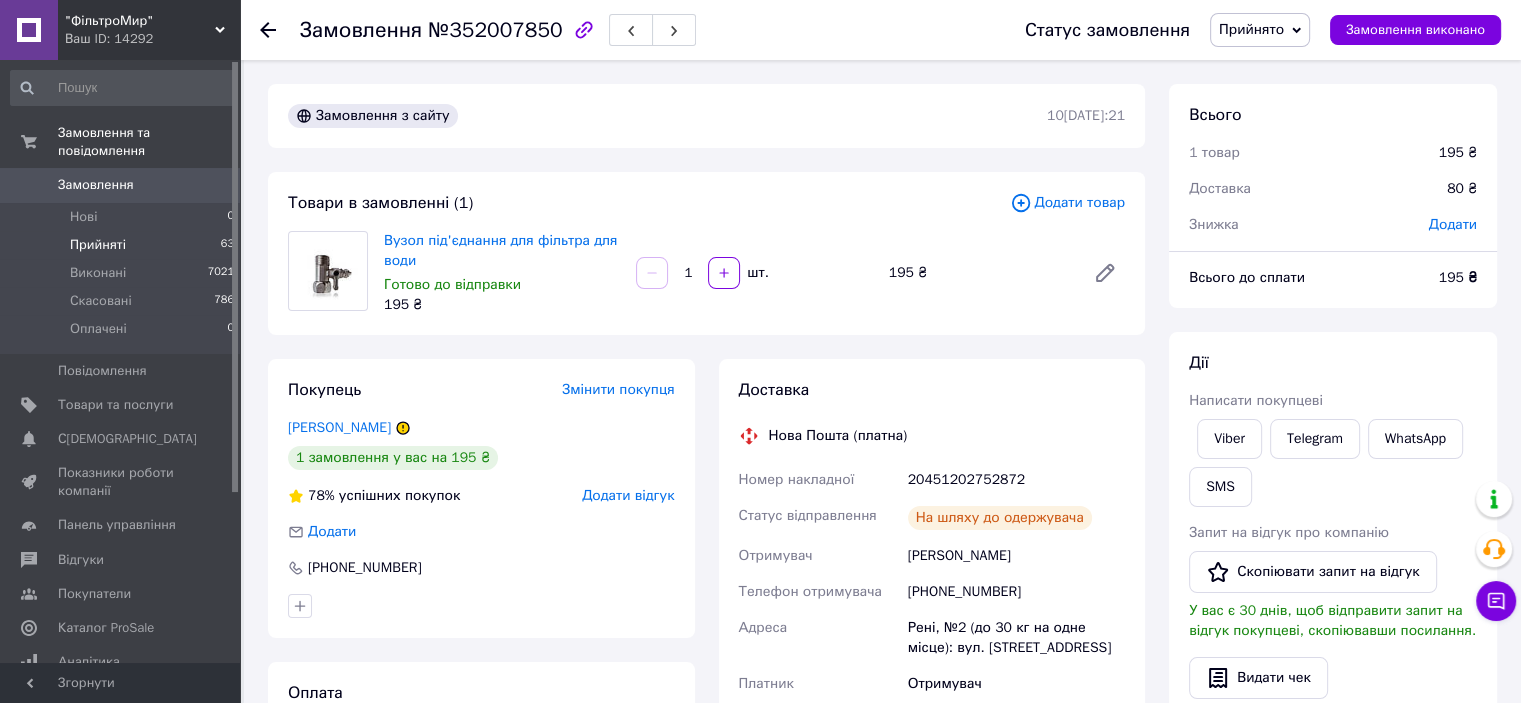 click on "Прийняті" at bounding box center [98, 245] 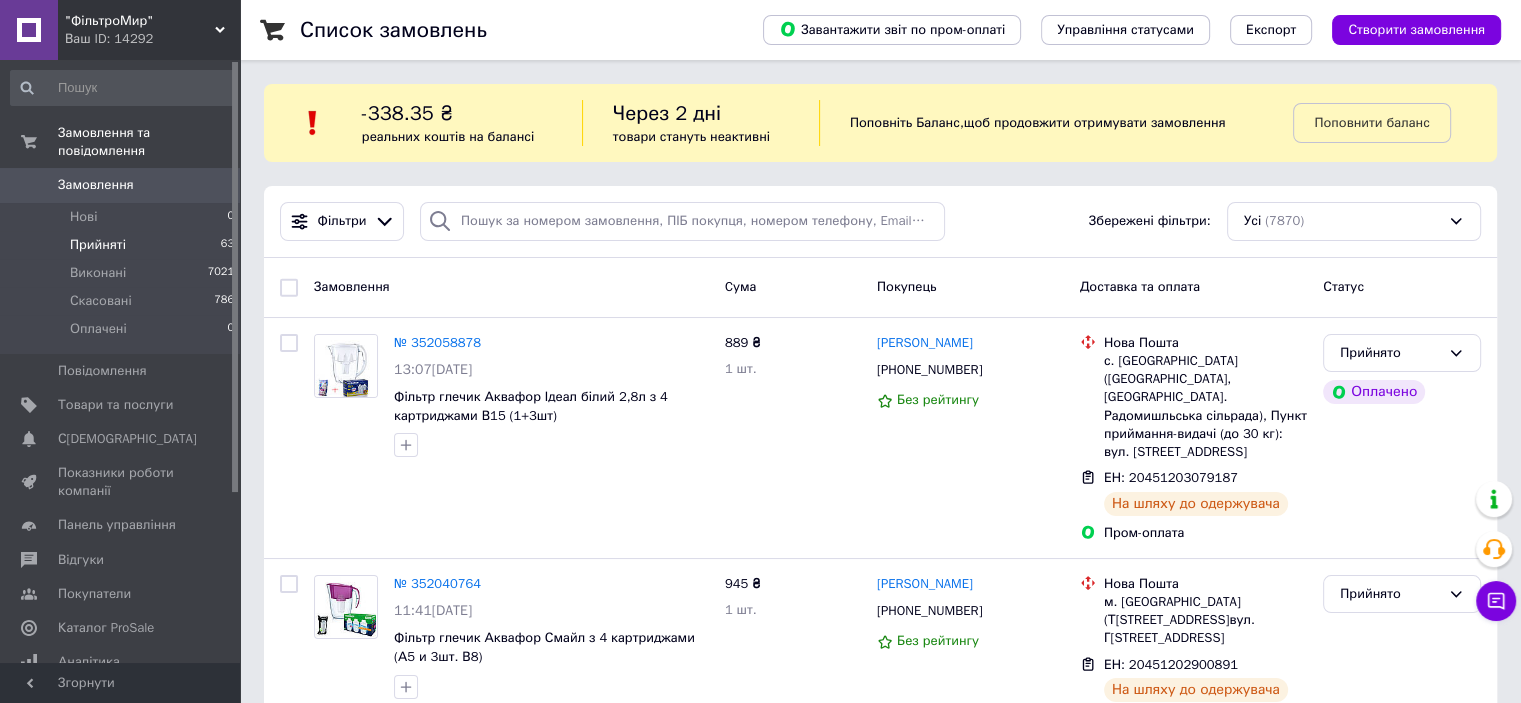 drag, startPoint x: 117, startPoint y: 233, endPoint x: 0, endPoint y: 98, distance: 178.6449 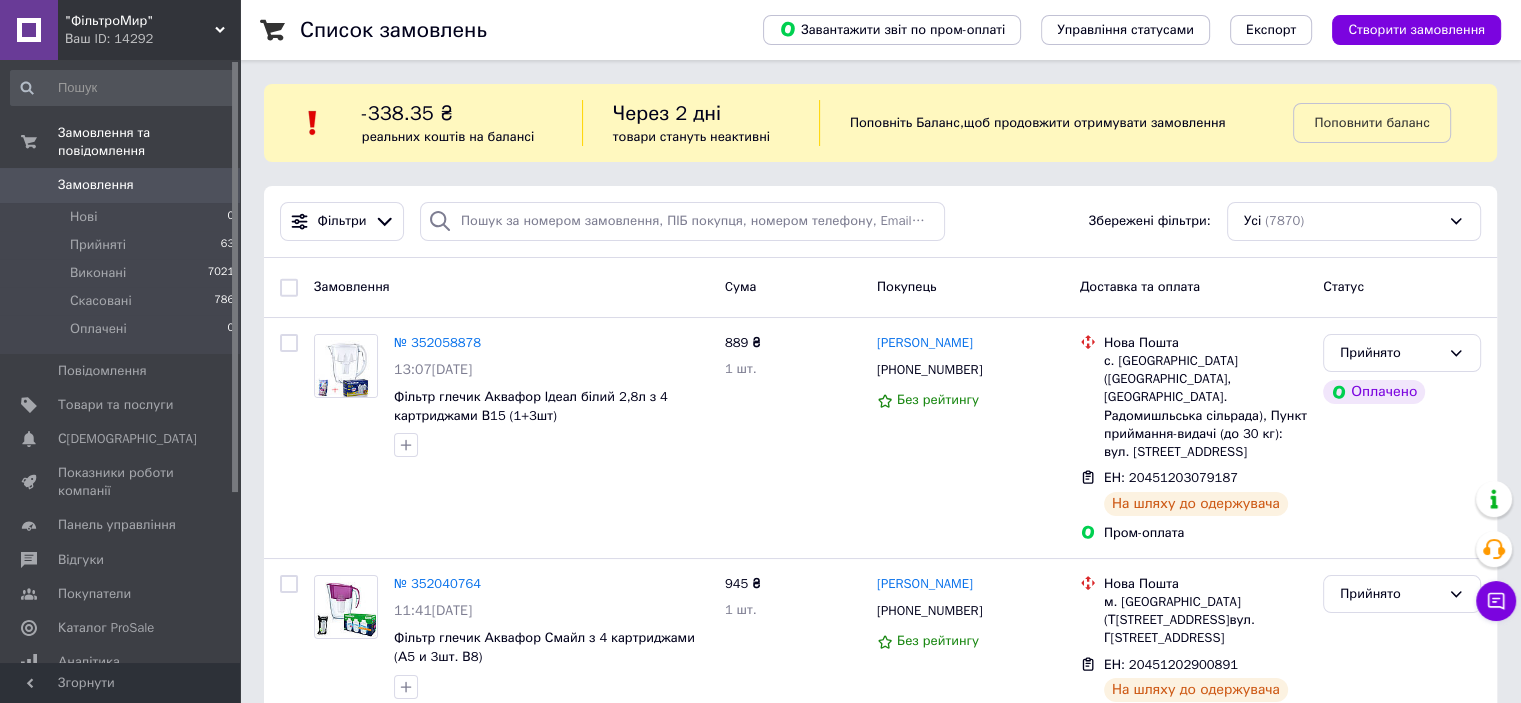 click on "Прийняті" at bounding box center [98, 245] 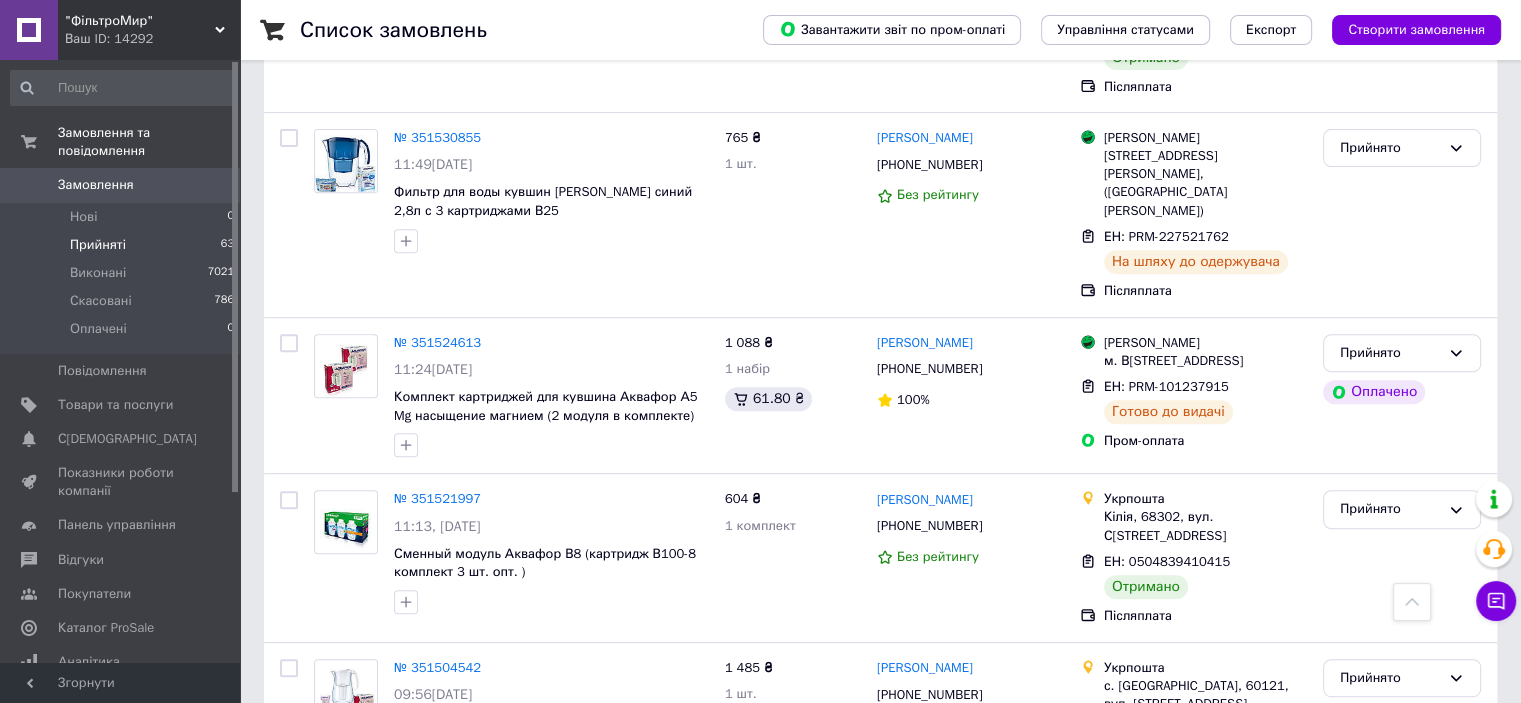 scroll, scrollTop: 8363, scrollLeft: 0, axis: vertical 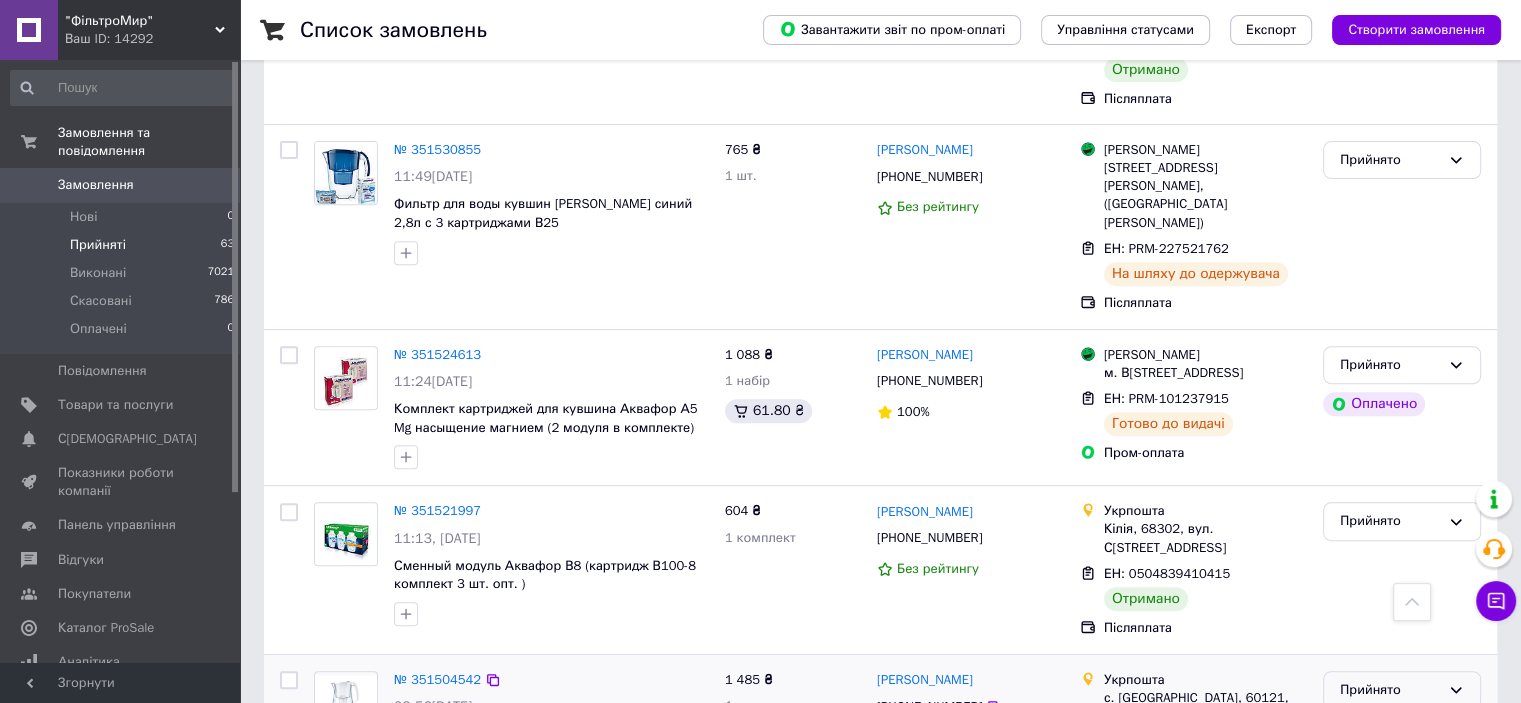 click 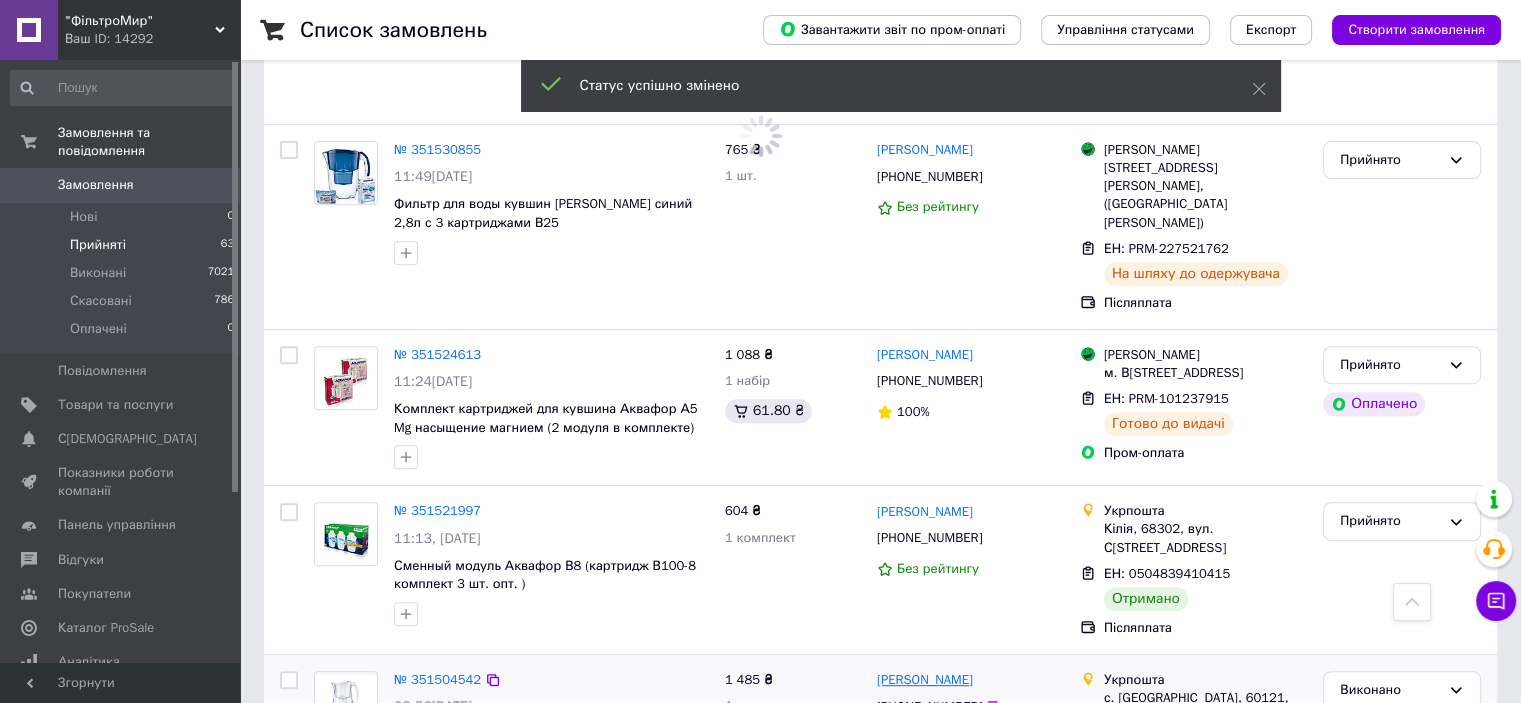 click on "[PERSON_NAME]" at bounding box center [925, 680] 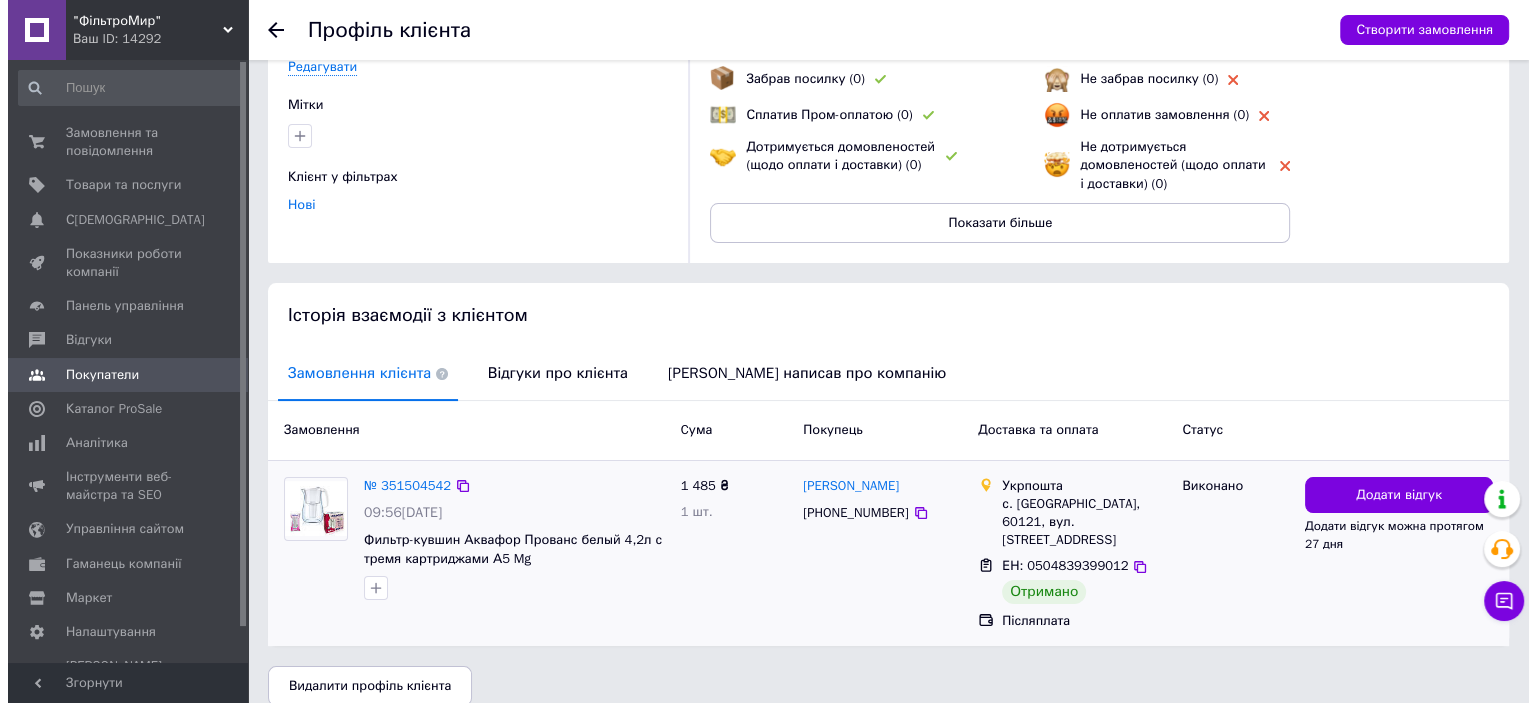 scroll, scrollTop: 176, scrollLeft: 0, axis: vertical 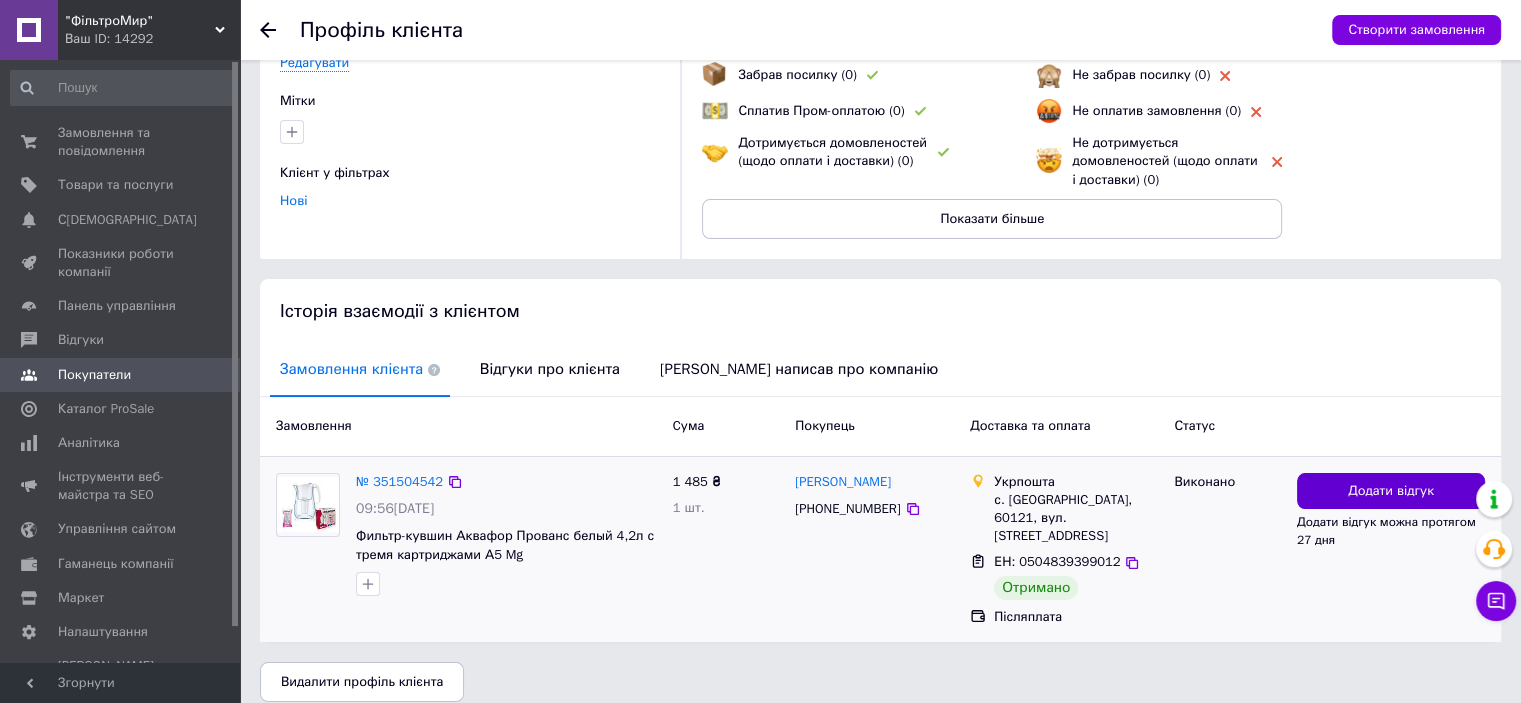 click on "Додати відгук" at bounding box center (1391, 491) 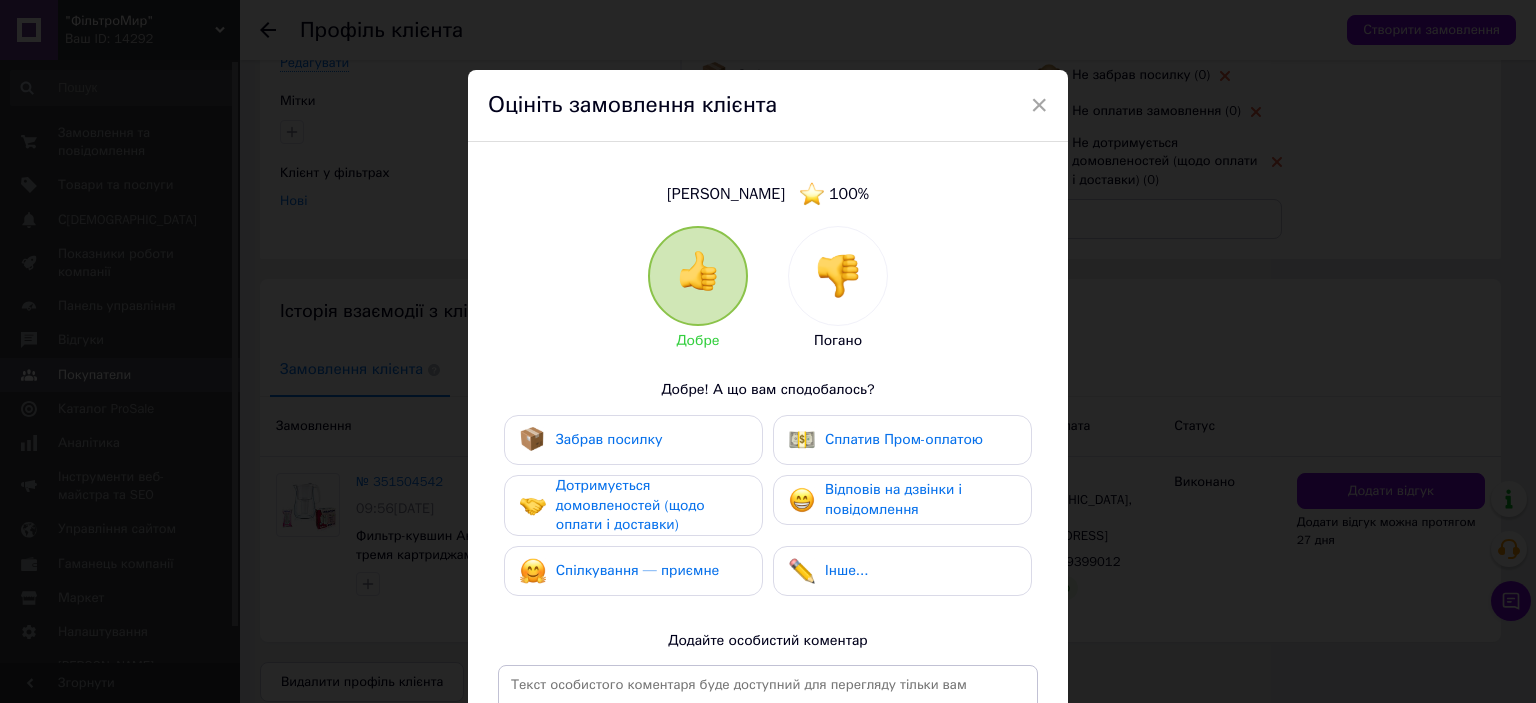 click on "Забрав посилку" at bounding box center (633, 440) 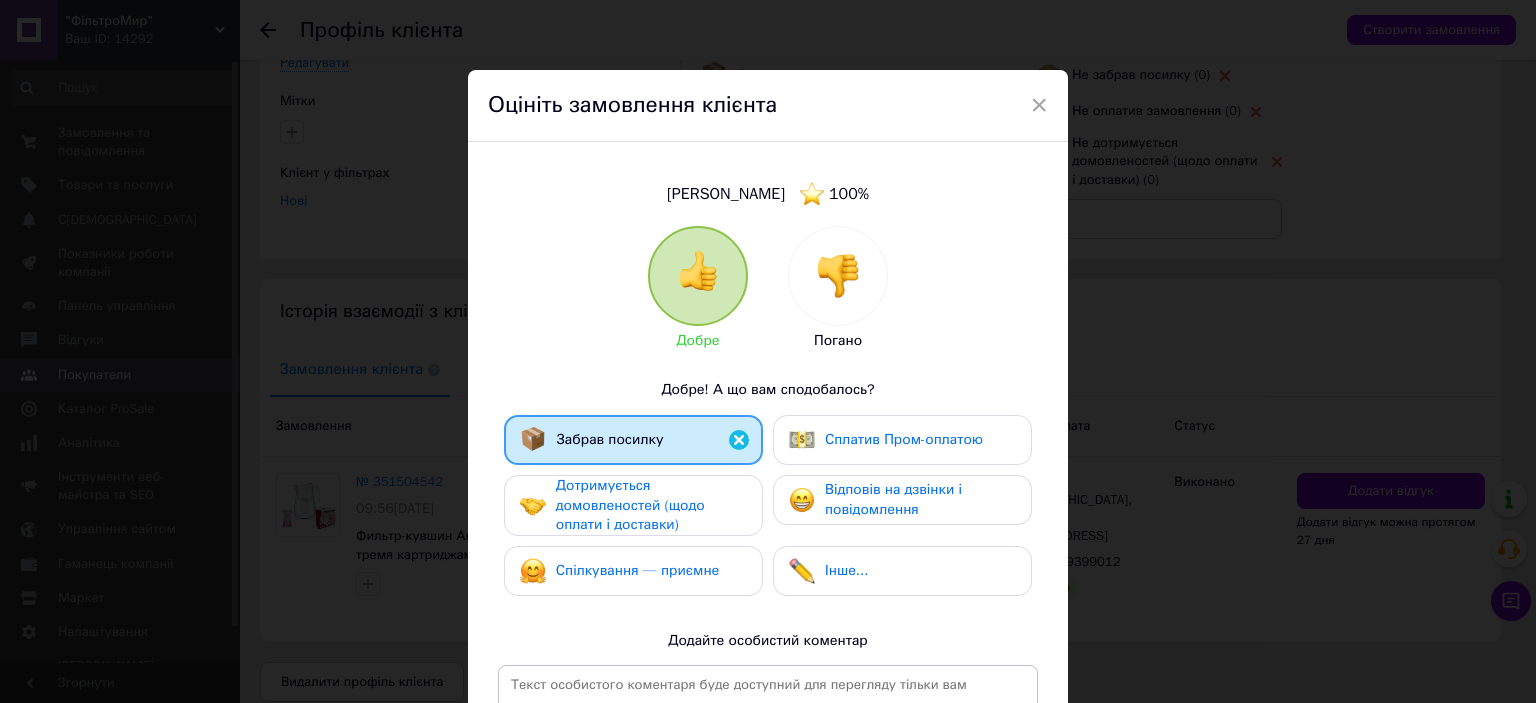 drag, startPoint x: 656, startPoint y: 519, endPoint x: 674, endPoint y: 617, distance: 99.63935 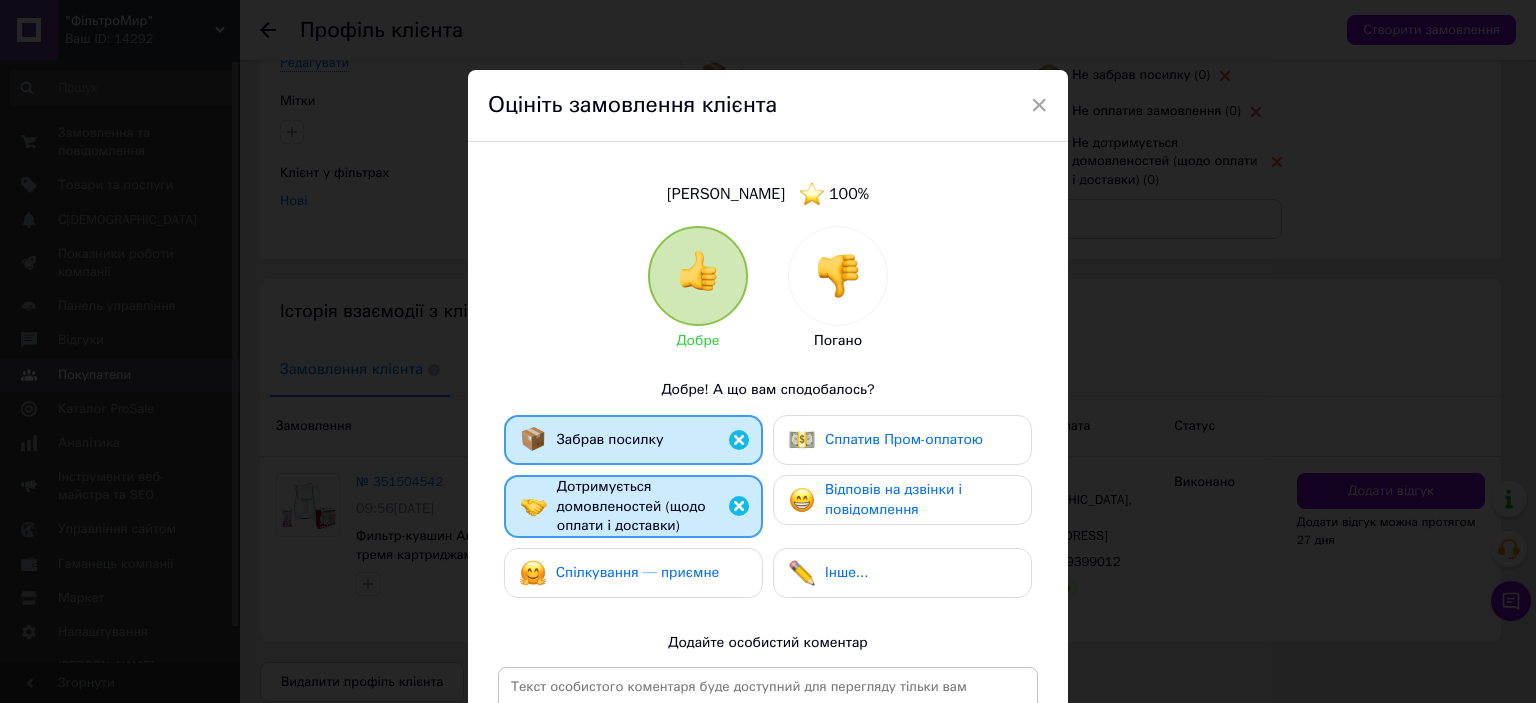 drag, startPoint x: 674, startPoint y: 617, endPoint x: 677, endPoint y: 601, distance: 16.27882 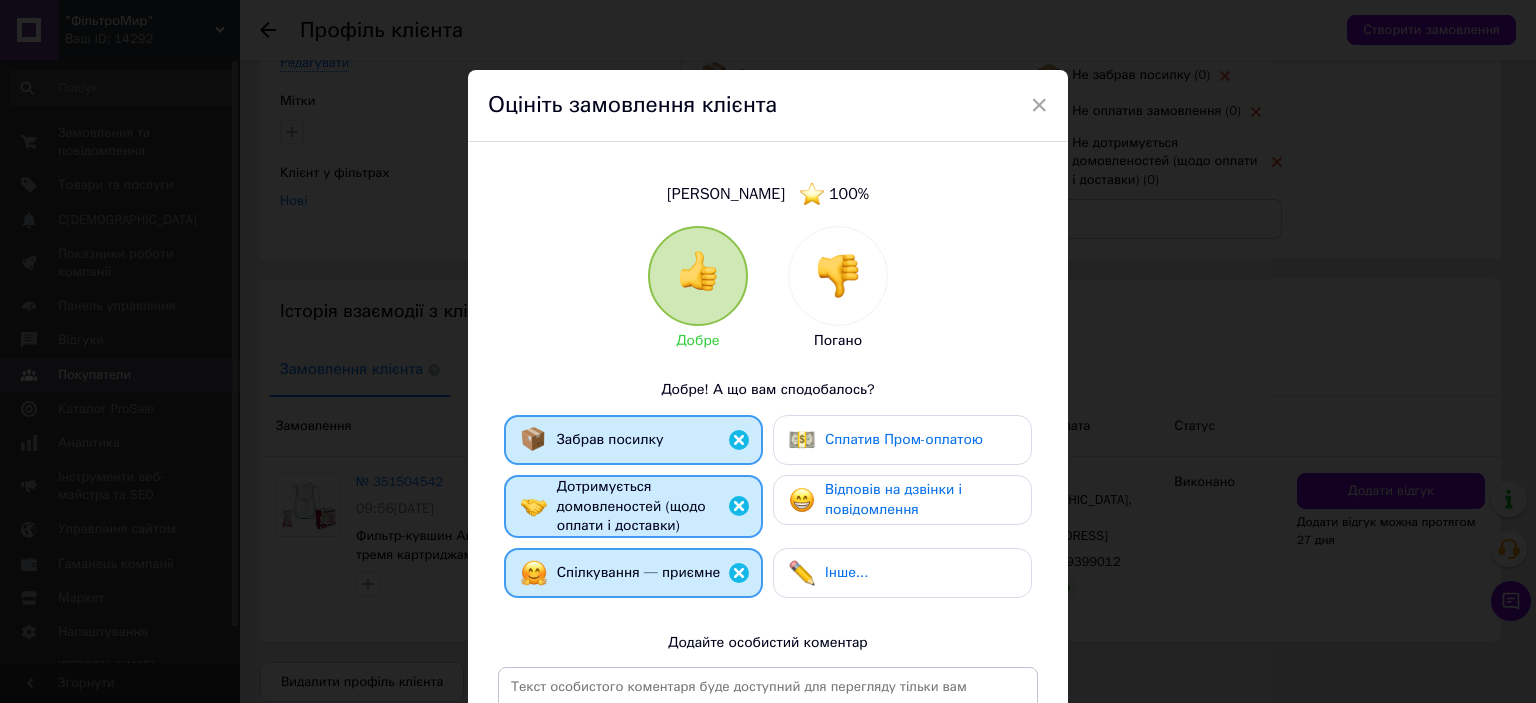 click on "Відповів на дзвінки і повідомлення" at bounding box center (893, 499) 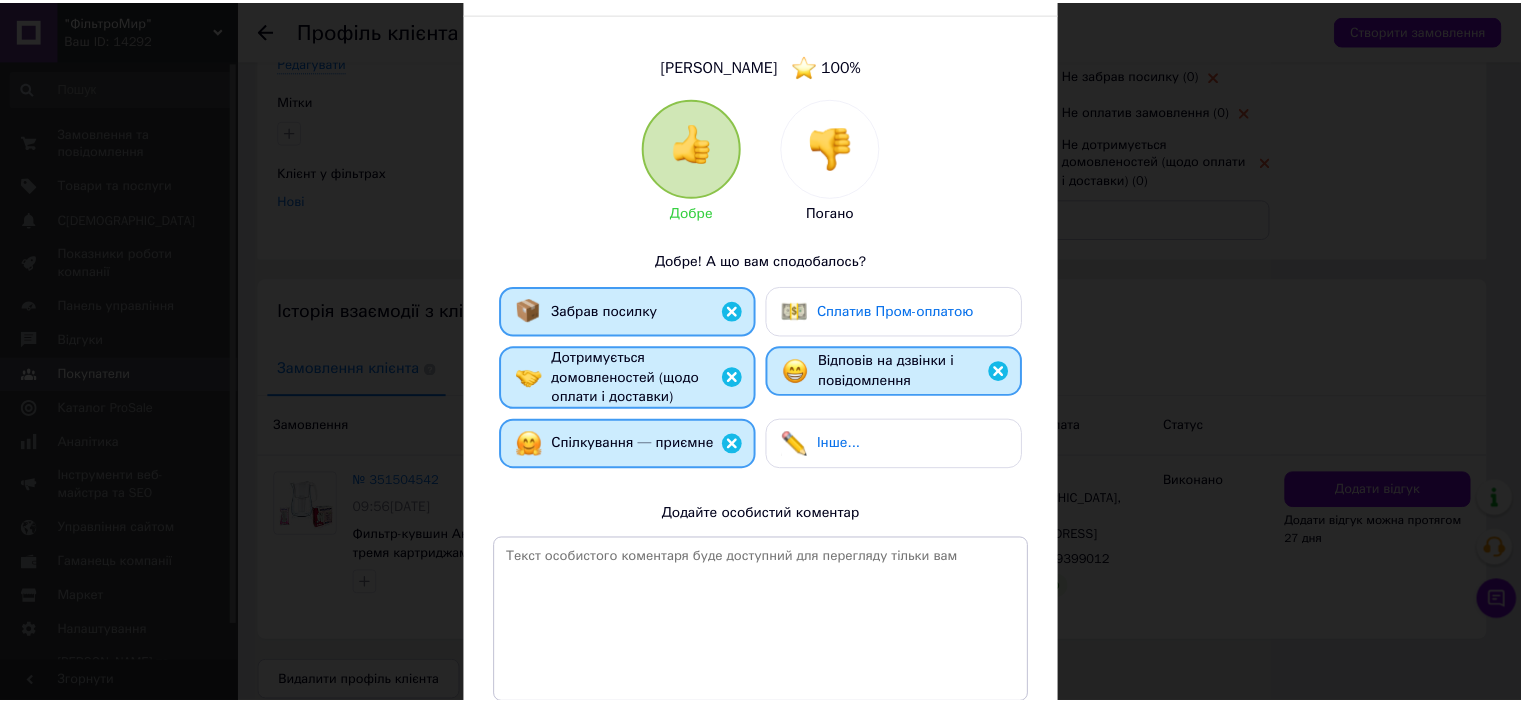 scroll, scrollTop: 295, scrollLeft: 0, axis: vertical 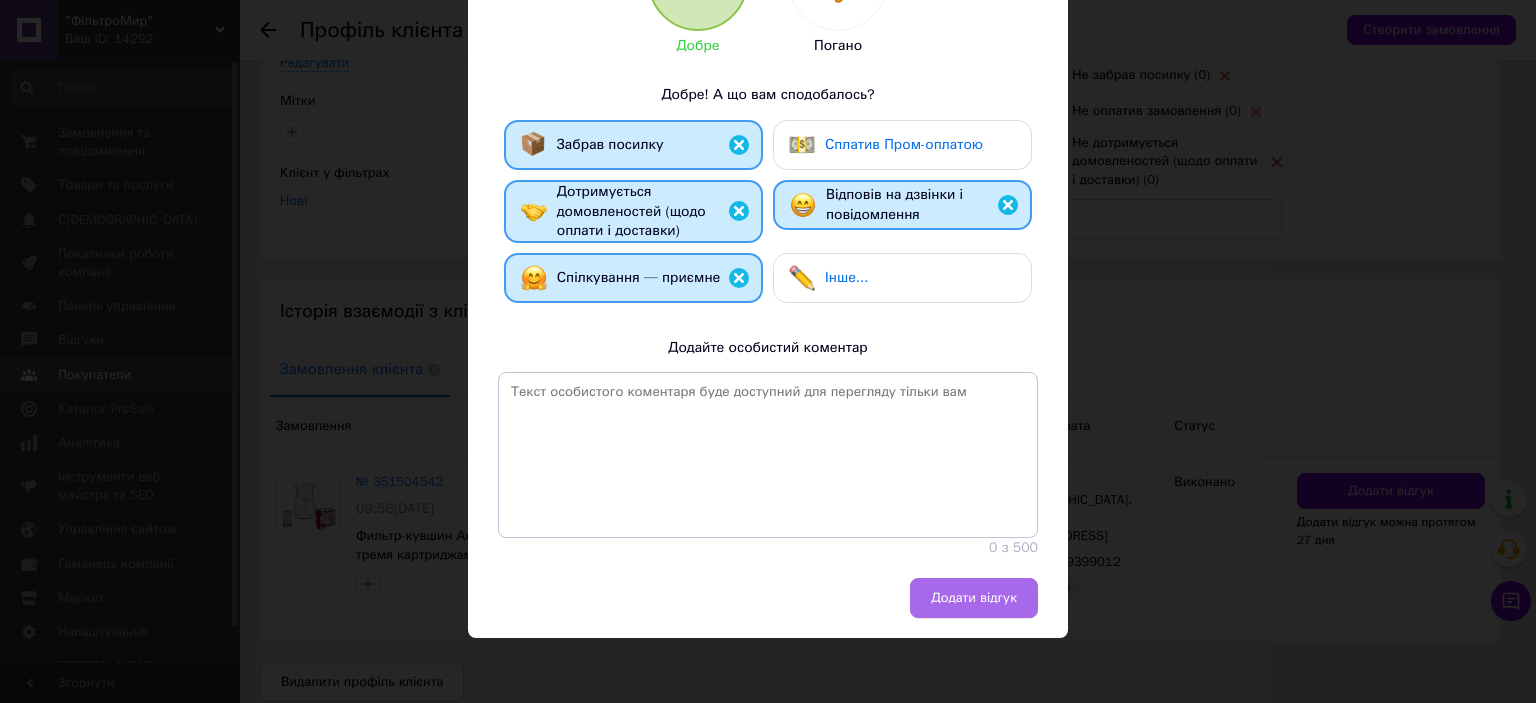 click on "Додати відгук" at bounding box center [974, 598] 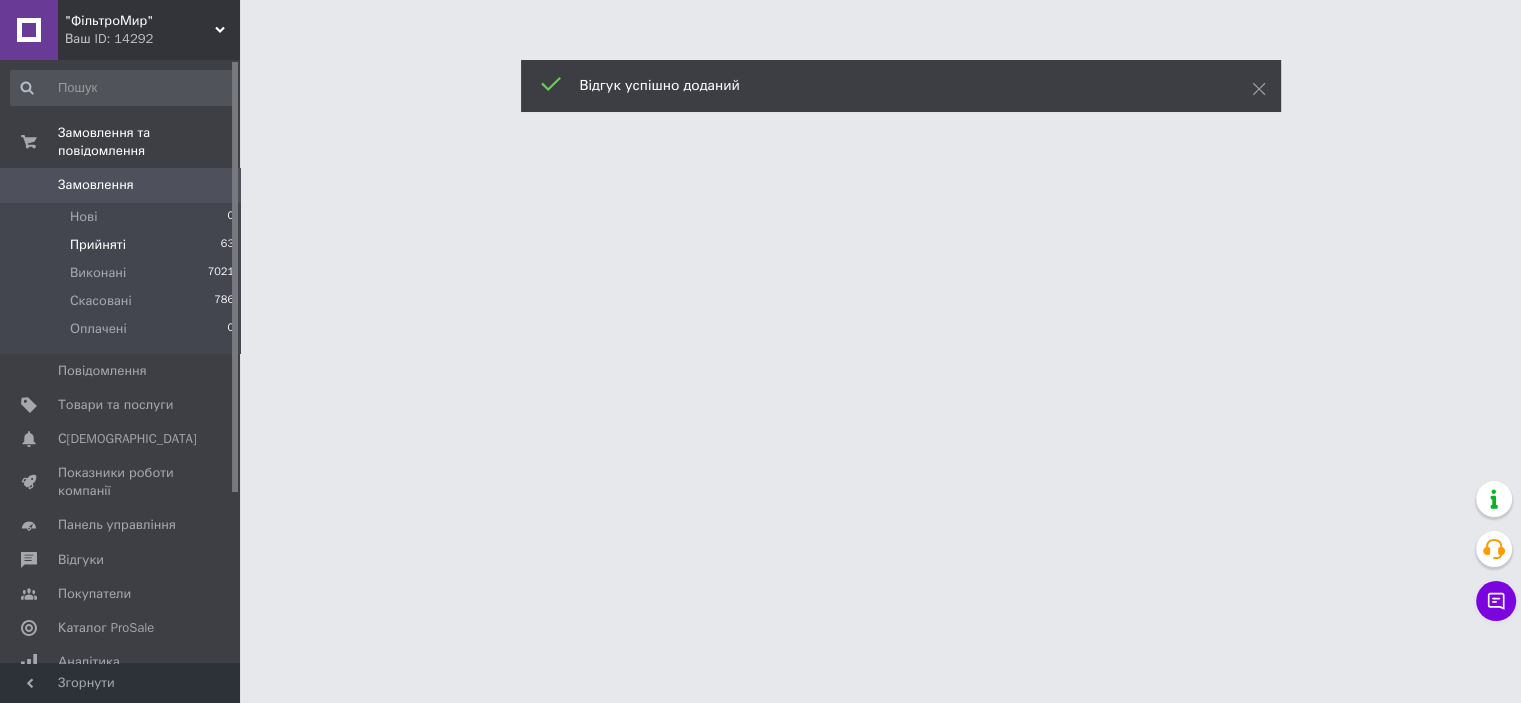 scroll, scrollTop: 0, scrollLeft: 0, axis: both 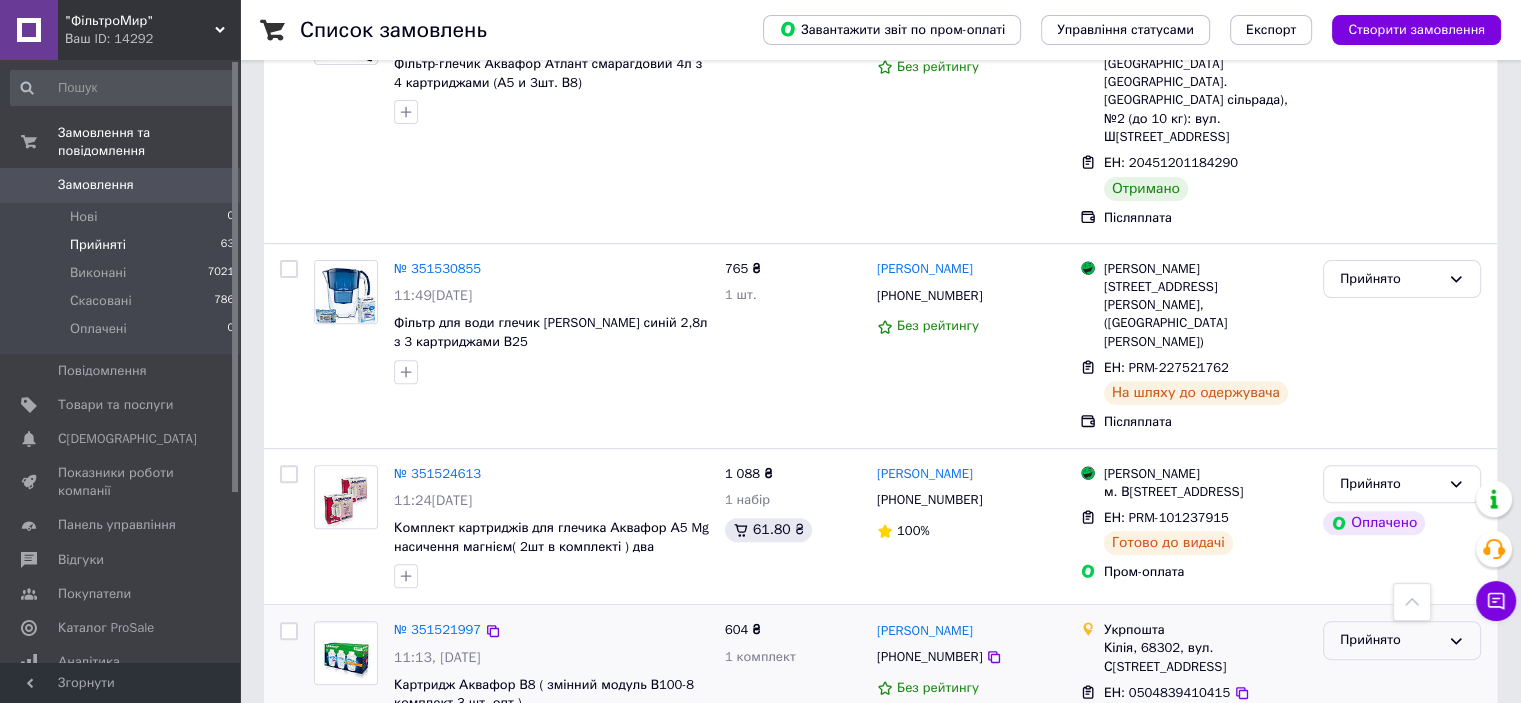 click 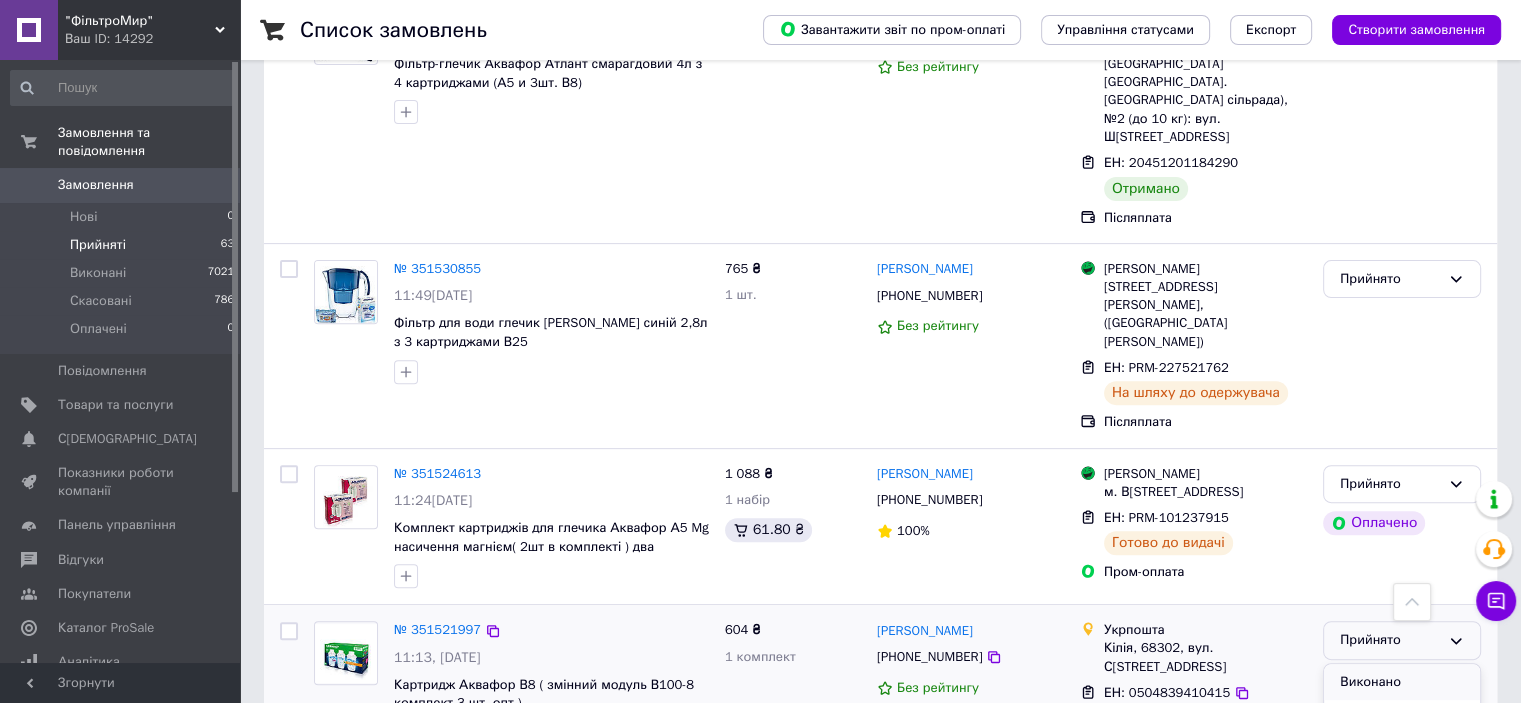 click on "Виконано" at bounding box center [1402, 682] 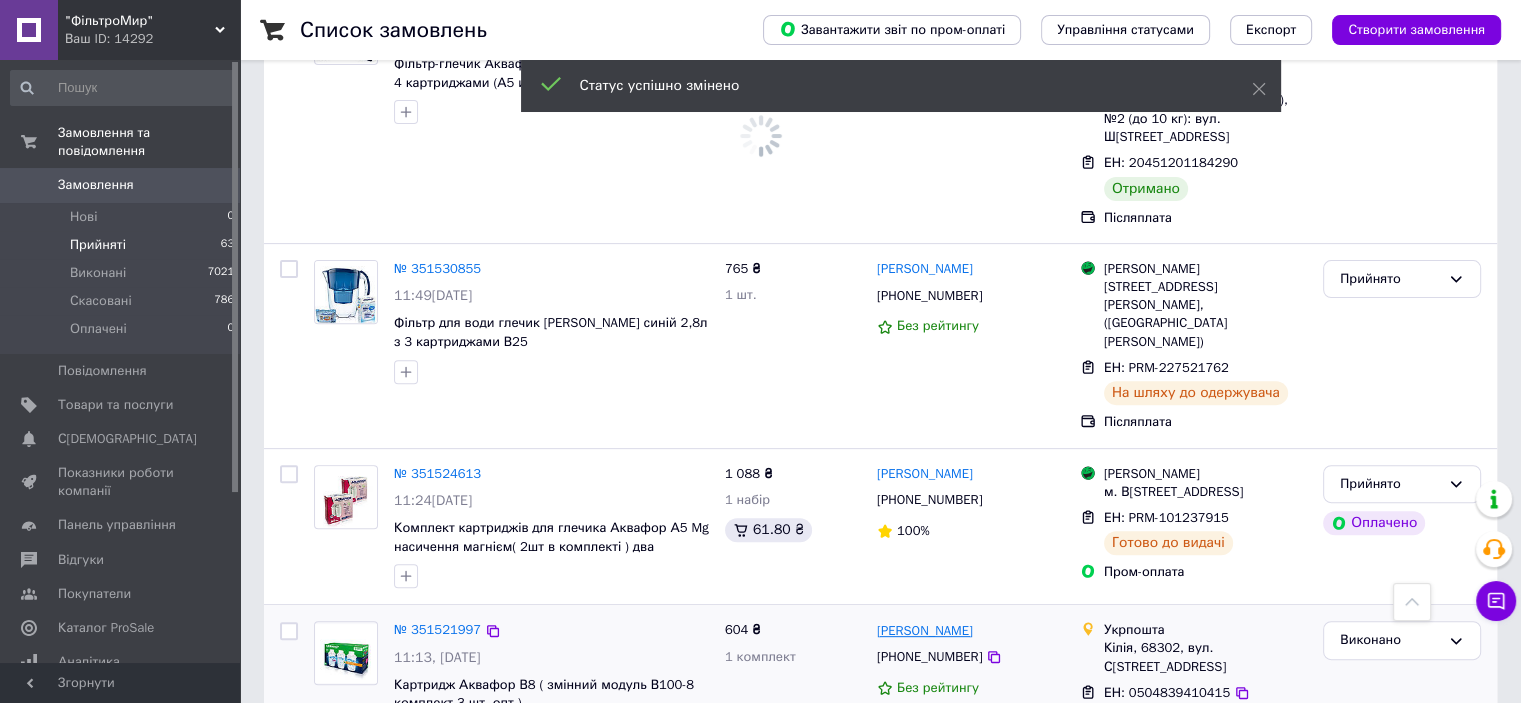 click on "[PERSON_NAME]" at bounding box center [925, 631] 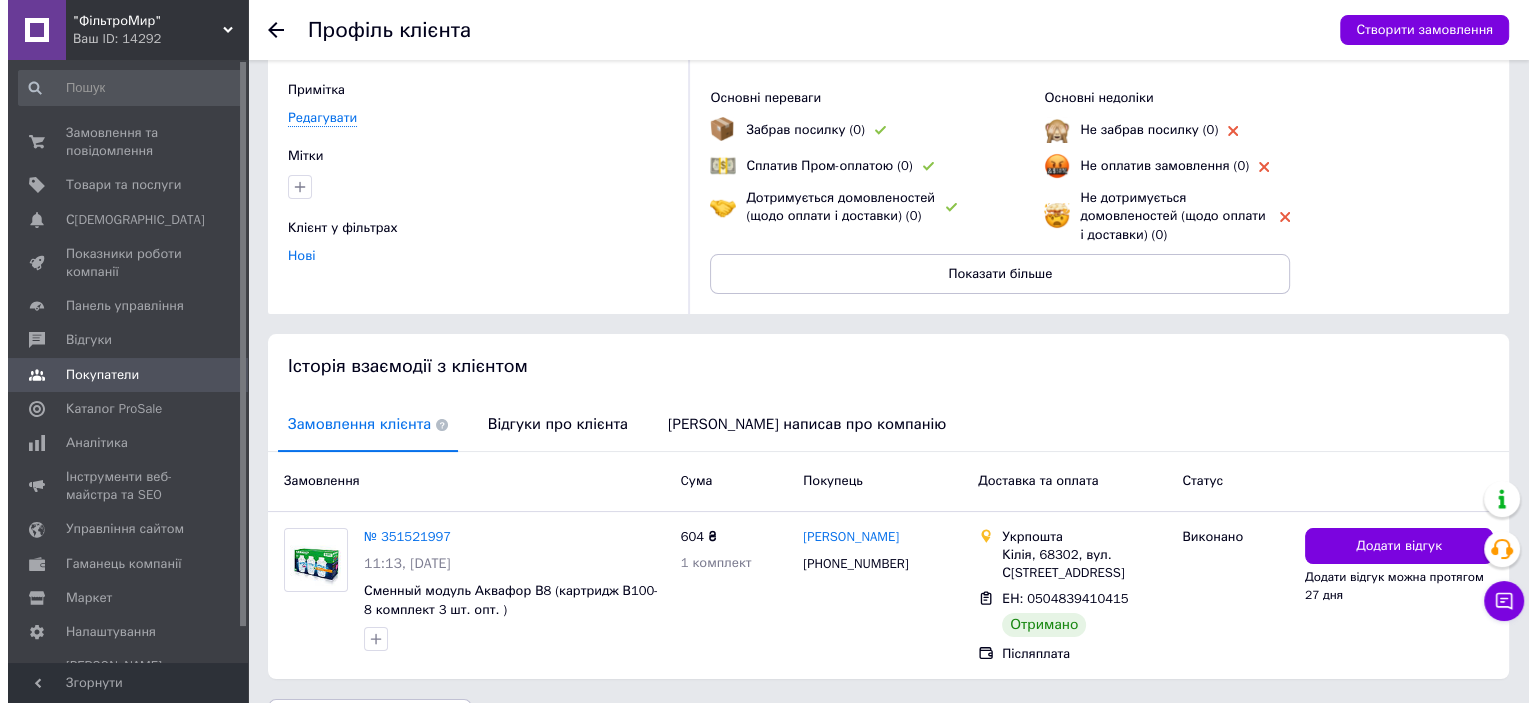 scroll, scrollTop: 164, scrollLeft: 0, axis: vertical 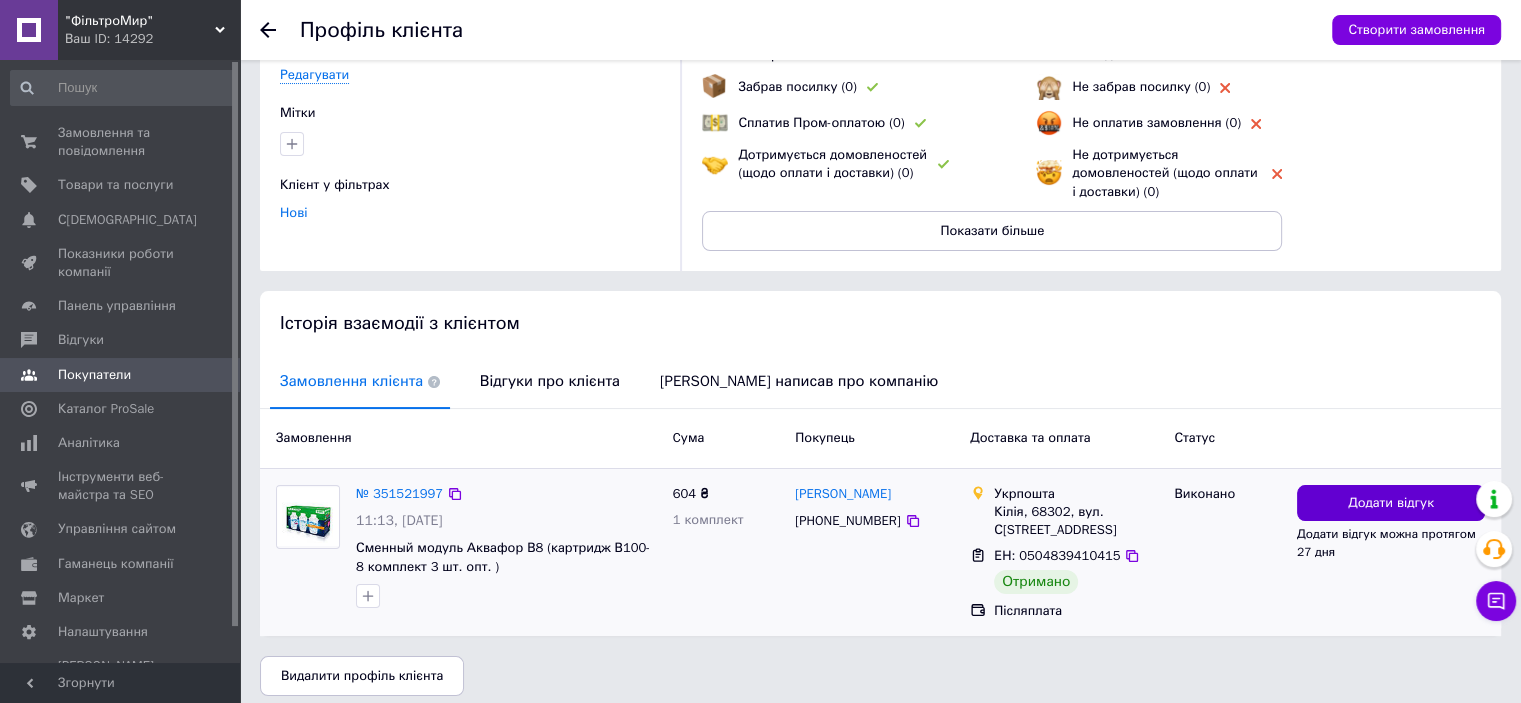 click on "Додати відгук" at bounding box center (1391, 503) 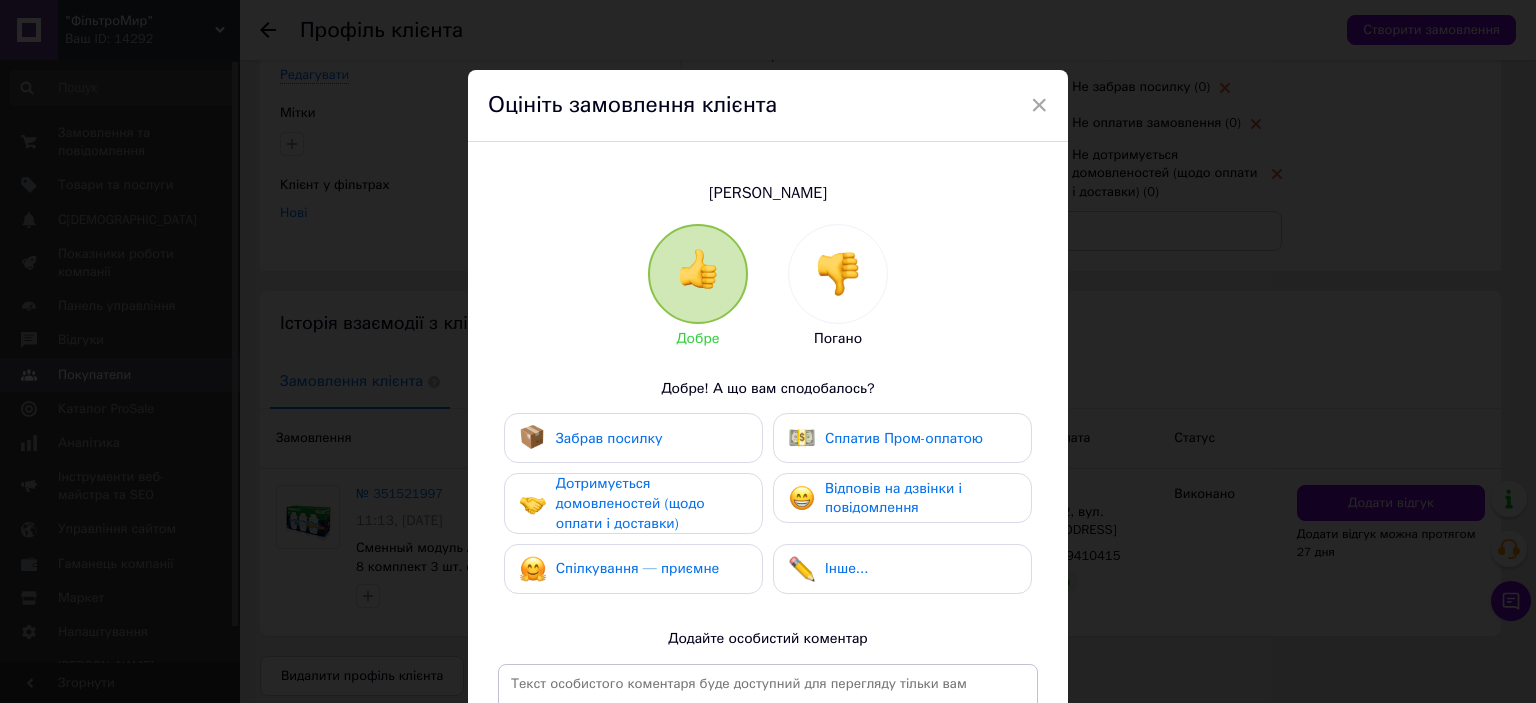 click on "Забрав посилку" at bounding box center [609, 438] 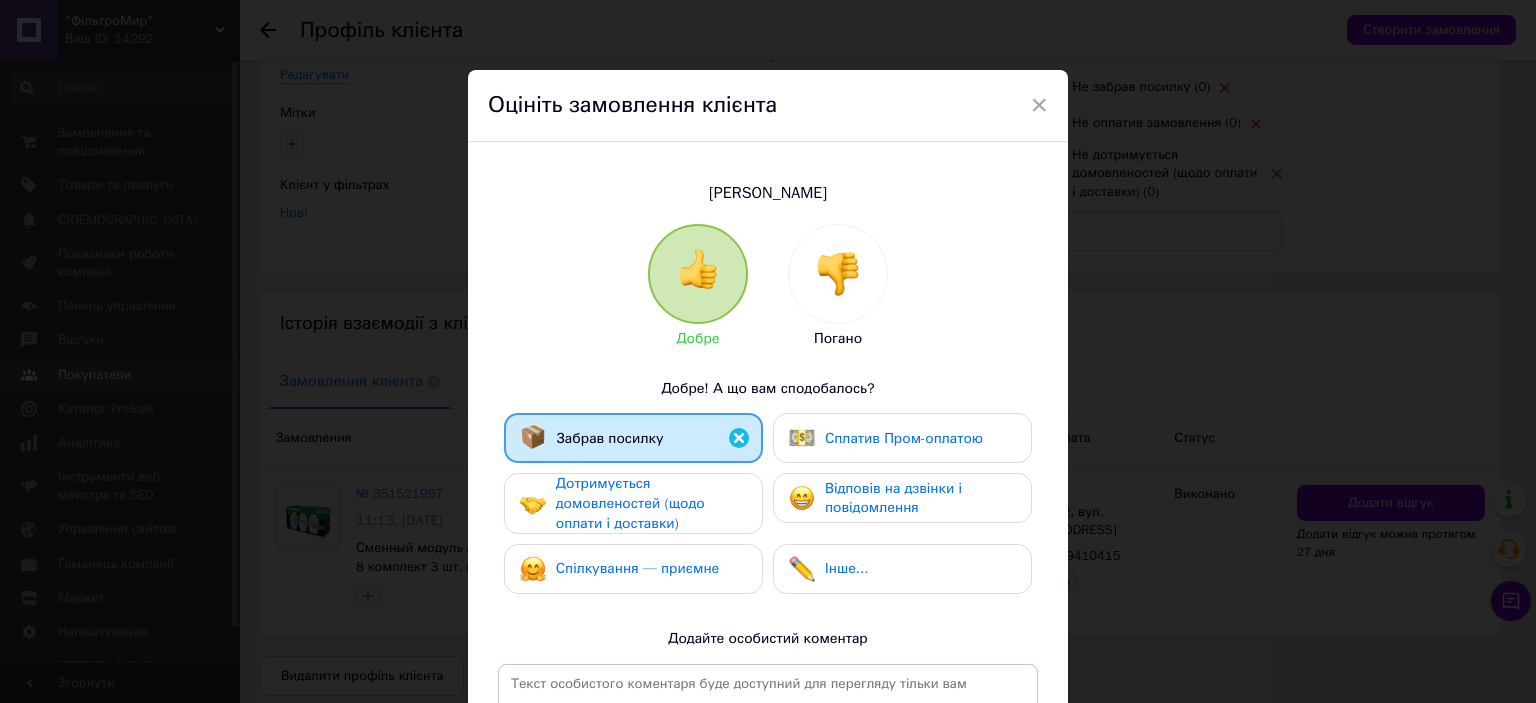 click on "Дотримується домовленостей (щодо оплати і доставки)" at bounding box center (630, 503) 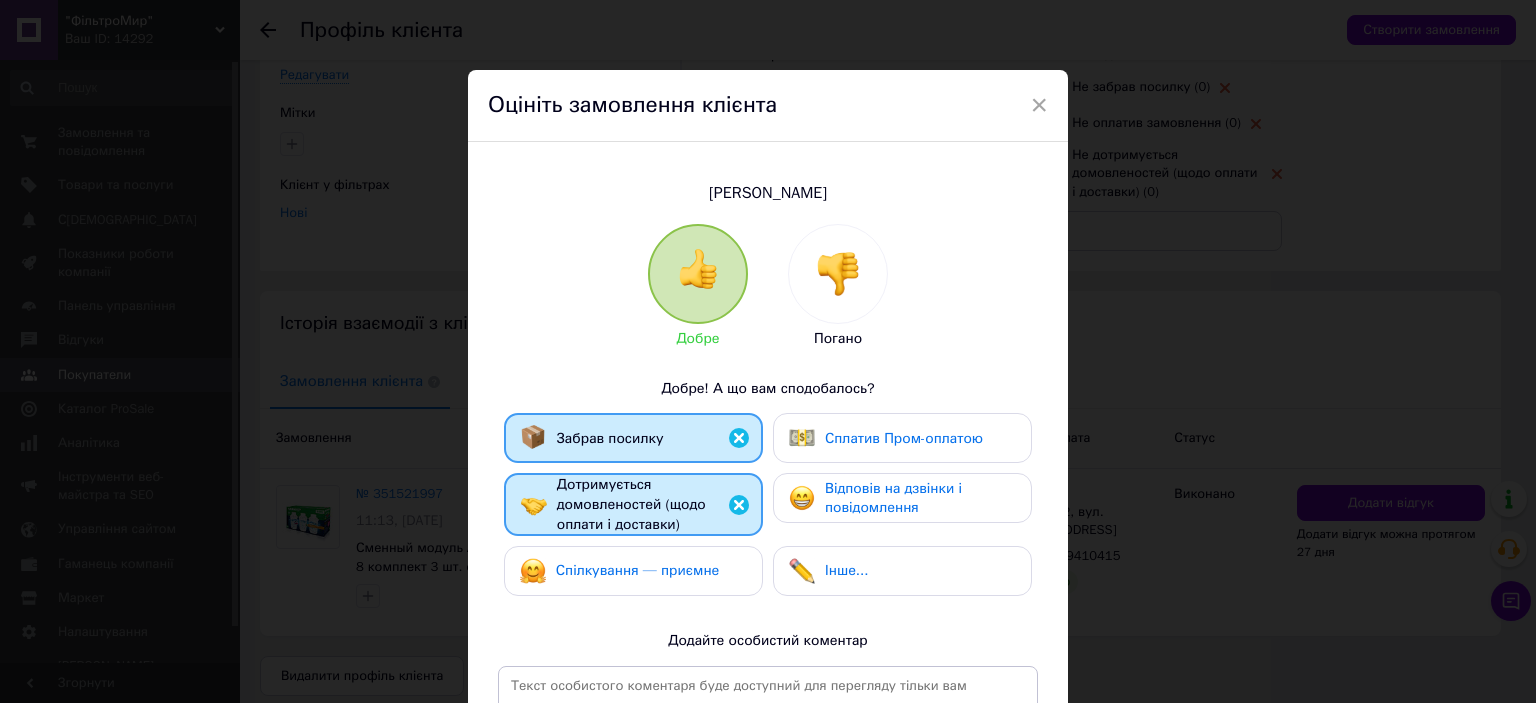drag, startPoint x: 646, startPoint y: 575, endPoint x: 902, endPoint y: 479, distance: 273.4081 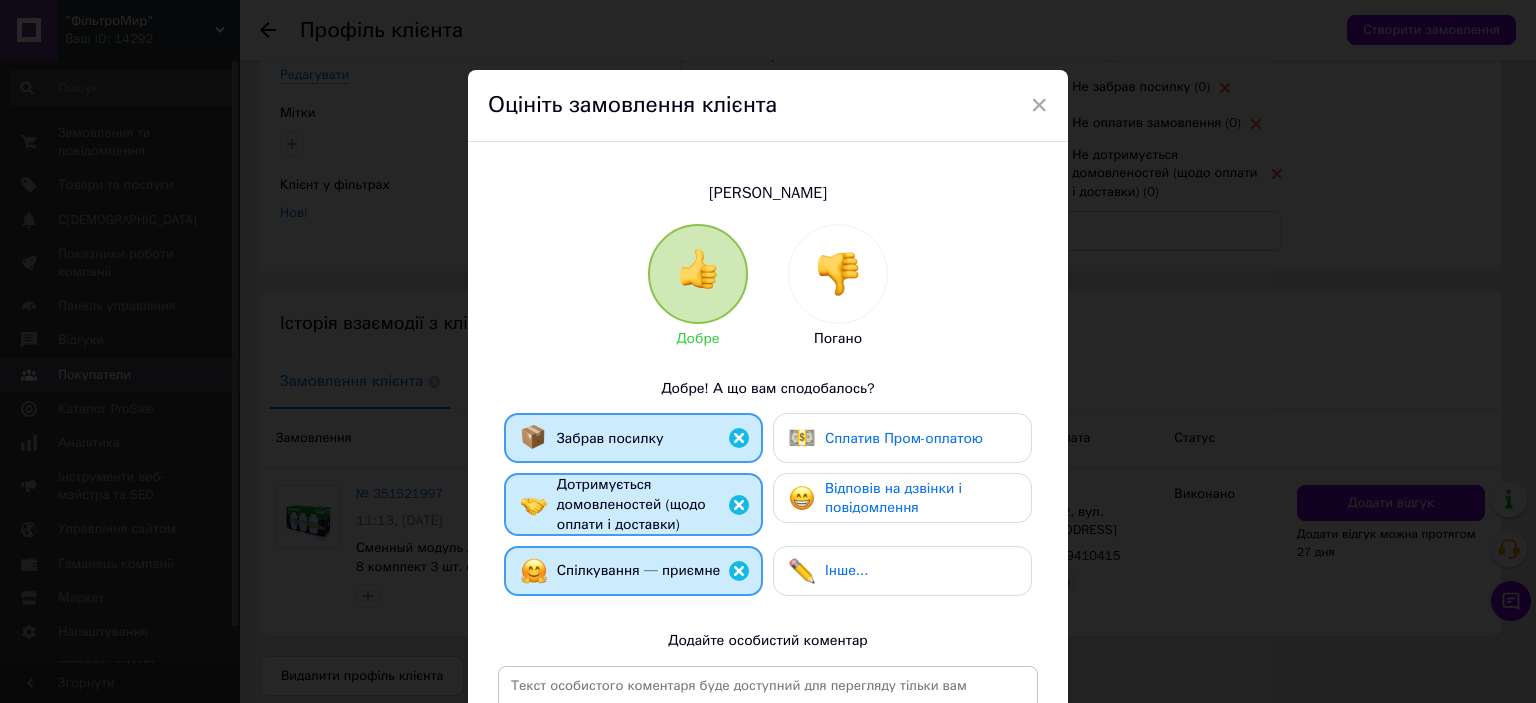 click on "Відповів на дзвінки і повідомлення" at bounding box center [893, 498] 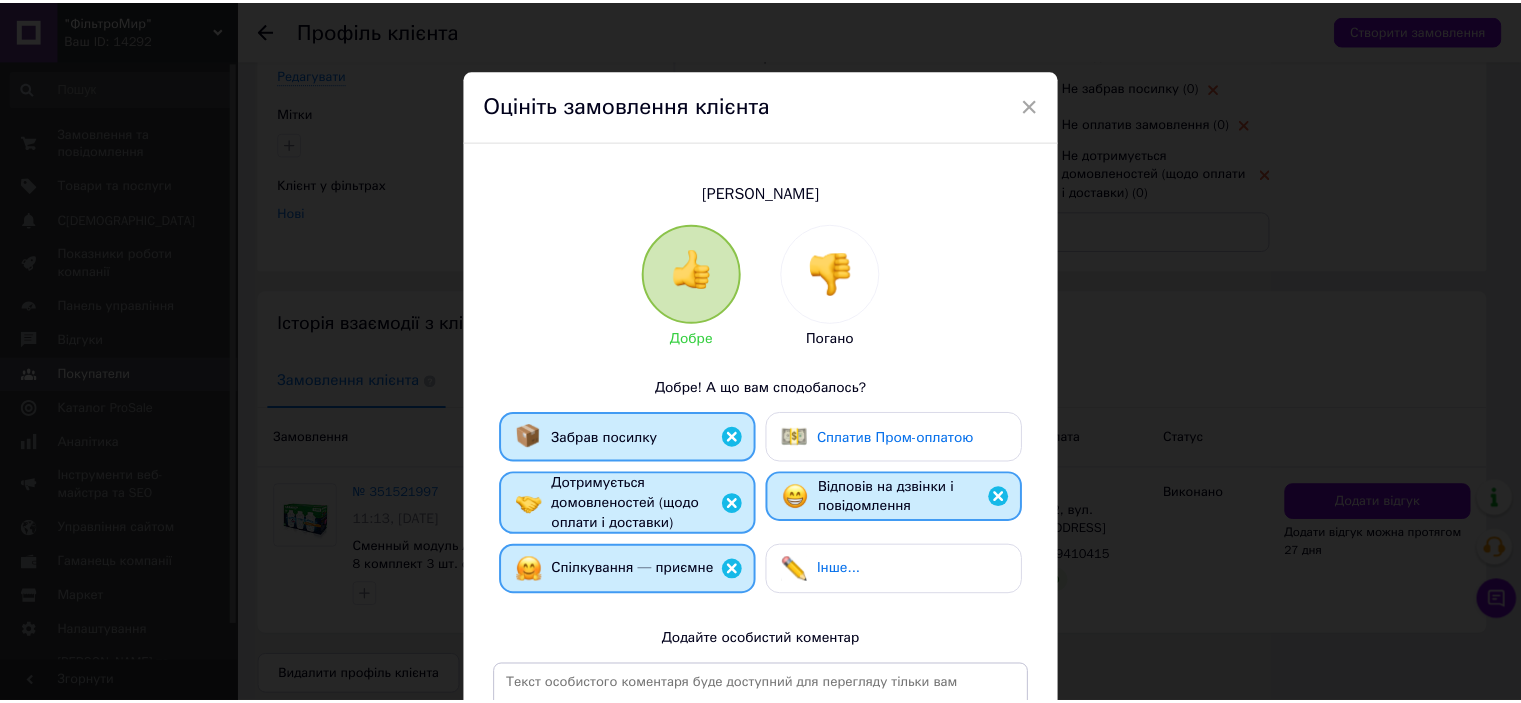 scroll, scrollTop: 293, scrollLeft: 0, axis: vertical 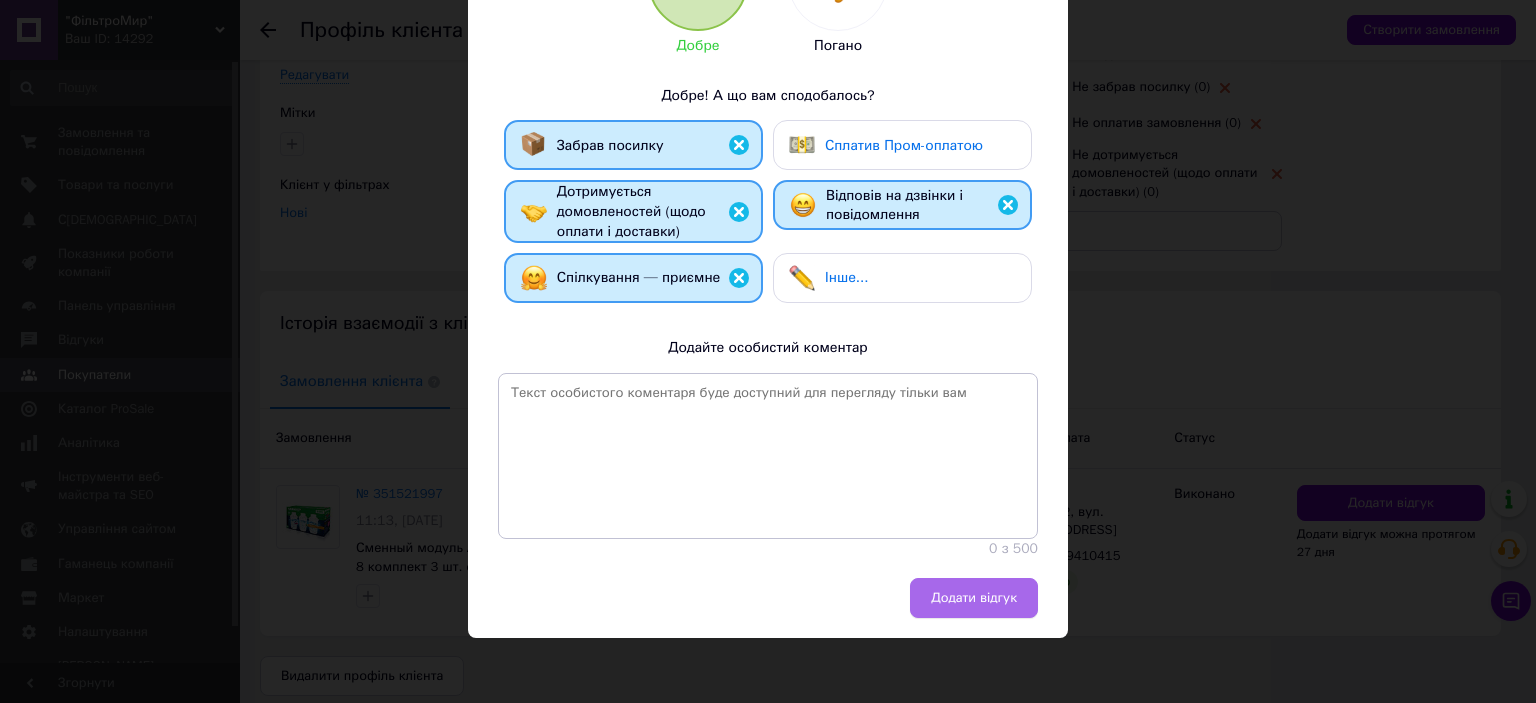 click on "Додати відгук" at bounding box center (974, 598) 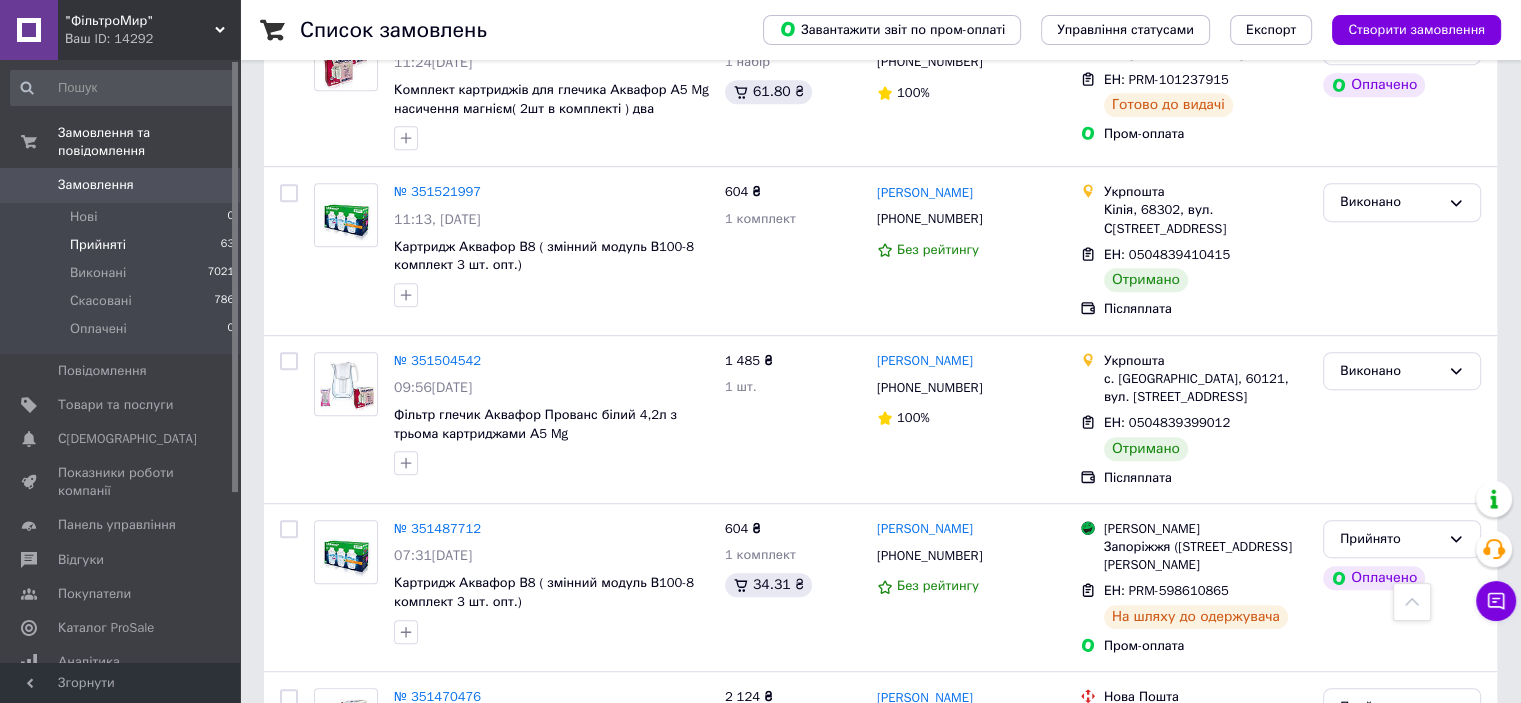 scroll, scrollTop: 8594, scrollLeft: 0, axis: vertical 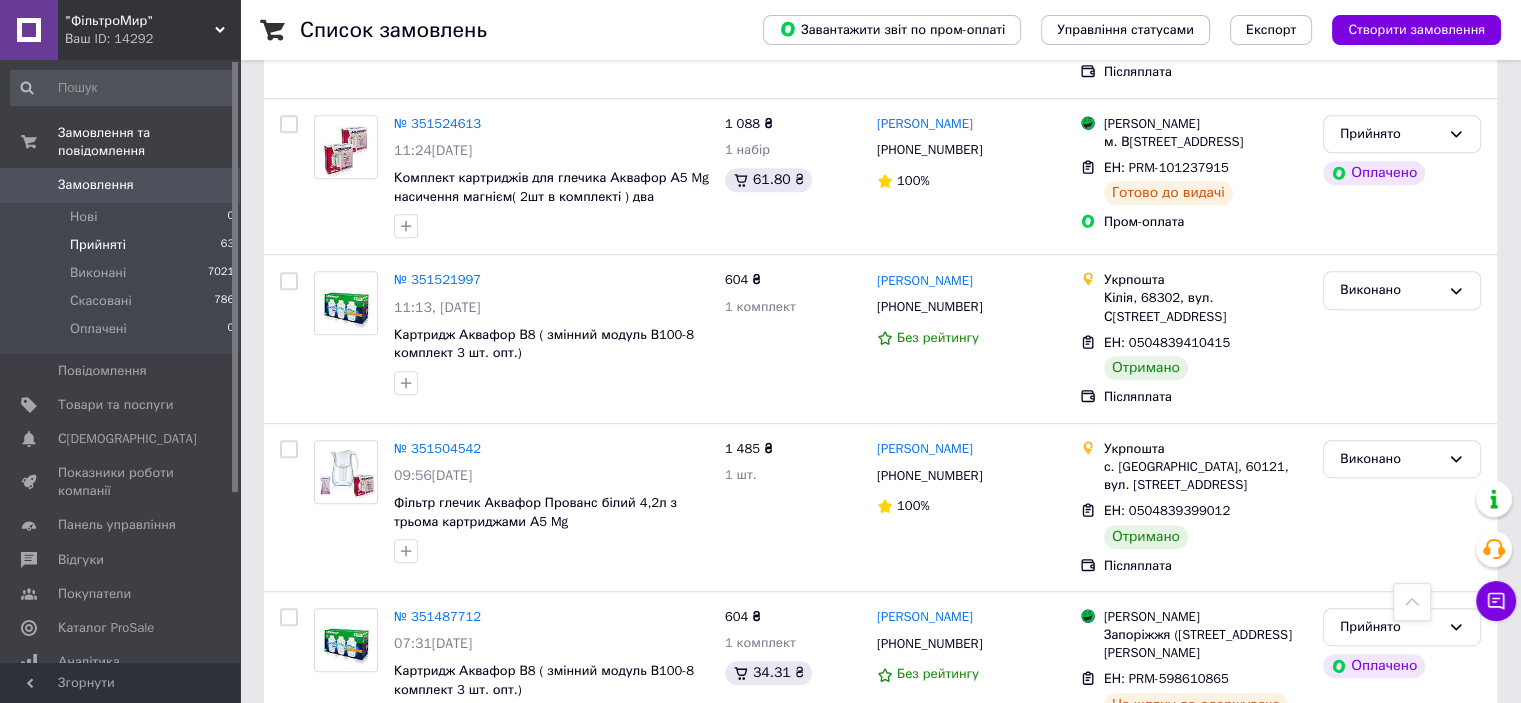click on "№ 351470476" at bounding box center [437, 784] 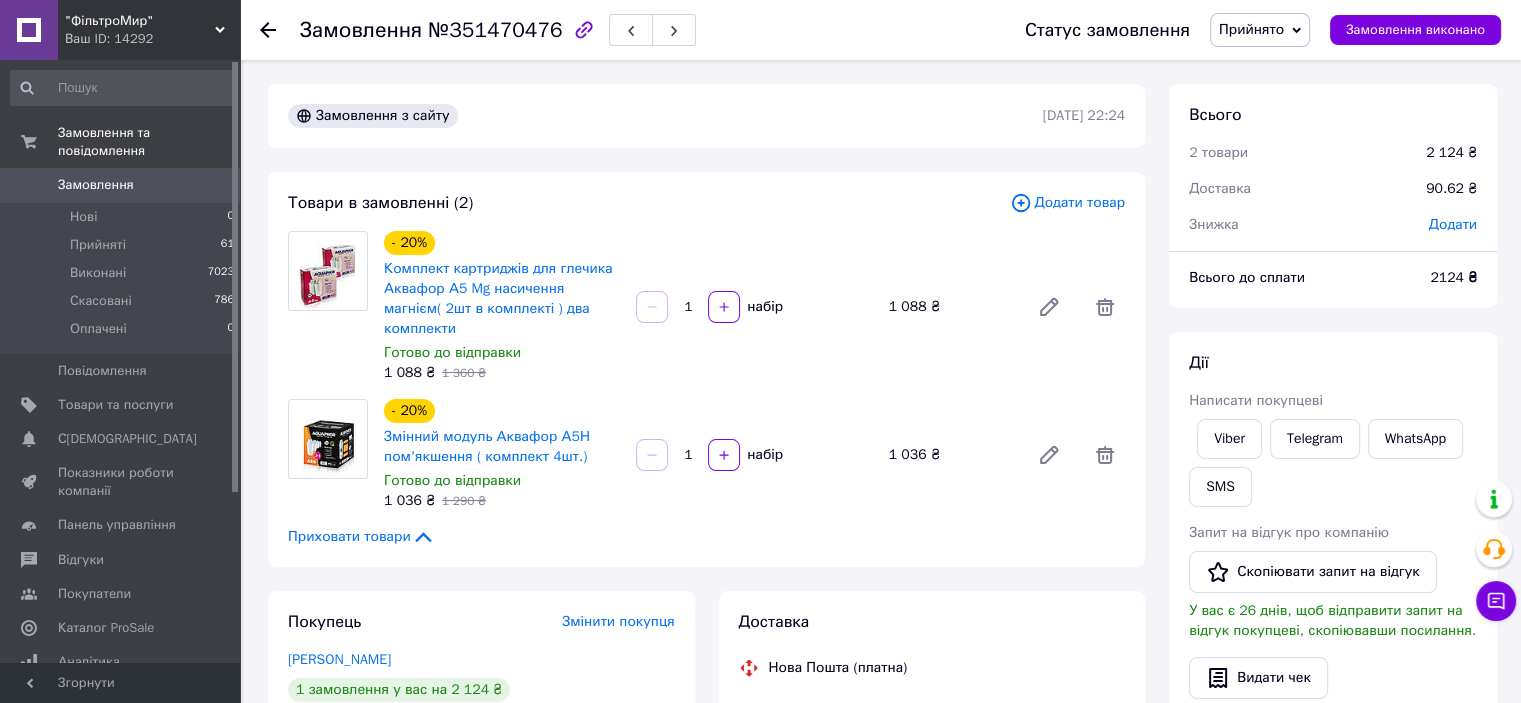 scroll, scrollTop: 0, scrollLeft: 0, axis: both 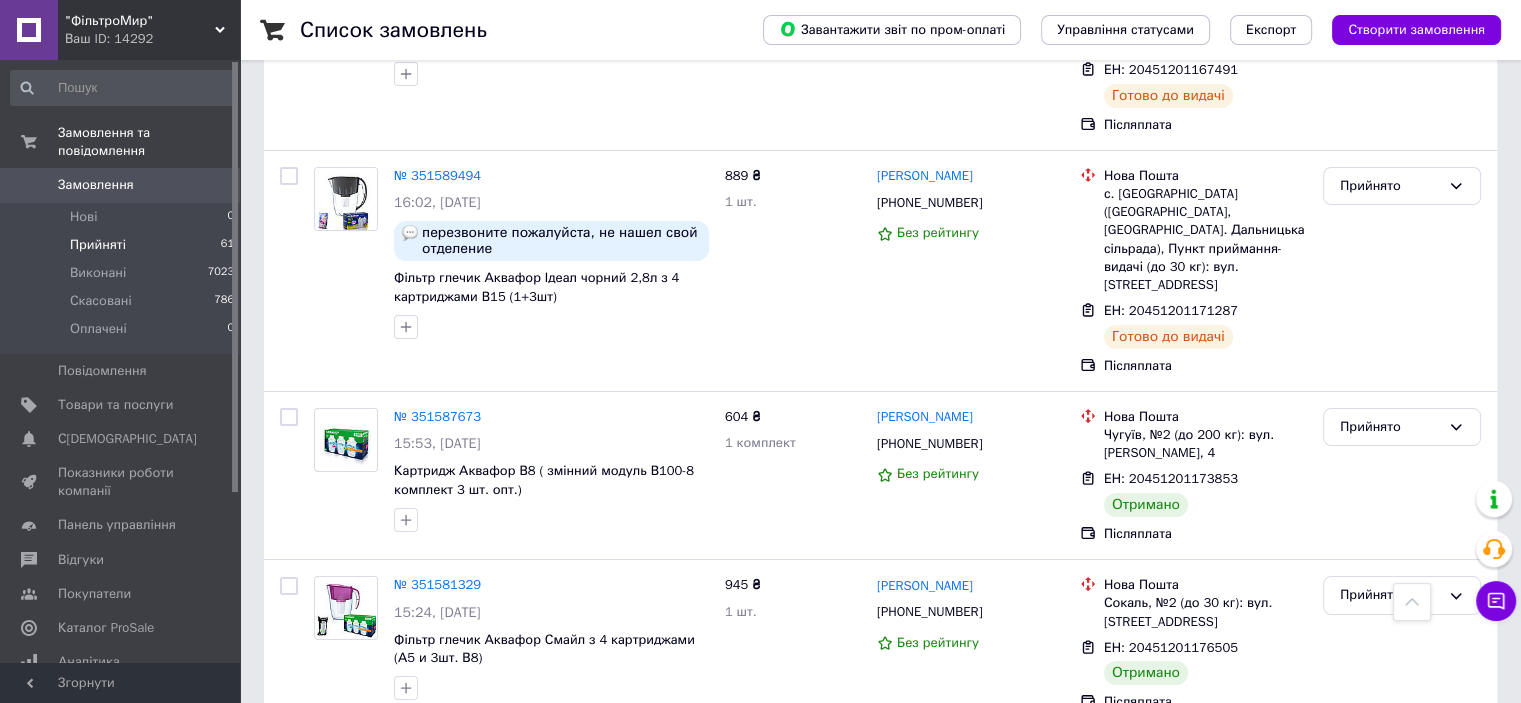 click 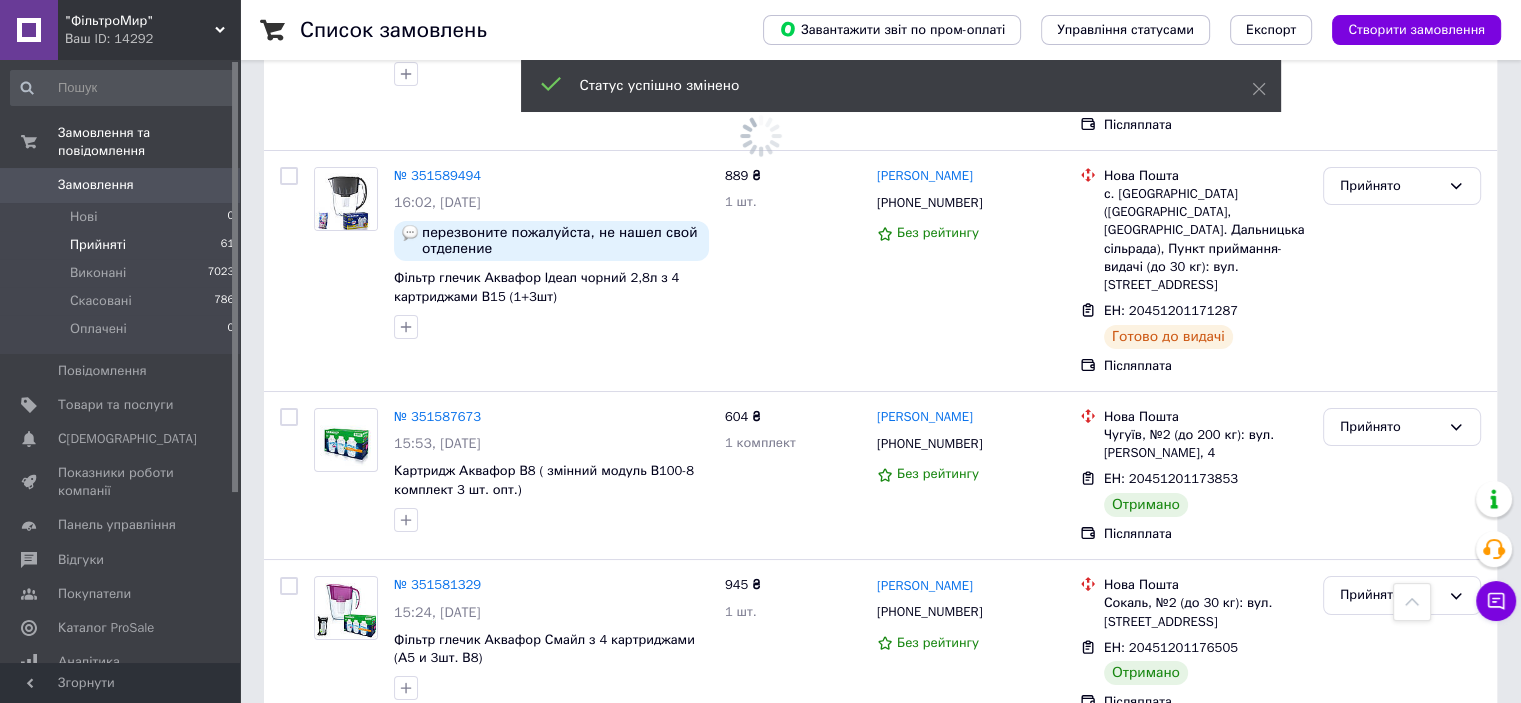 click on "[PERSON_NAME]" at bounding box center [925, 754] 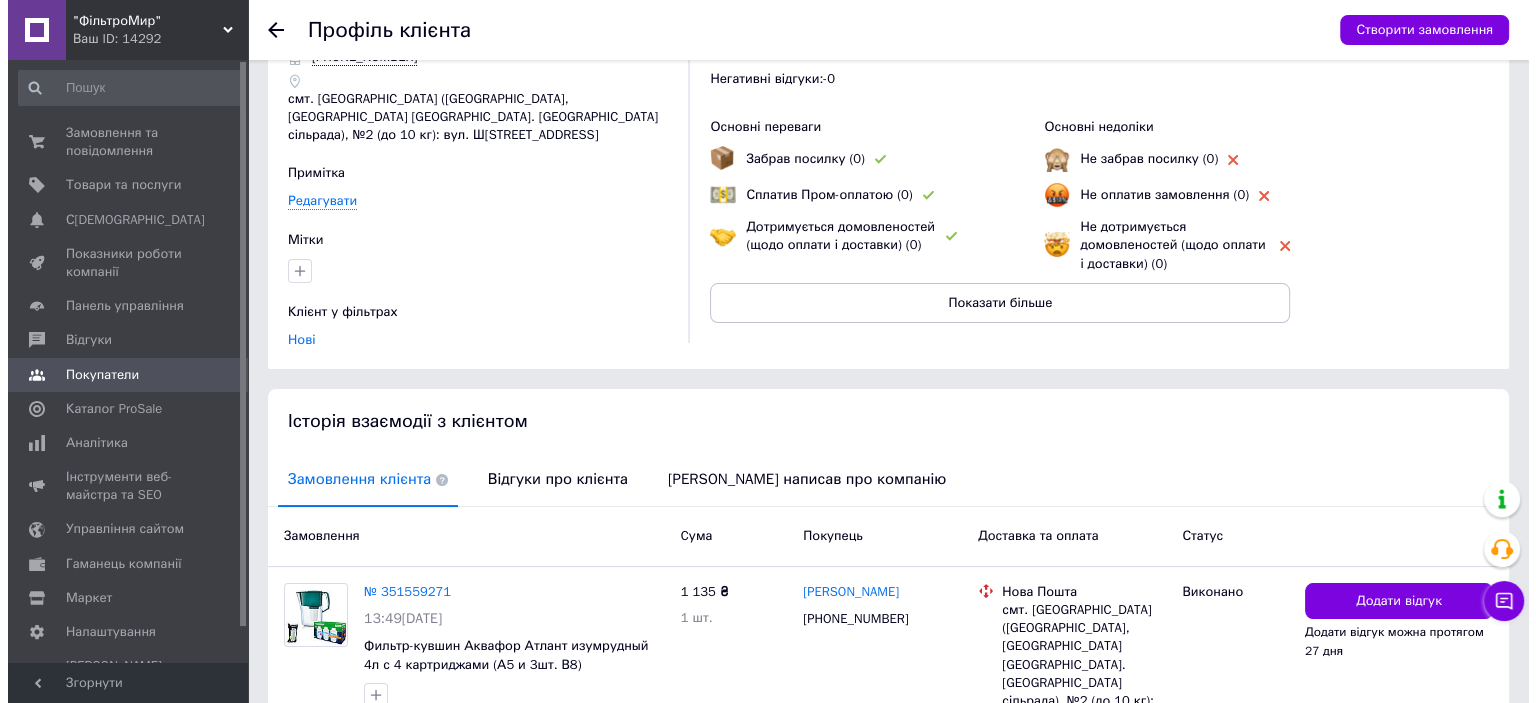 scroll, scrollTop: 256, scrollLeft: 0, axis: vertical 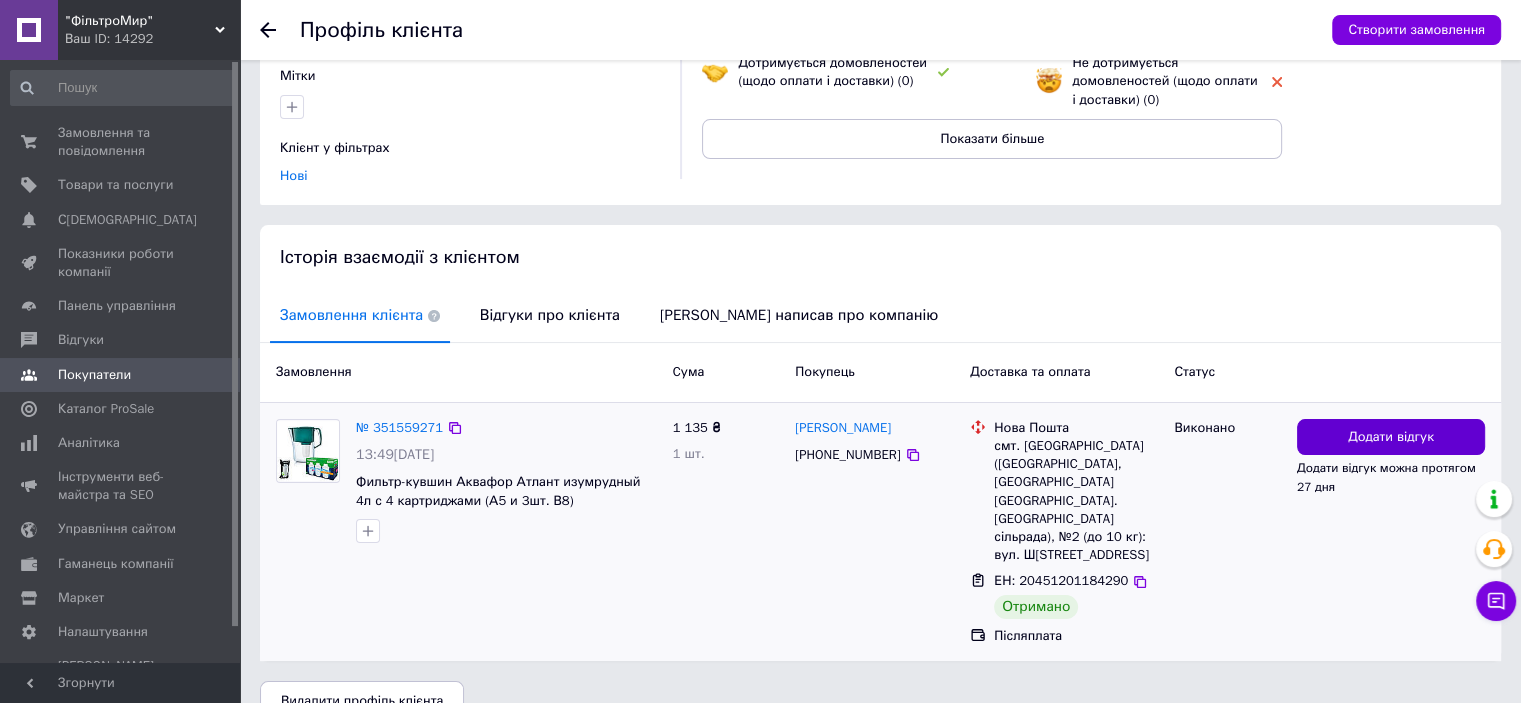 click on "Додати відгук" at bounding box center [1391, 437] 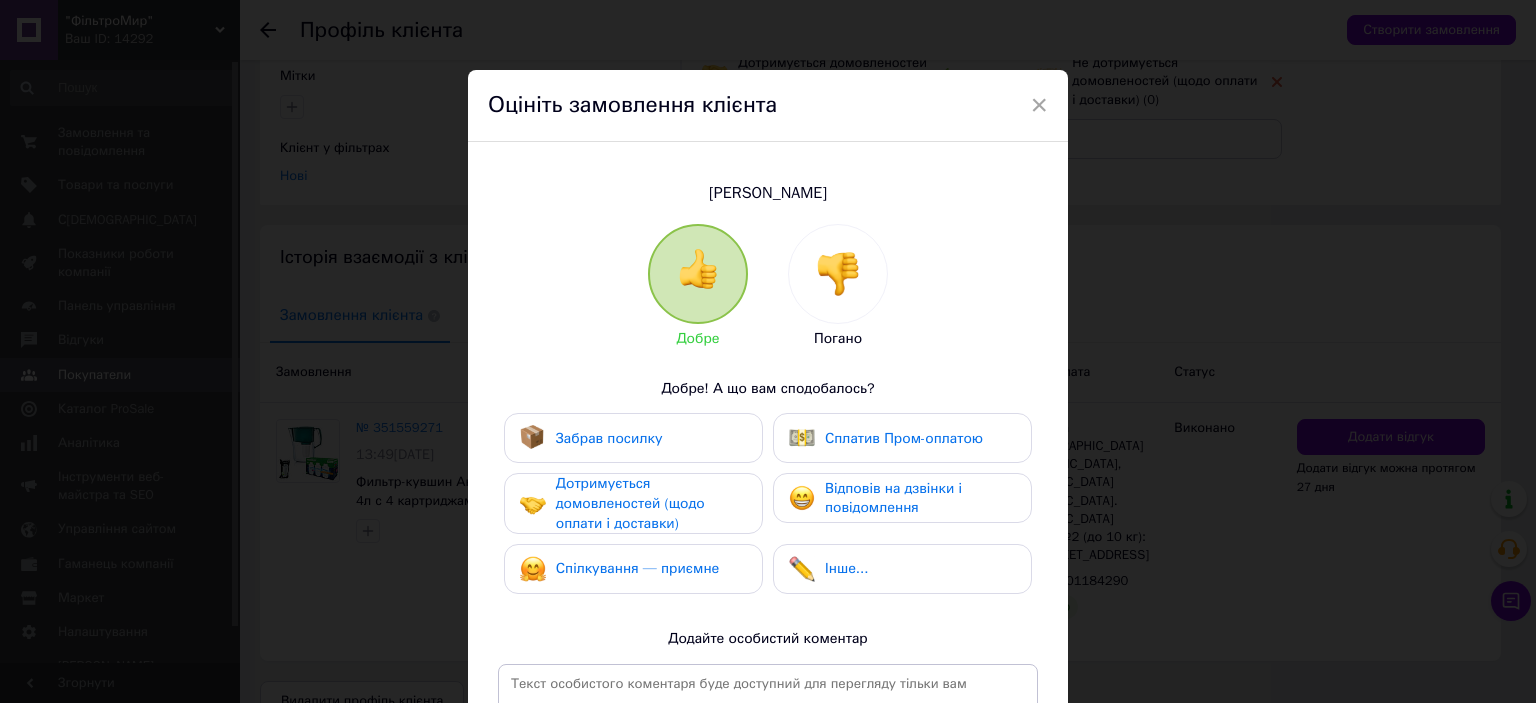 click on "Забрав посилку" at bounding box center (633, 438) 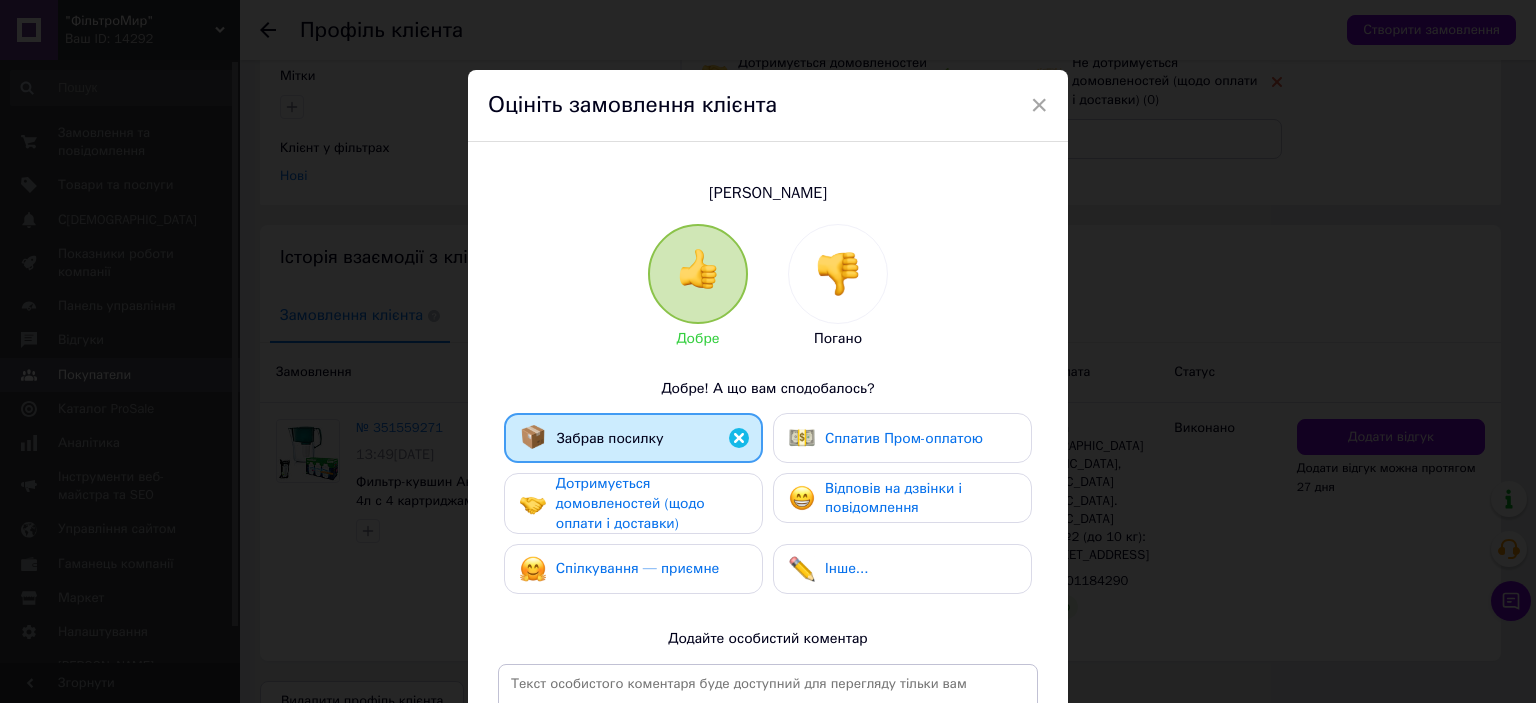 click on "Дотримується домовленостей (щодо оплати і доставки)" at bounding box center (630, 503) 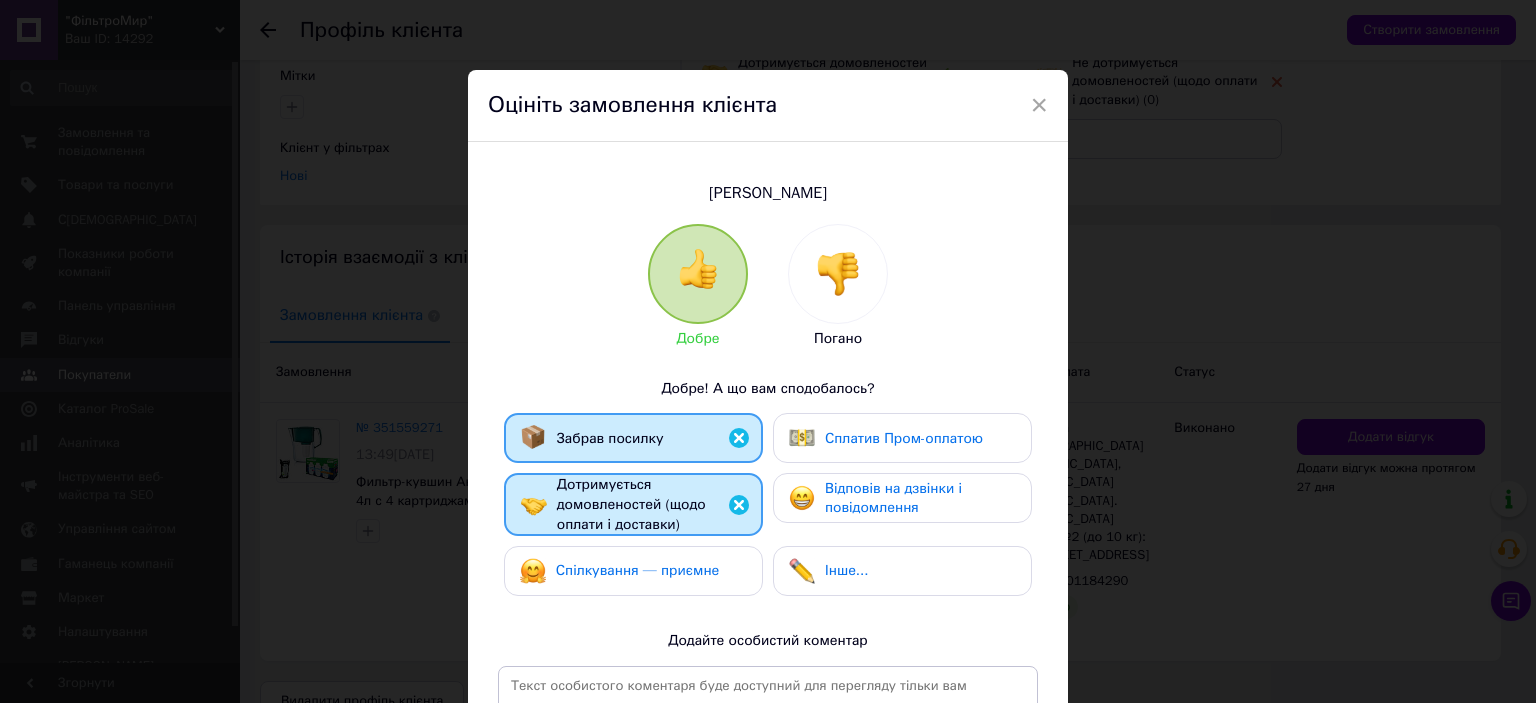 drag, startPoint x: 680, startPoint y: 571, endPoint x: 912, endPoint y: 518, distance: 237.97688 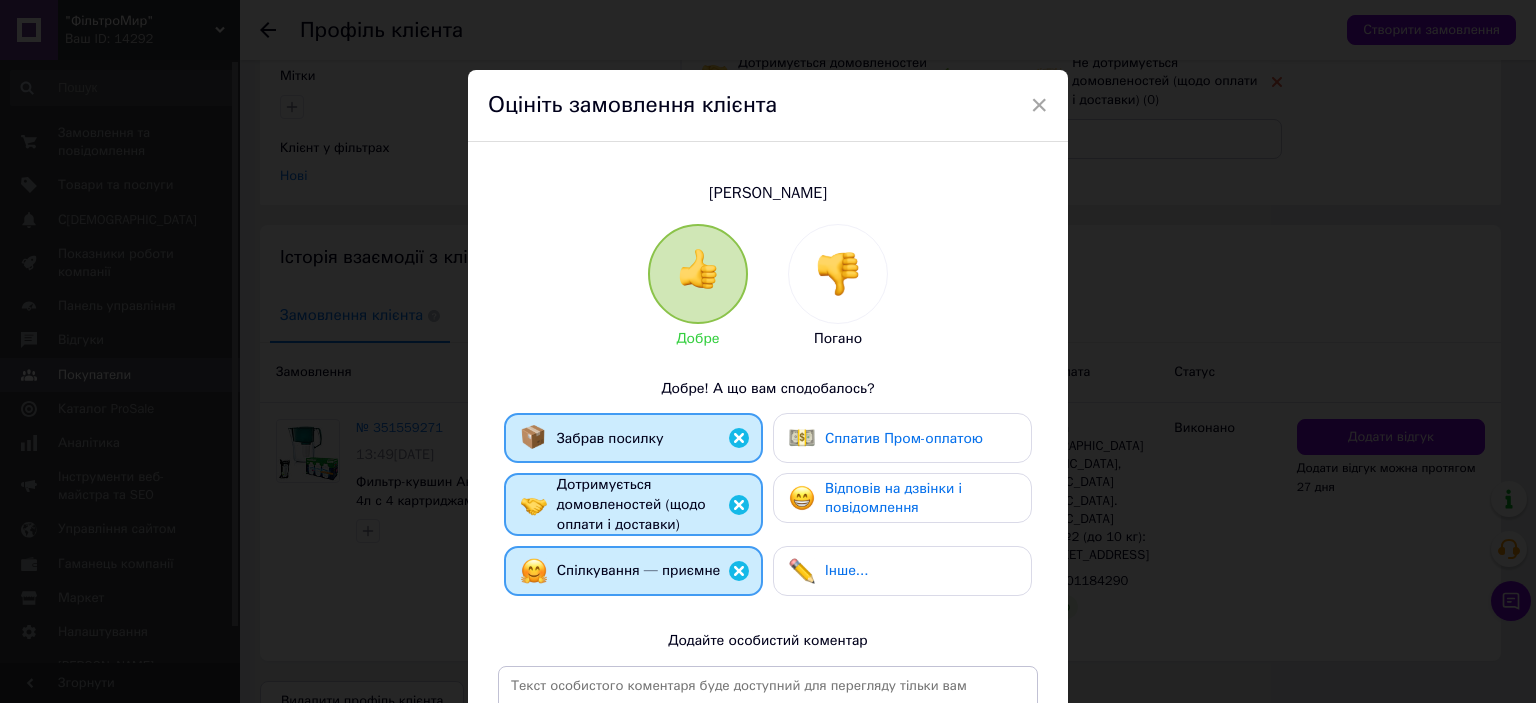 click on "Відповів на дзвінки і повідомлення" at bounding box center [902, 498] 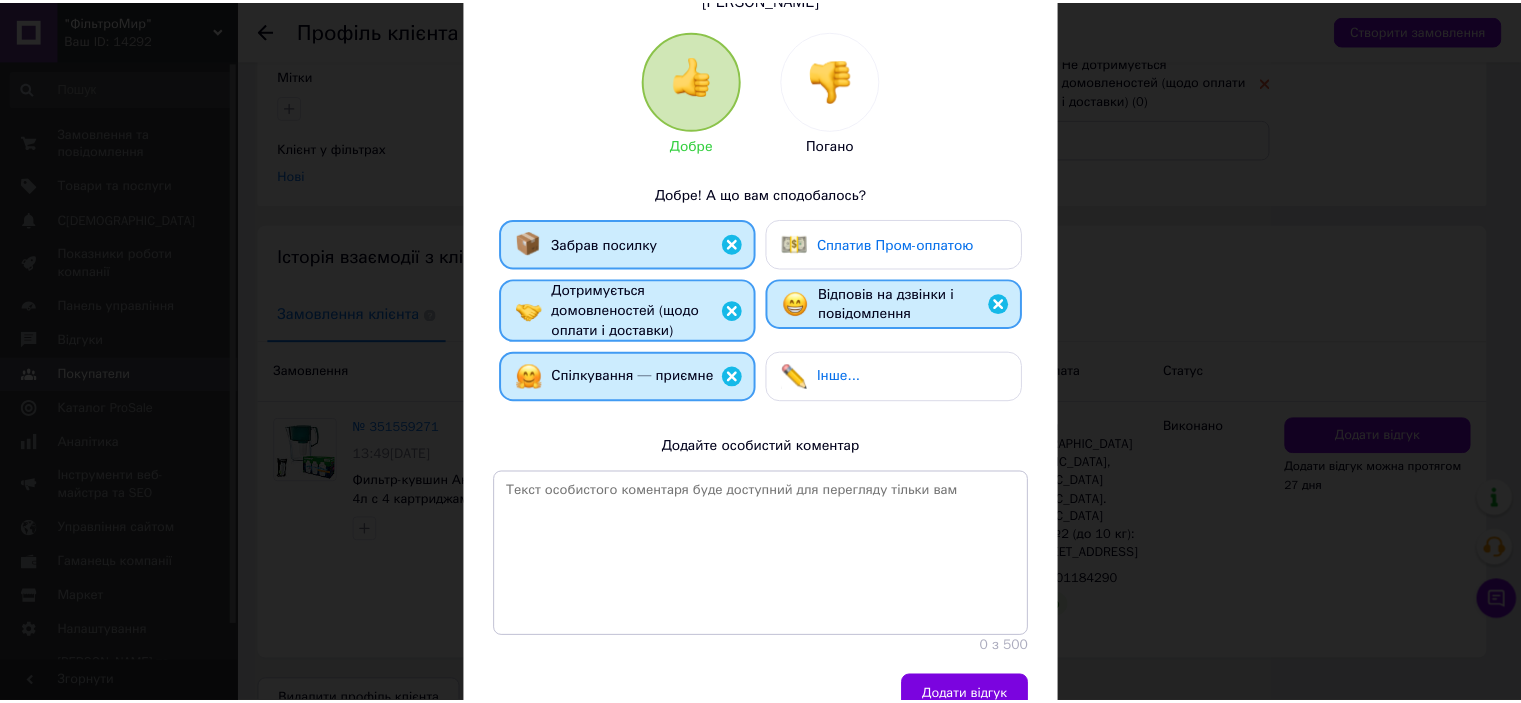 scroll, scrollTop: 293, scrollLeft: 0, axis: vertical 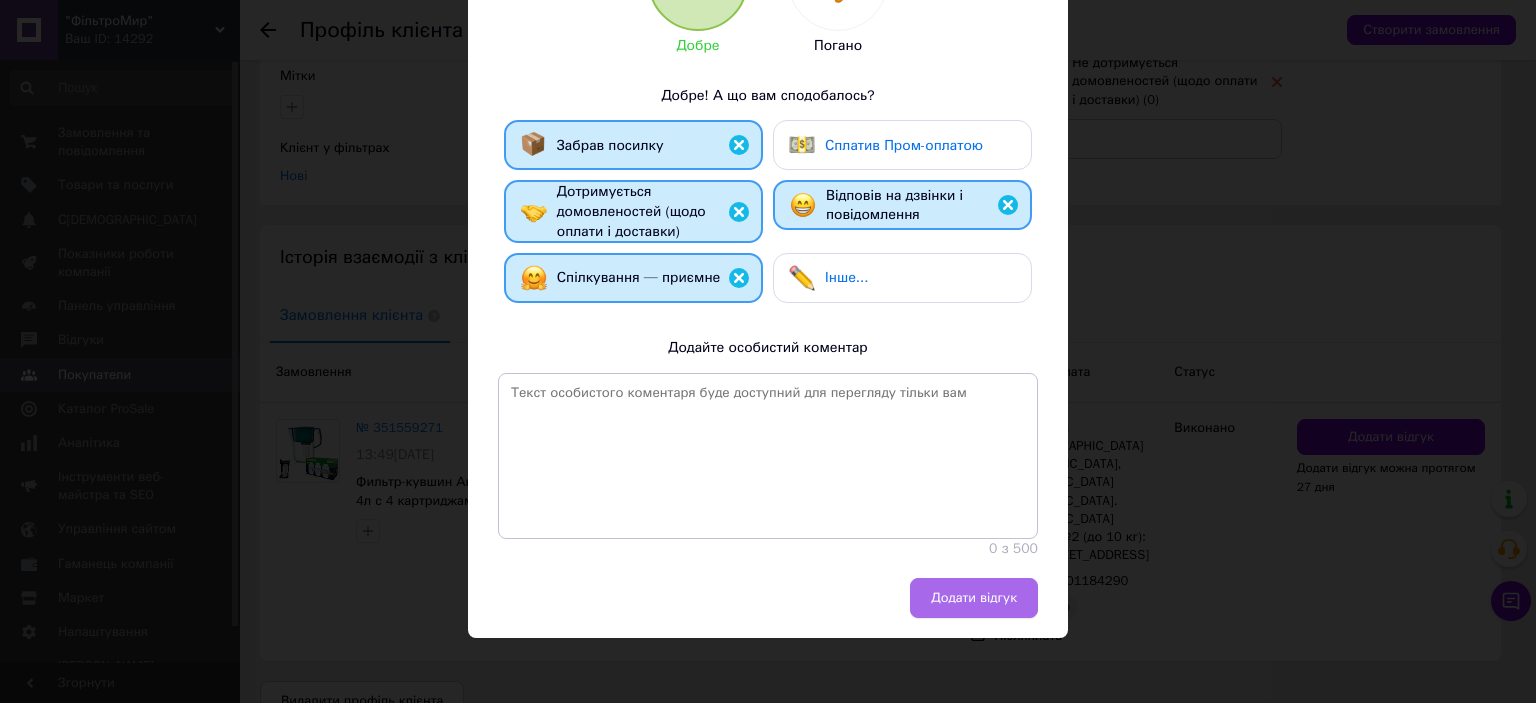 click on "Додати відгук" at bounding box center (974, 598) 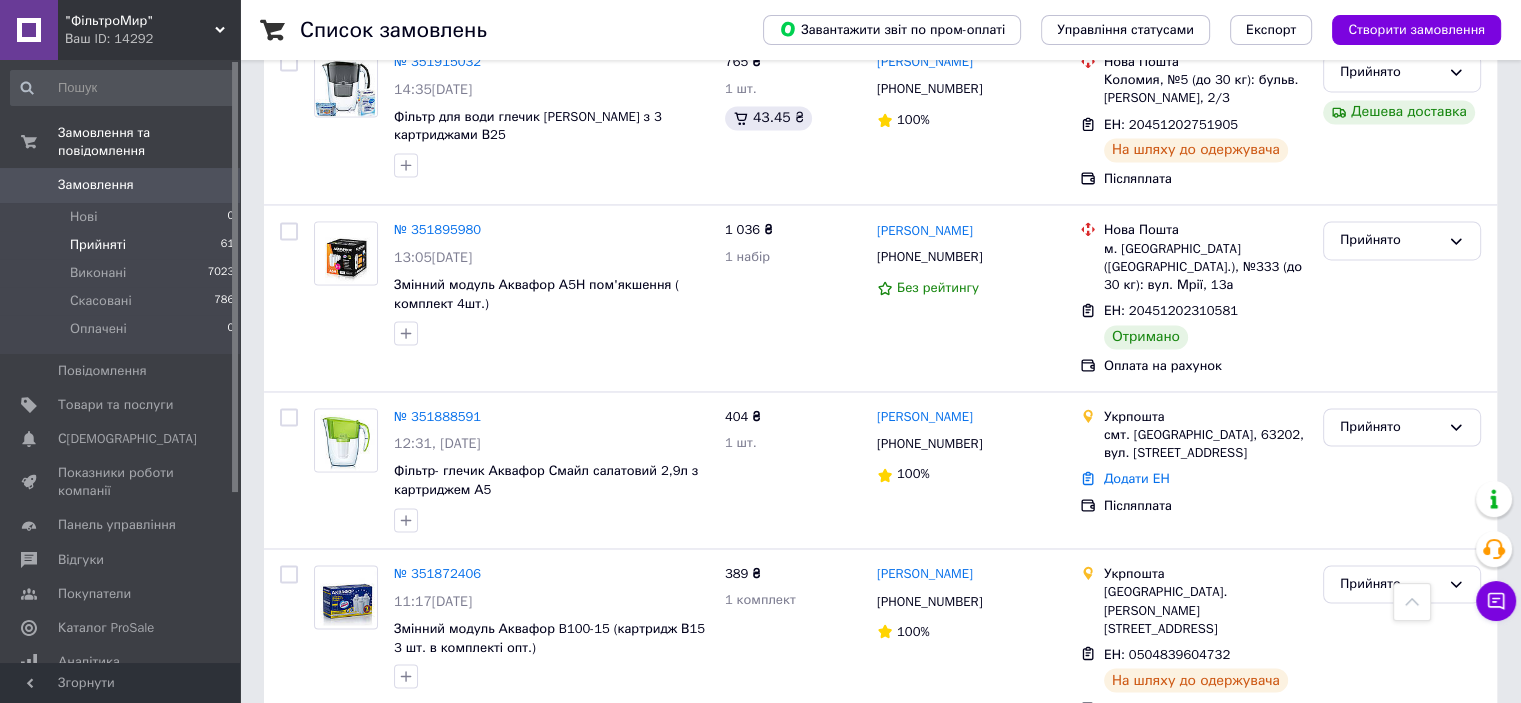 scroll, scrollTop: 3200, scrollLeft: 0, axis: vertical 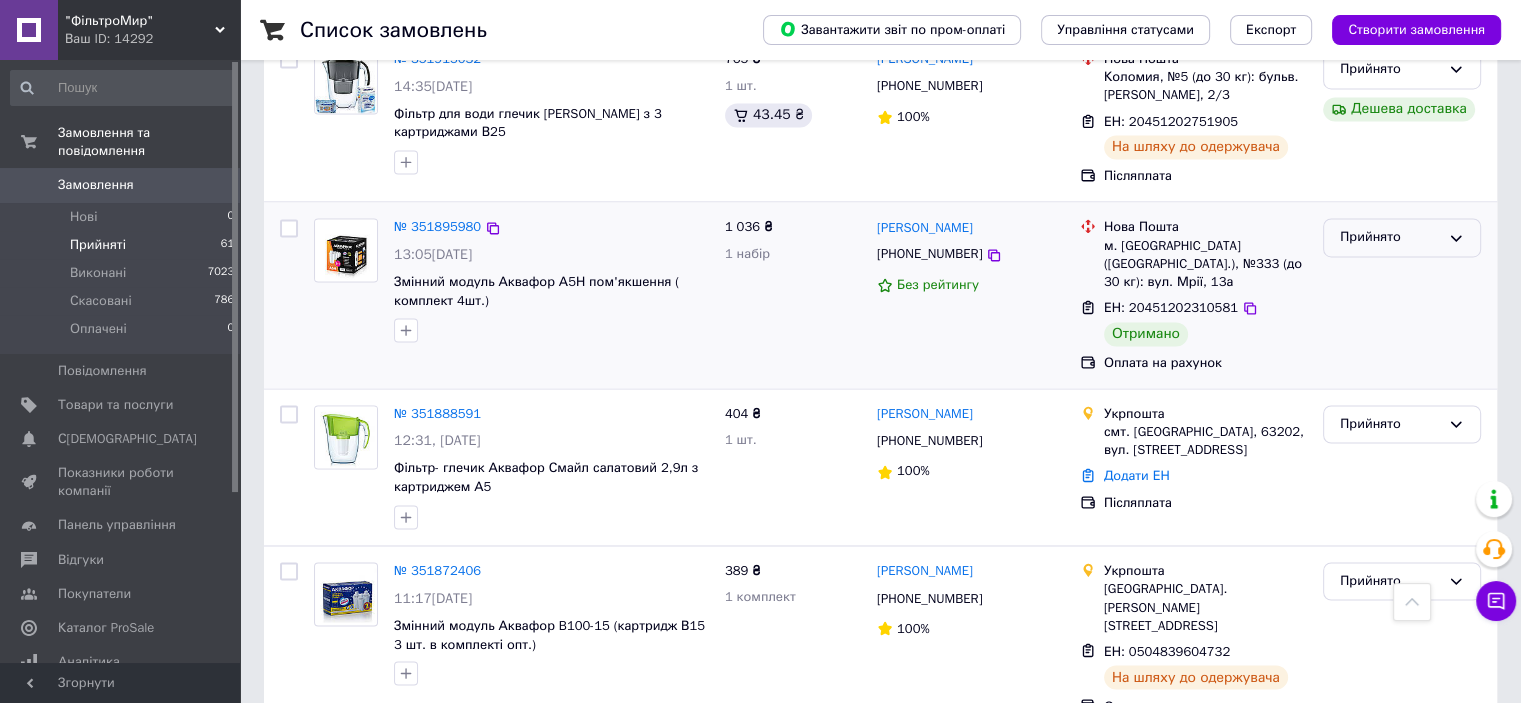 click on "Прийнято" at bounding box center (1402, 237) 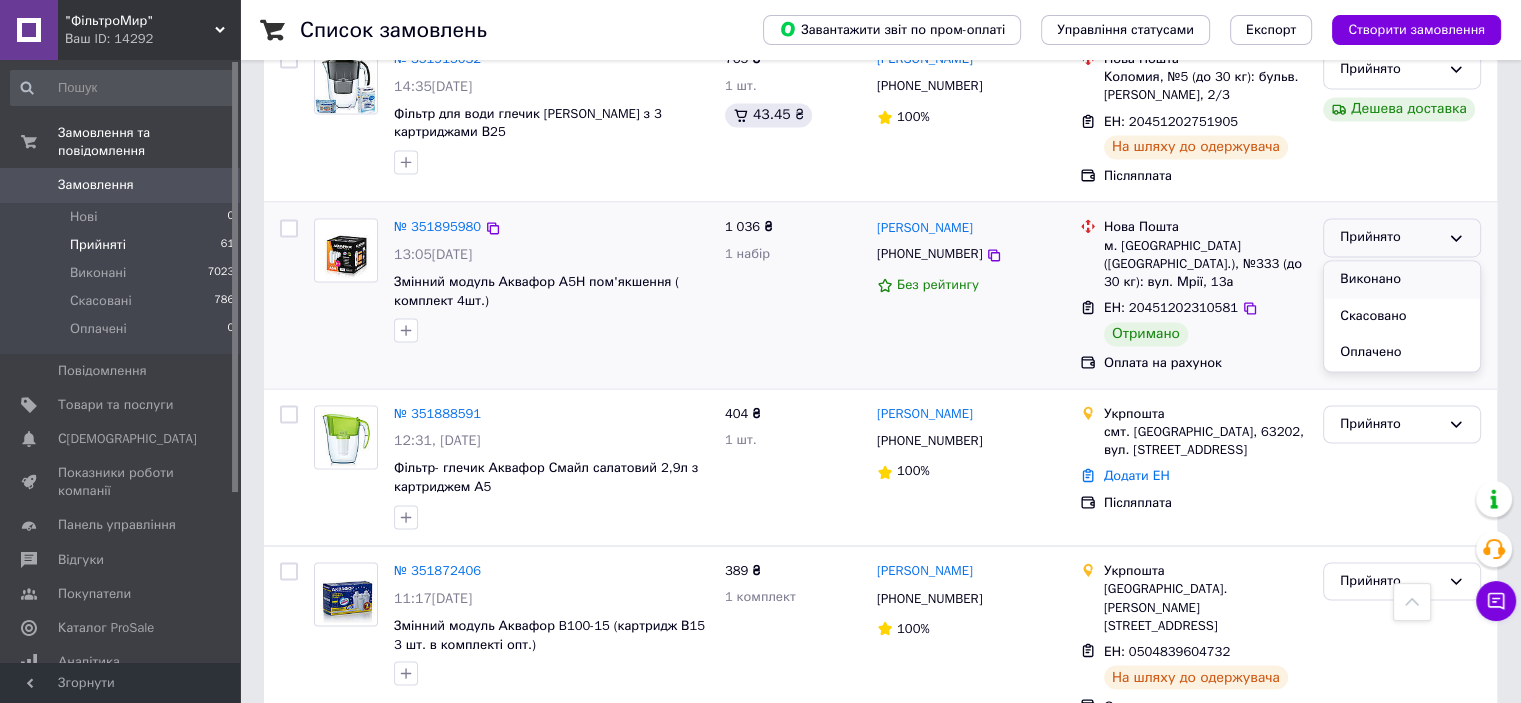 click on "Виконано" at bounding box center [1402, 279] 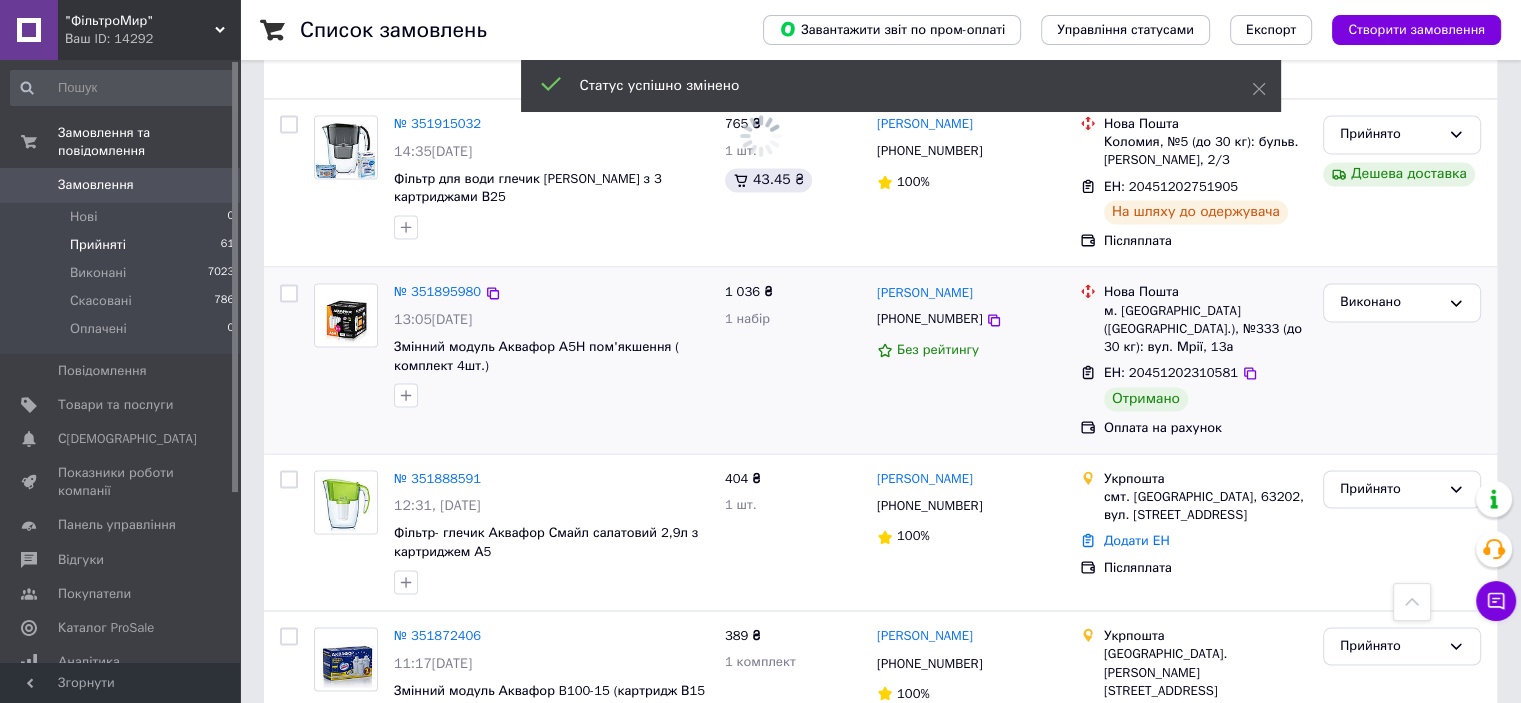 scroll, scrollTop: 3100, scrollLeft: 0, axis: vertical 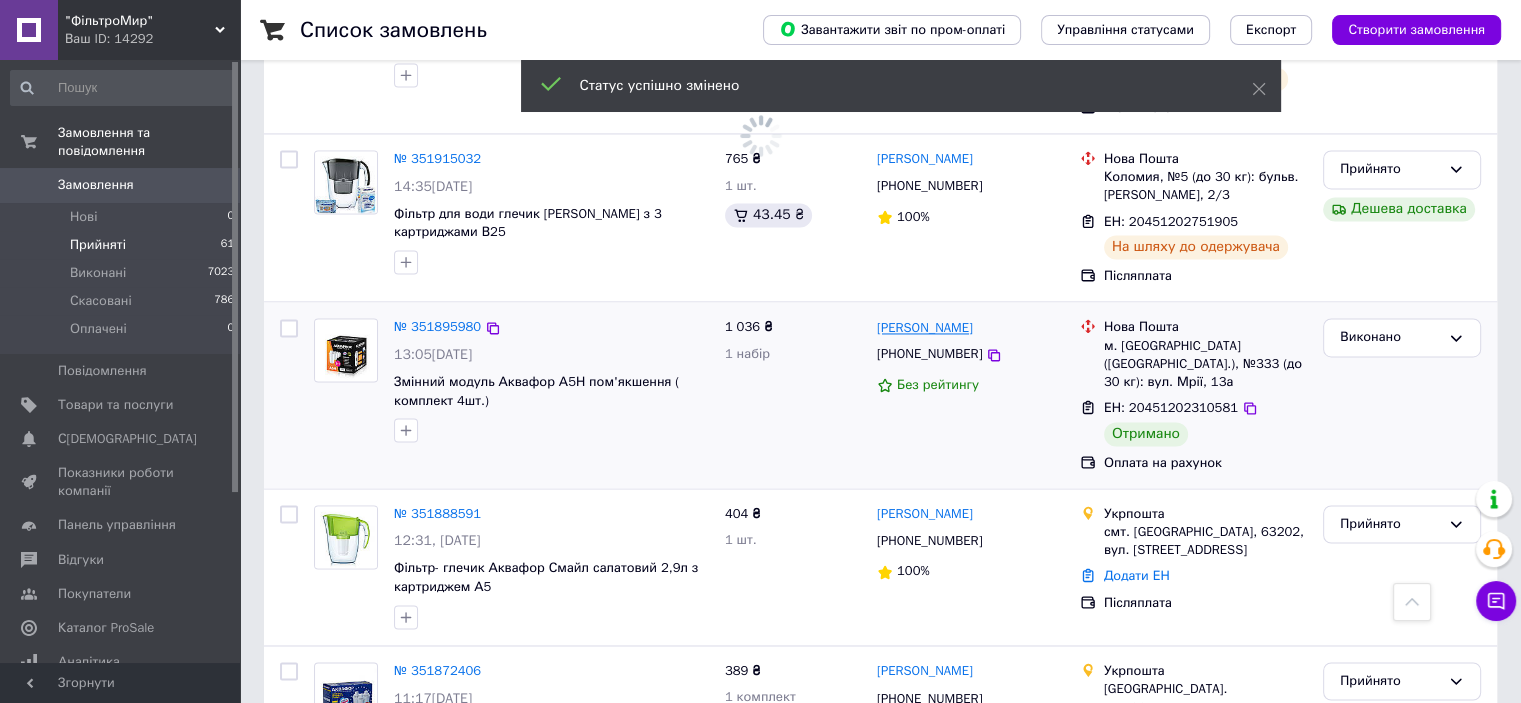 click on "[PERSON_NAME]" at bounding box center (925, 328) 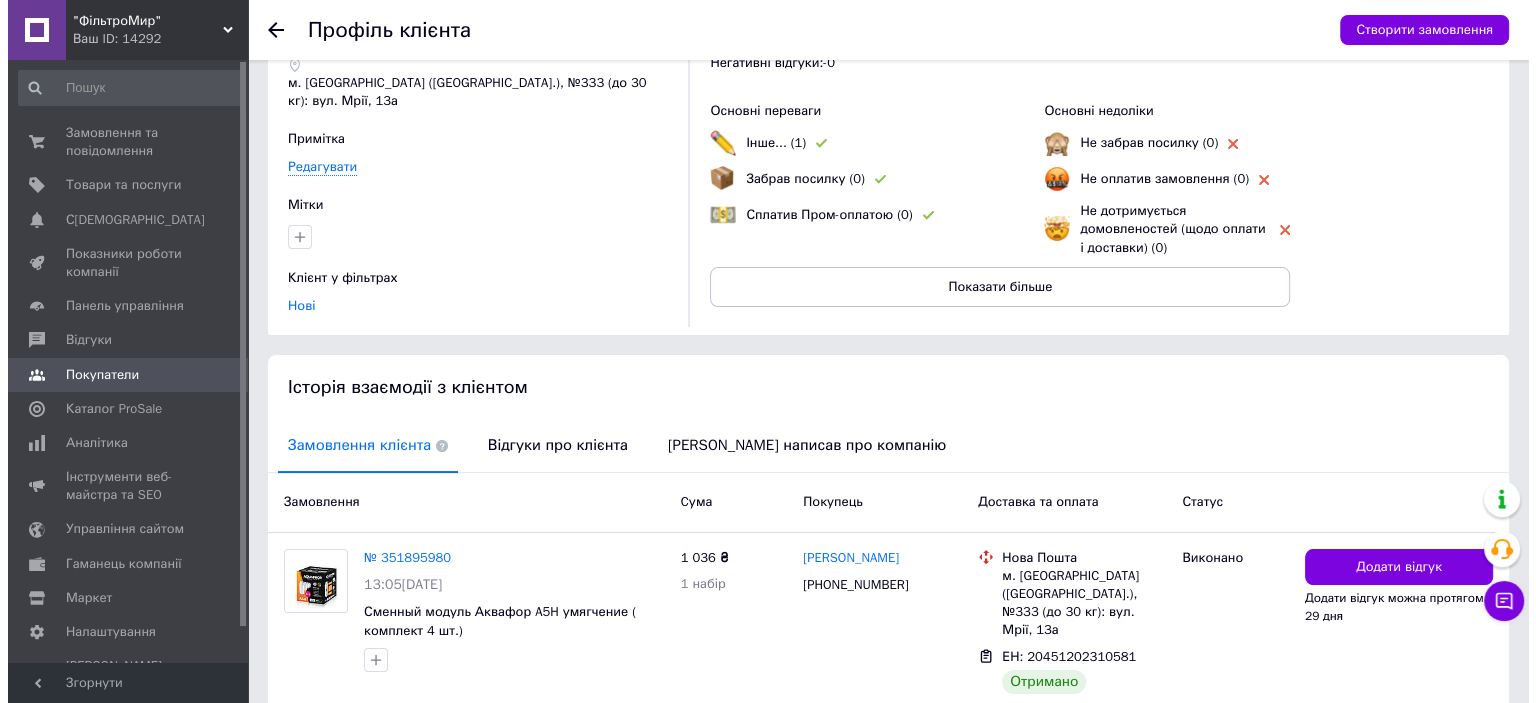 scroll, scrollTop: 194, scrollLeft: 0, axis: vertical 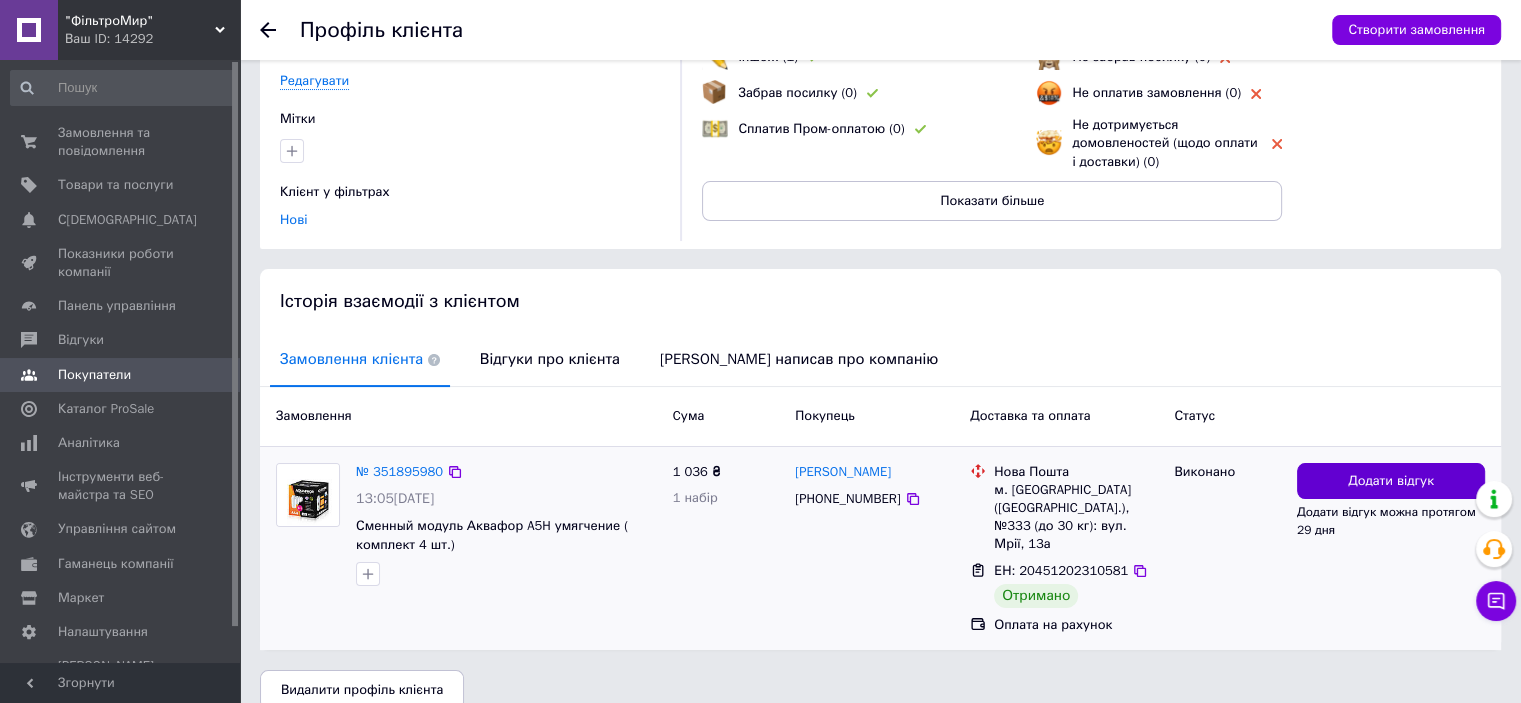 click on "Додати відгук" at bounding box center (1391, 481) 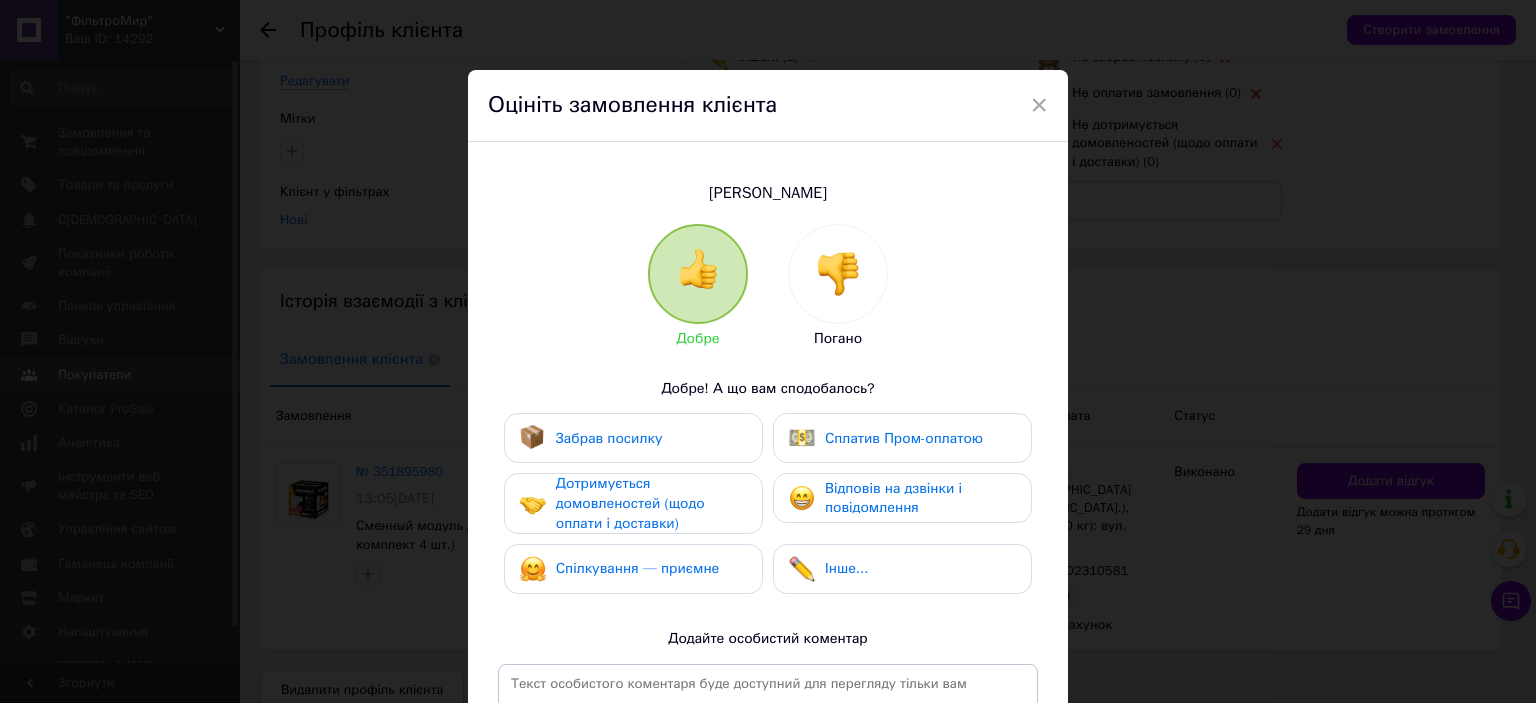 click on "Забрав посилку" at bounding box center (633, 438) 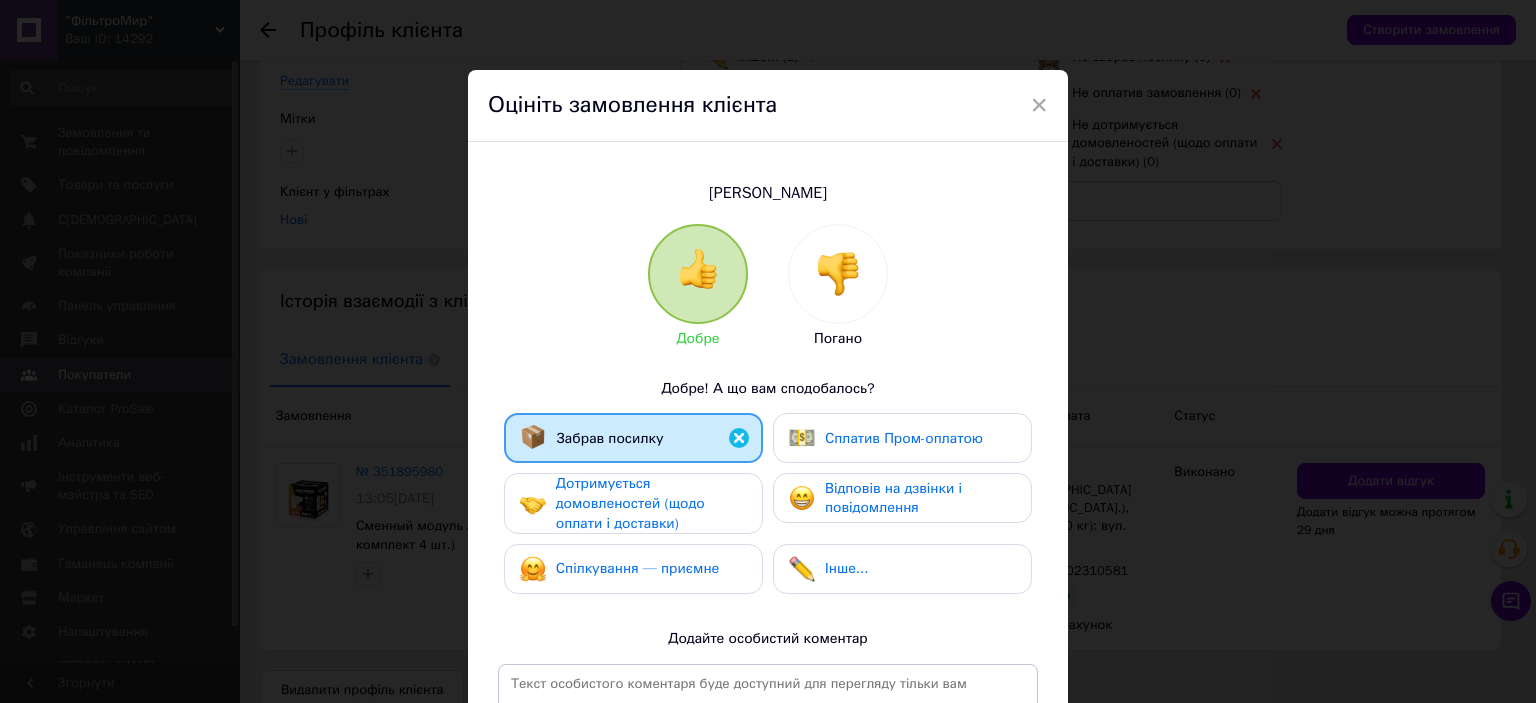 drag, startPoint x: 678, startPoint y: 494, endPoint x: 697, endPoint y: 570, distance: 78.339005 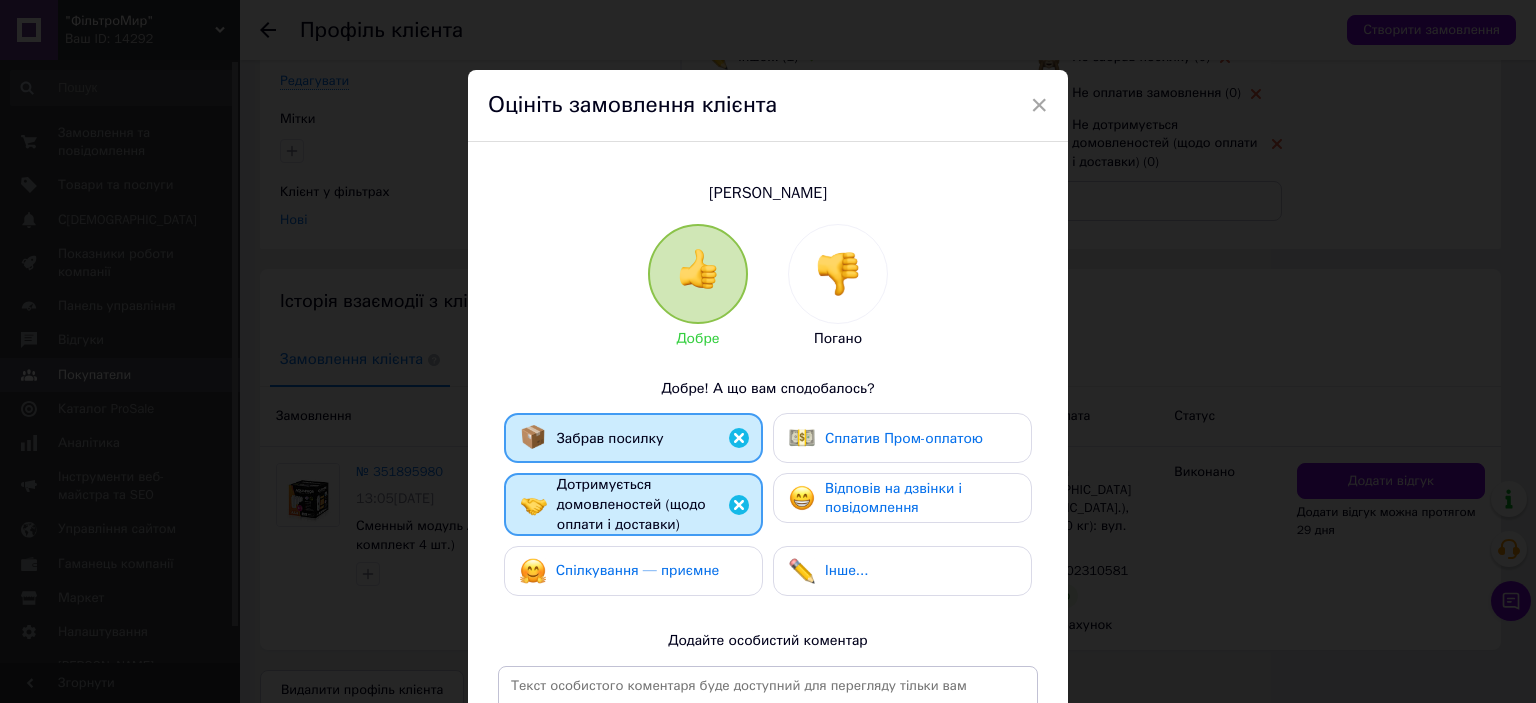 click on "Спілкування — приємне" at bounding box center [638, 570] 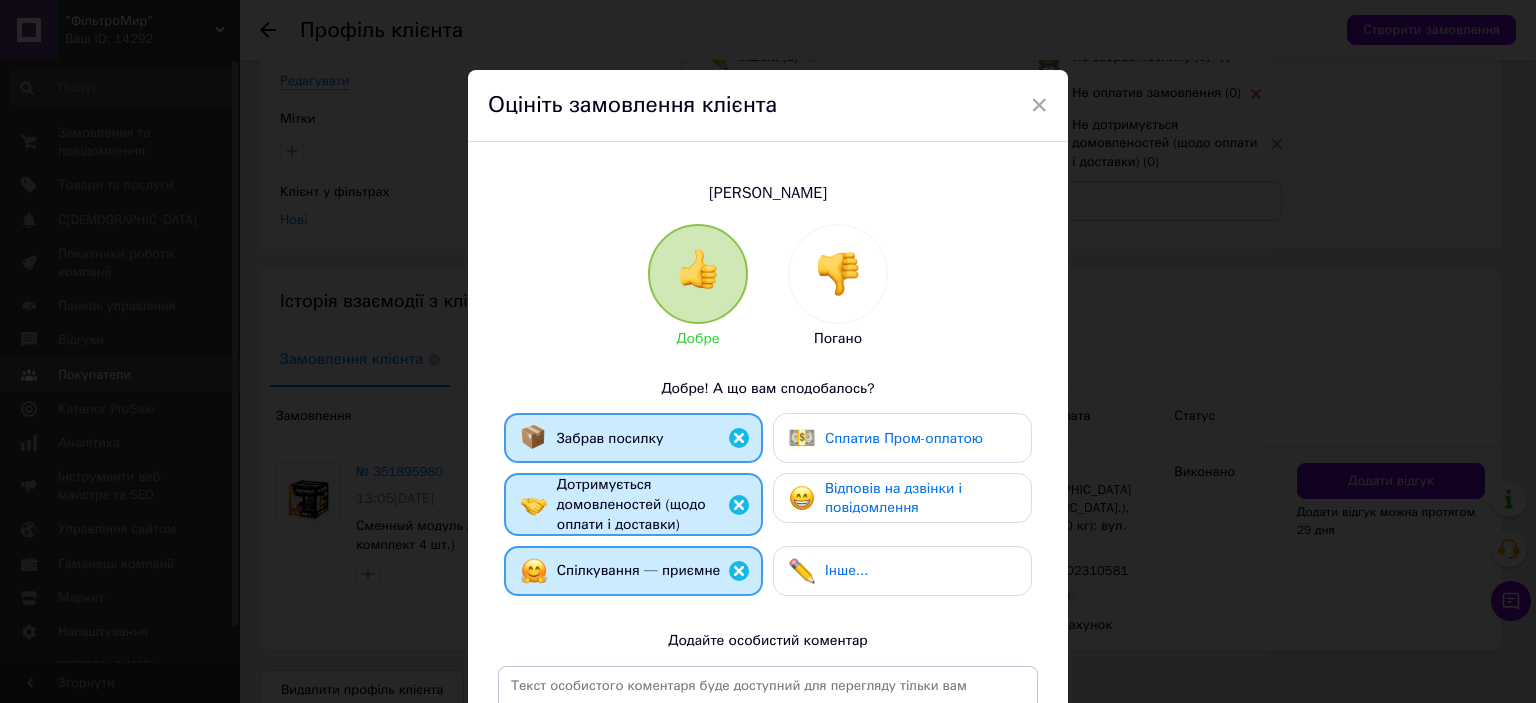 click on "Відповів на дзвінки і повідомлення" at bounding box center (893, 498) 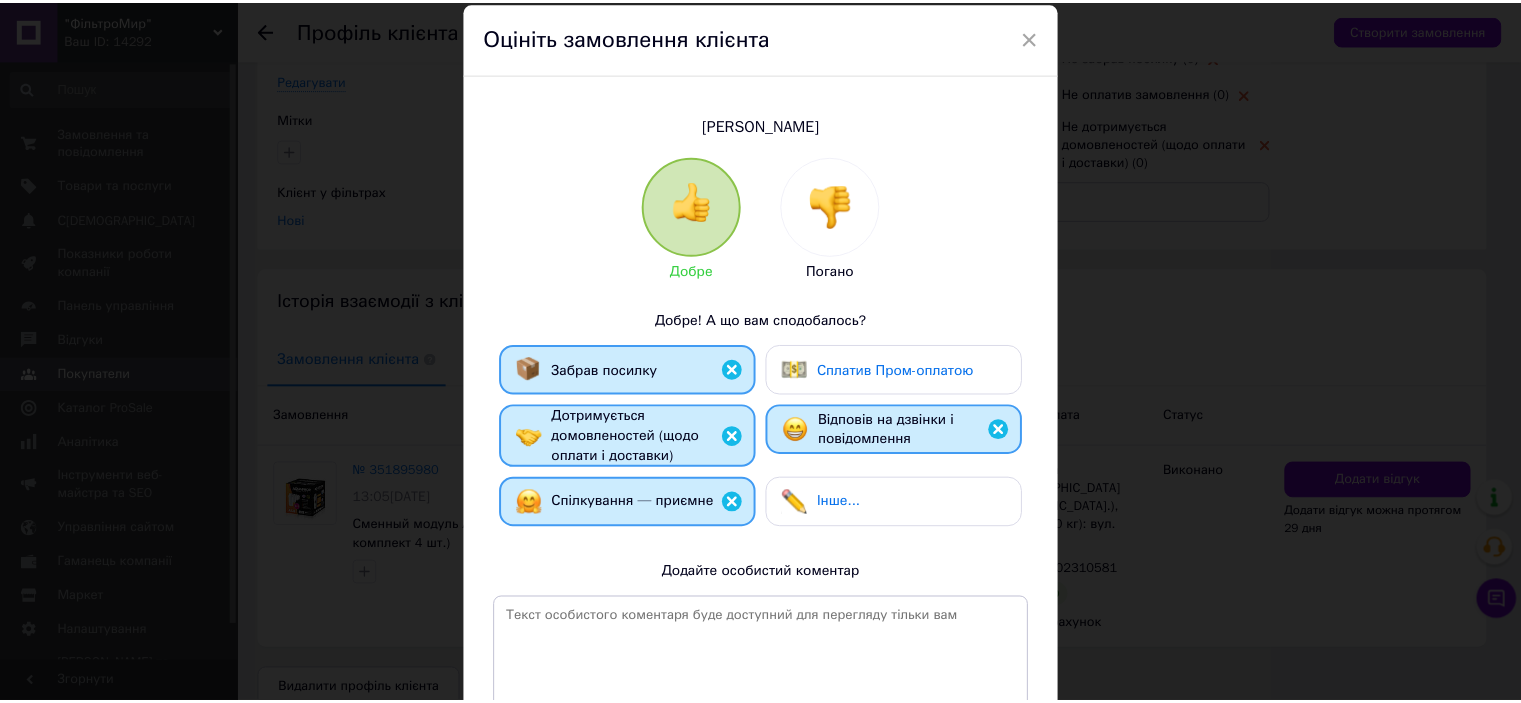scroll, scrollTop: 293, scrollLeft: 0, axis: vertical 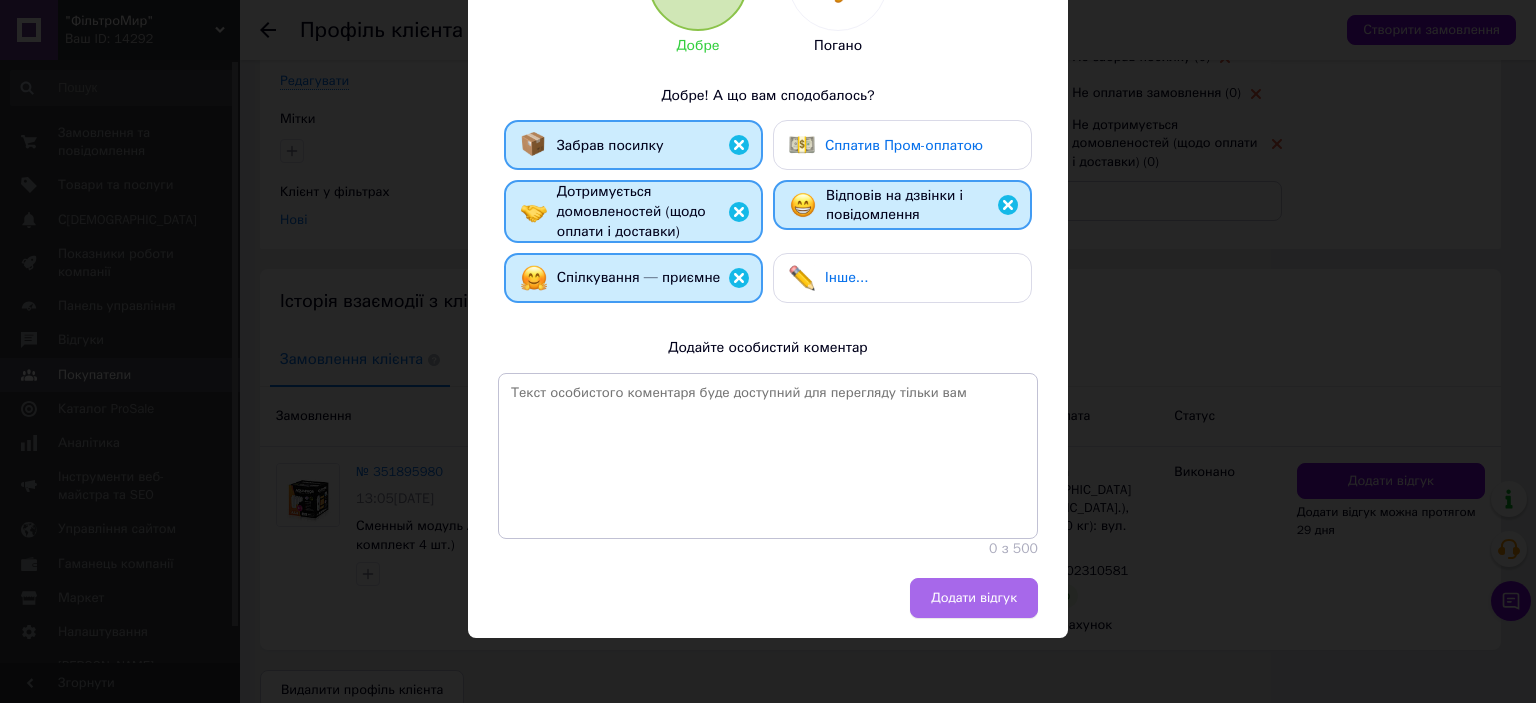 click on "Додати відгук" at bounding box center (974, 598) 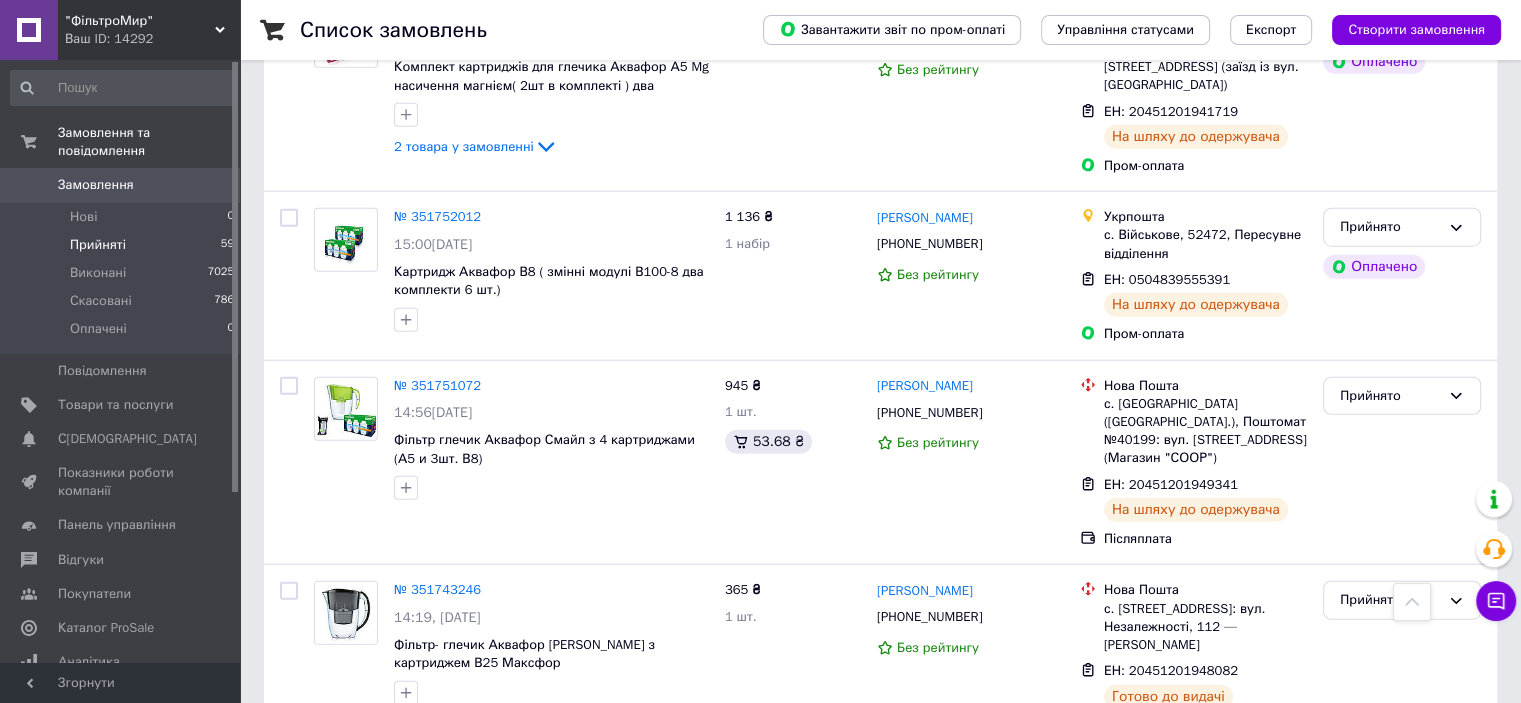scroll, scrollTop: 5600, scrollLeft: 0, axis: vertical 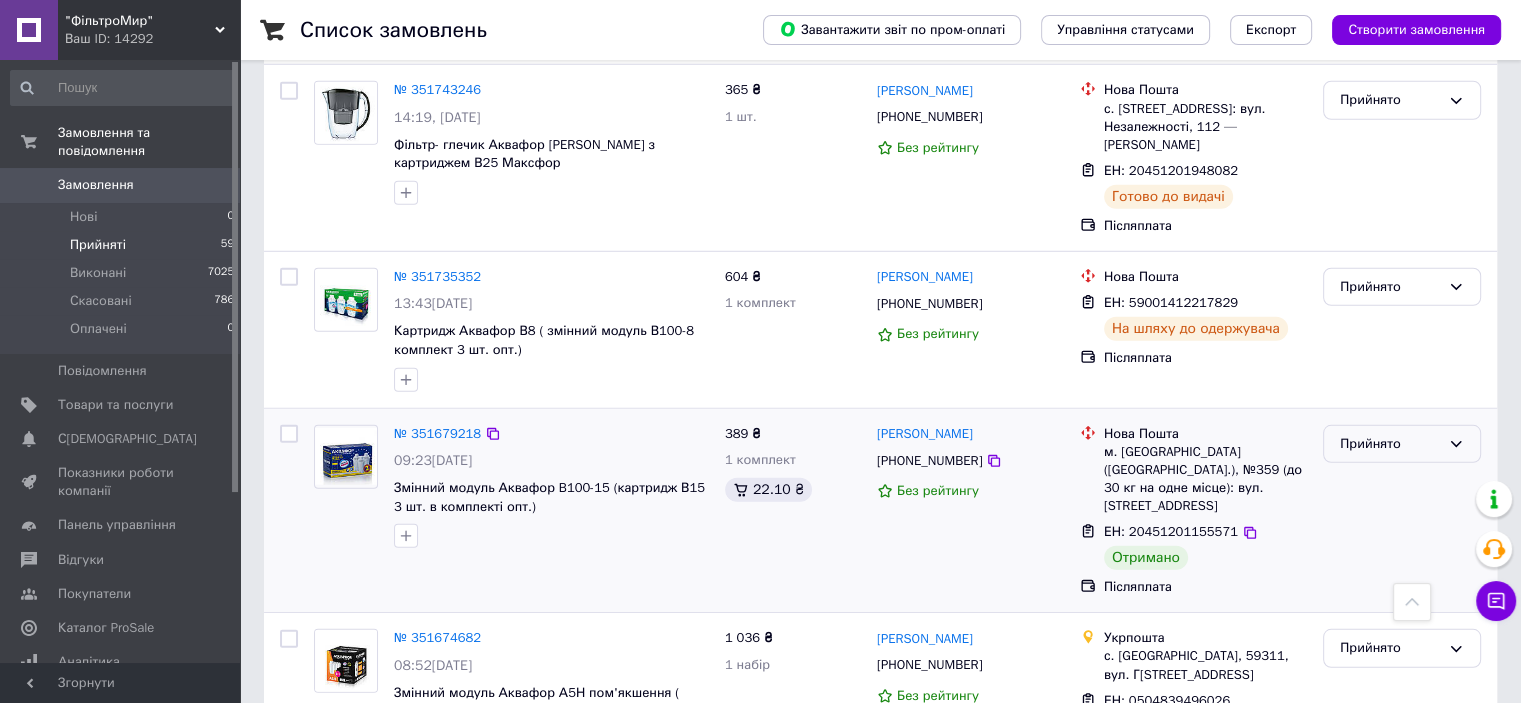 click 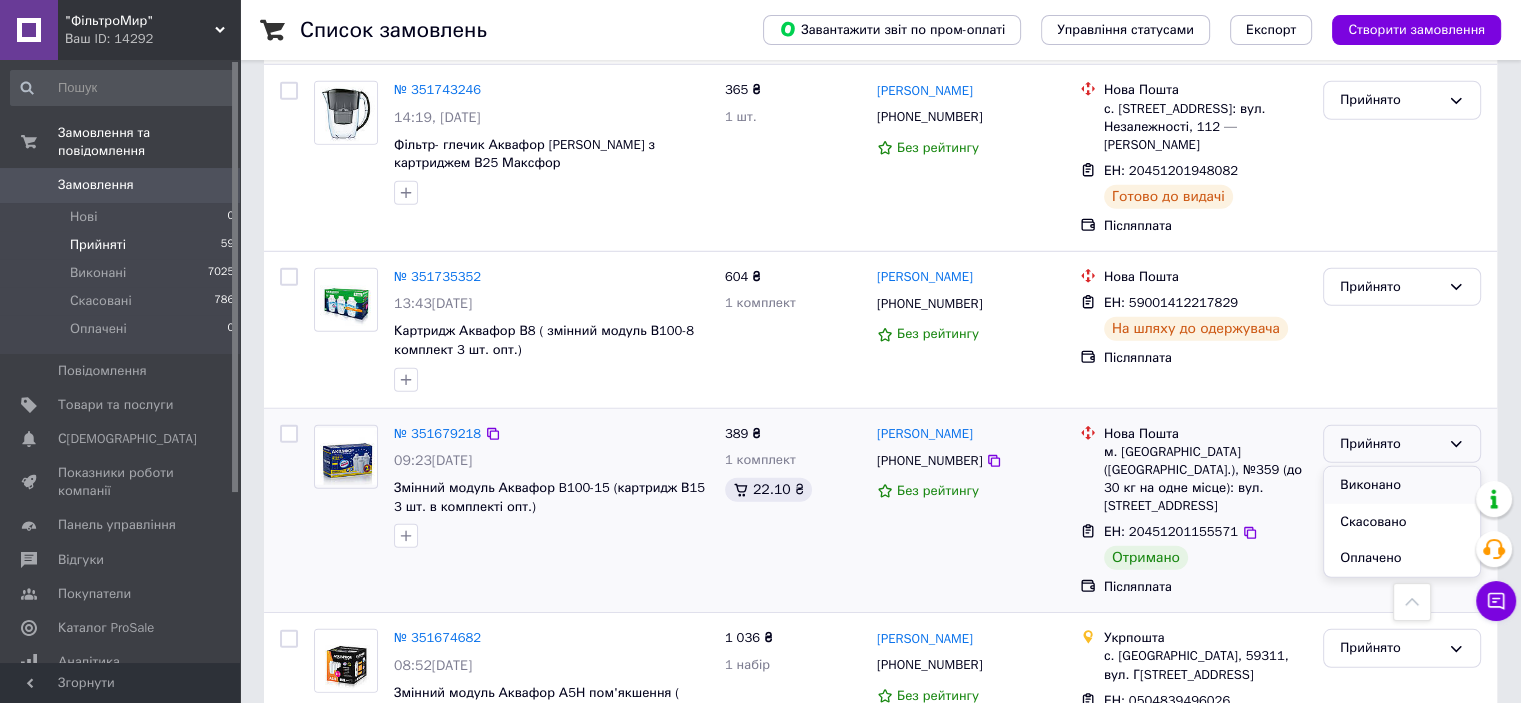 click on "Виконано" at bounding box center (1402, 485) 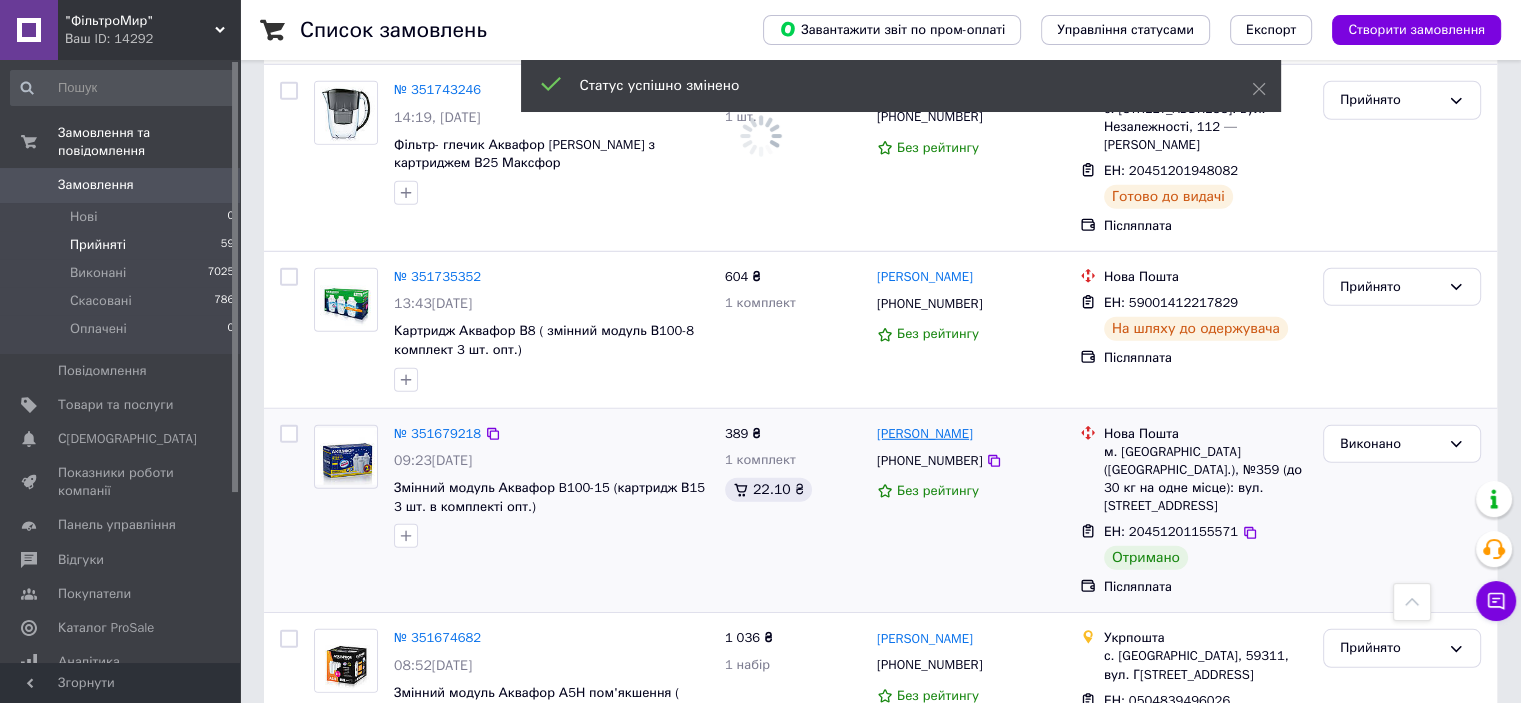 click on "[PERSON_NAME]" at bounding box center [925, 434] 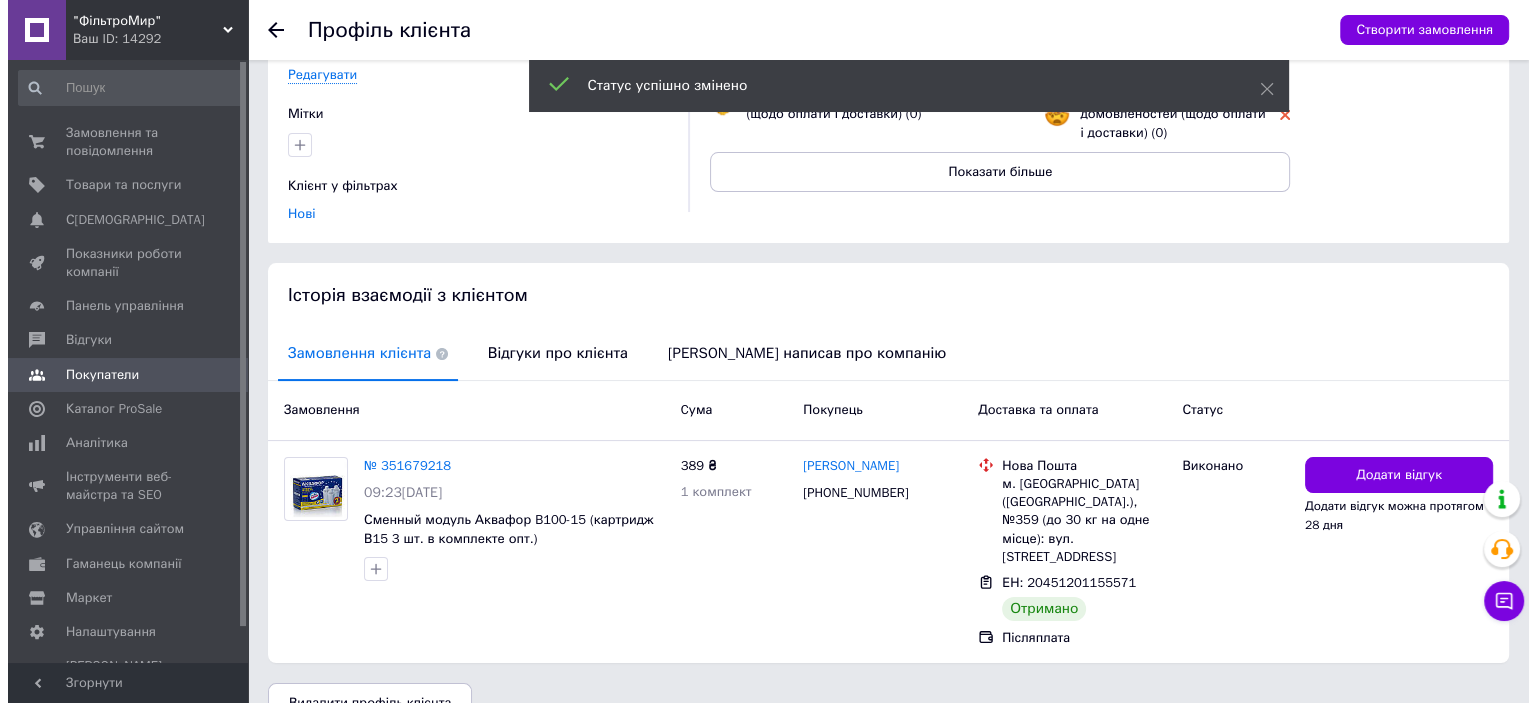 scroll, scrollTop: 225, scrollLeft: 0, axis: vertical 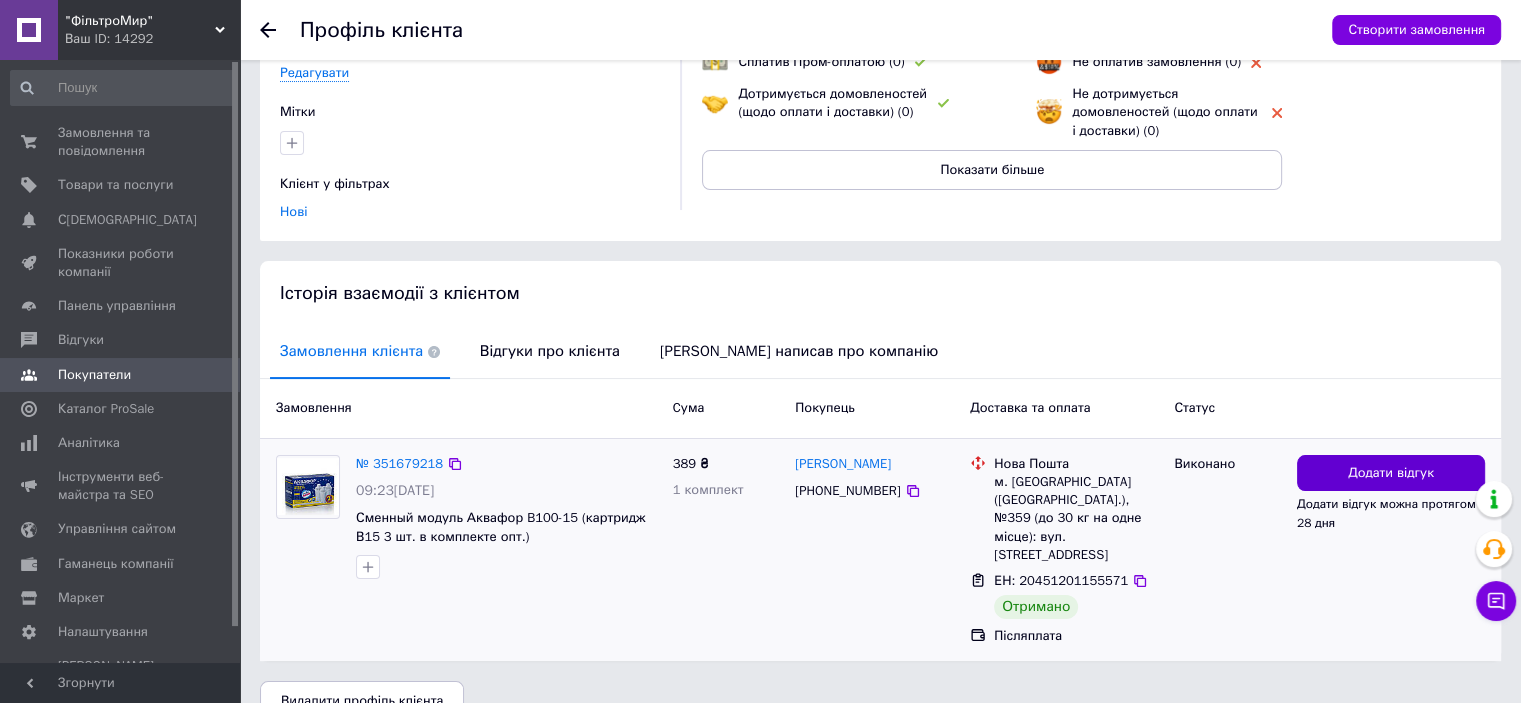 click on "Додати відгук" at bounding box center (1391, 473) 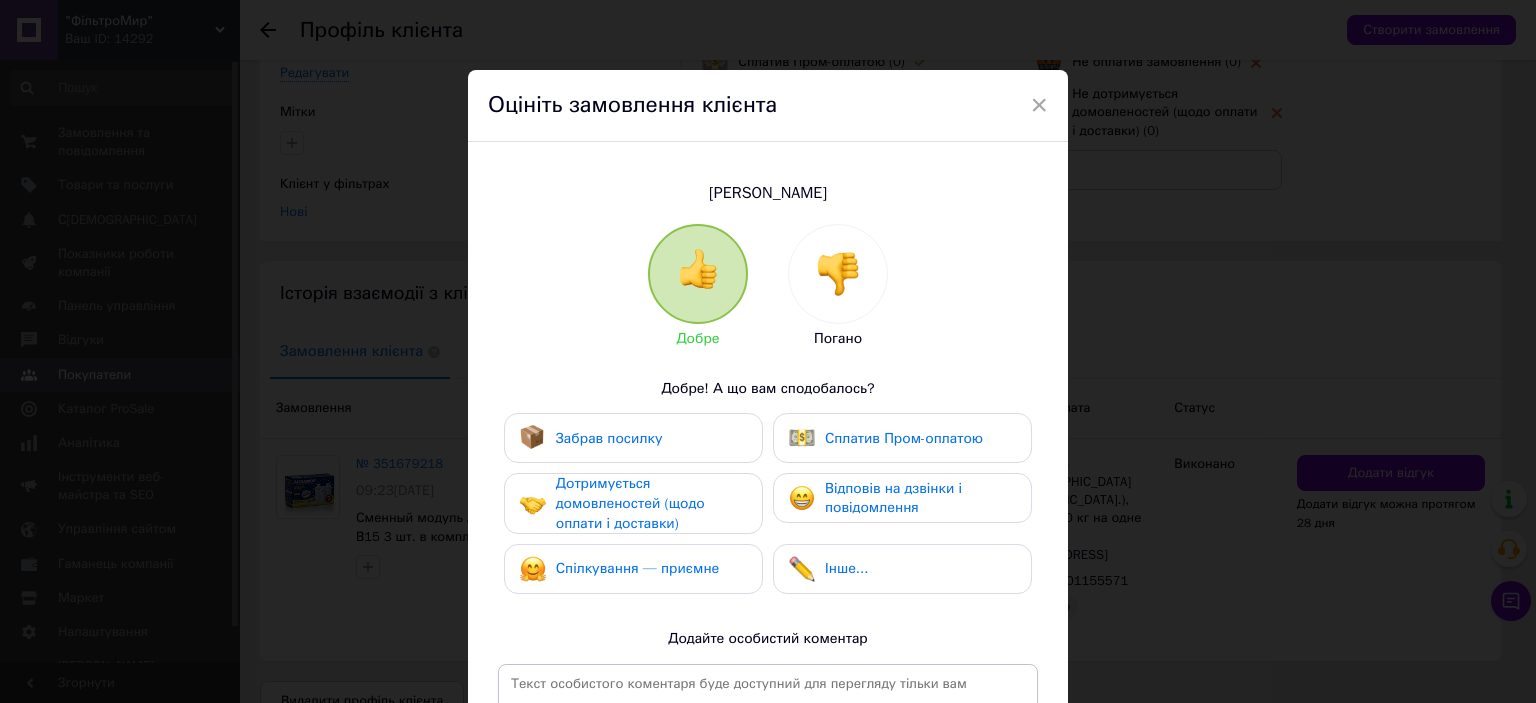 click on "Забрав посилку" at bounding box center [609, 438] 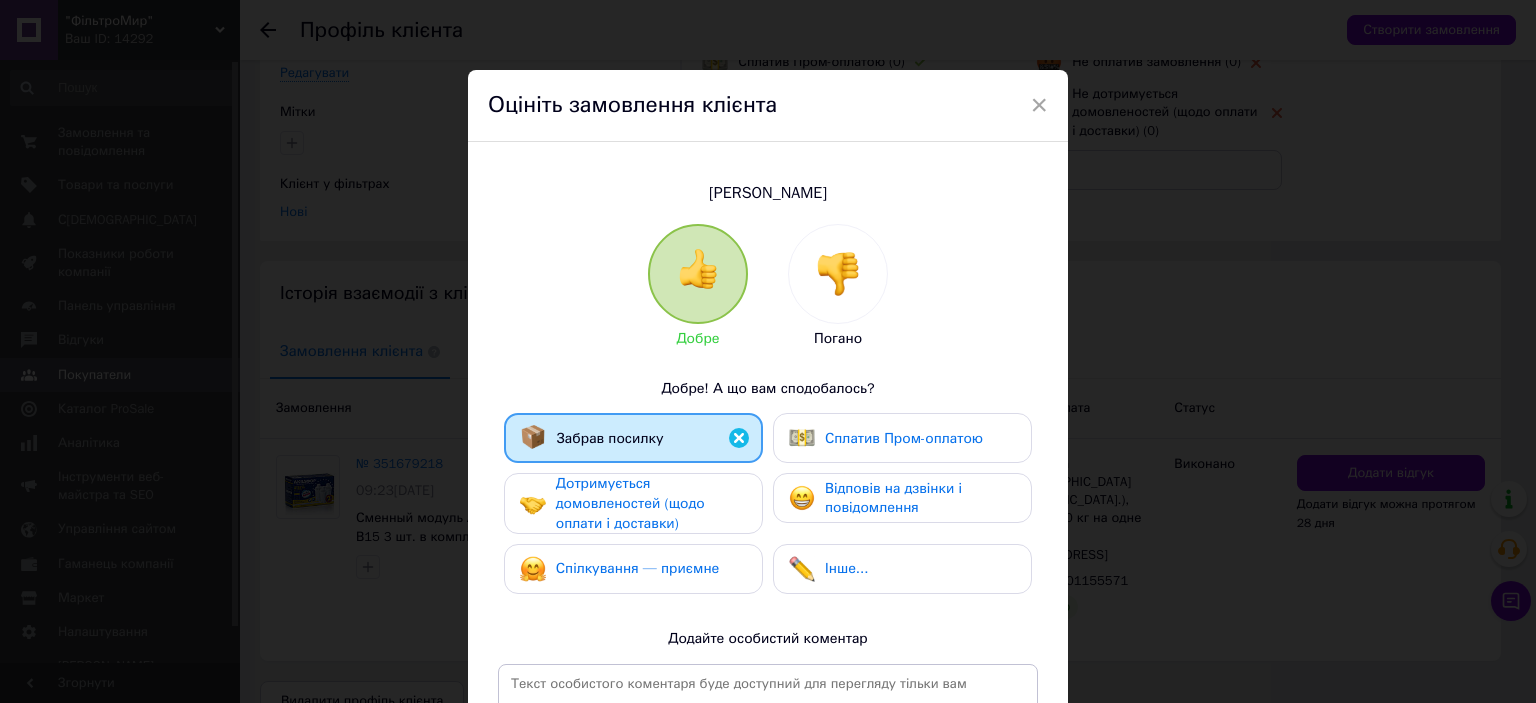 drag, startPoint x: 644, startPoint y: 500, endPoint x: 648, endPoint y: 520, distance: 20.396078 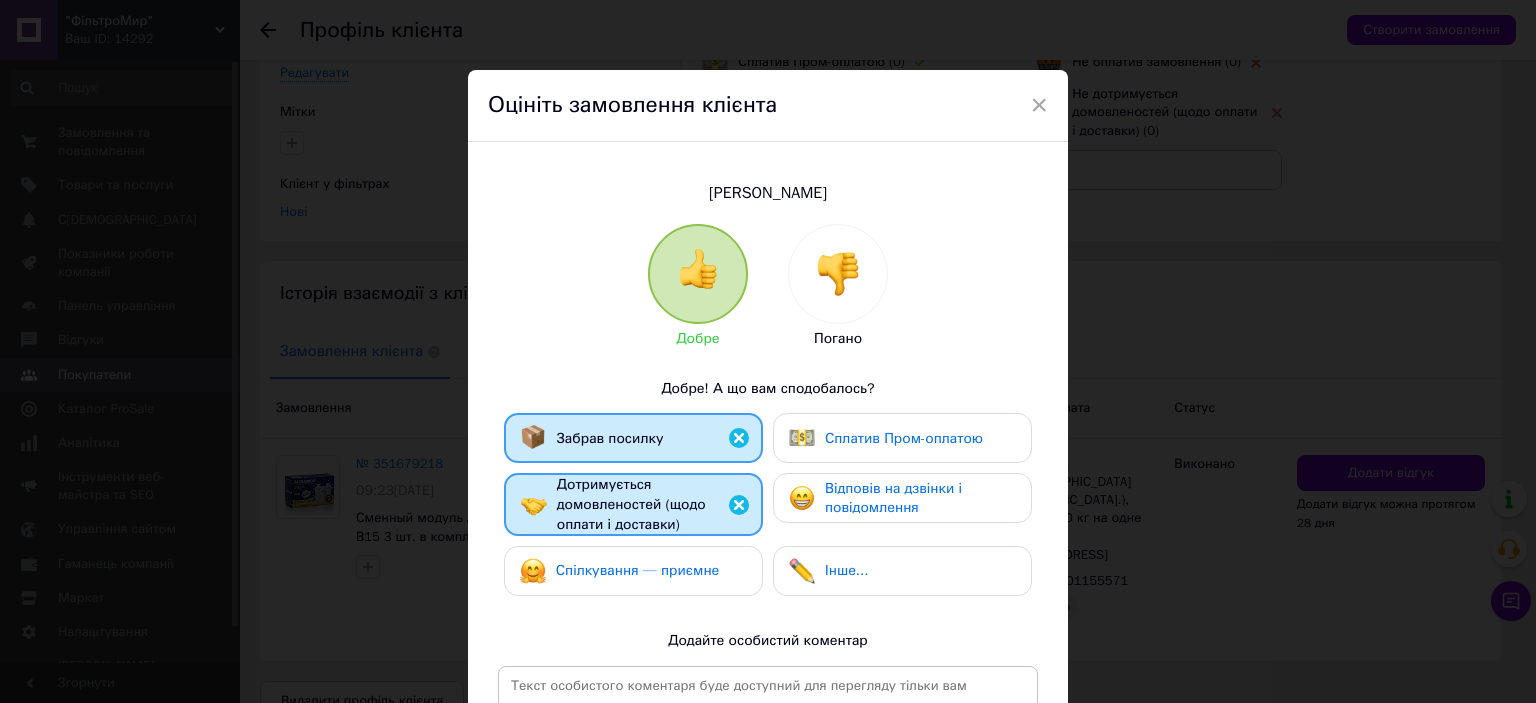click on "Спілкування — приємне" at bounding box center [638, 570] 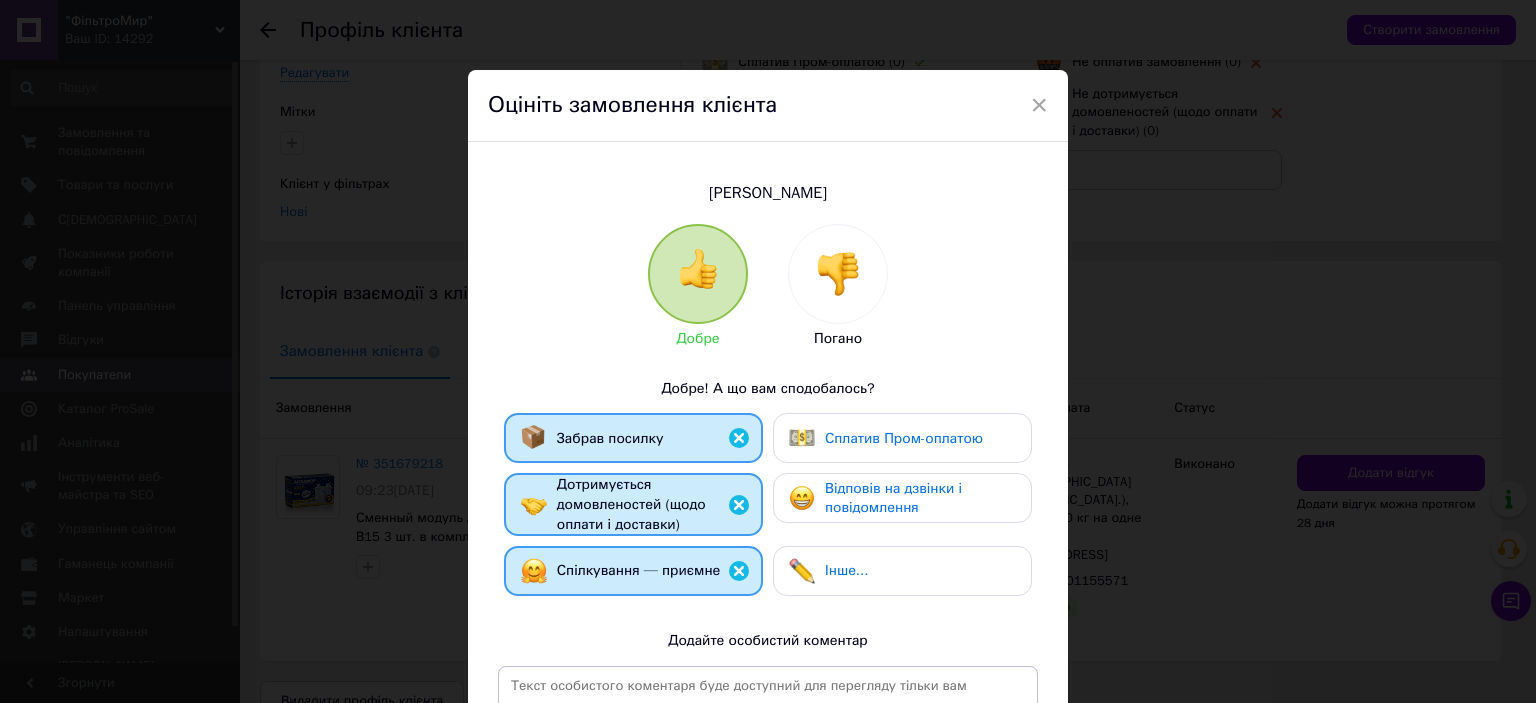 click on "Відповів на дзвінки і повідомлення" at bounding box center (893, 498) 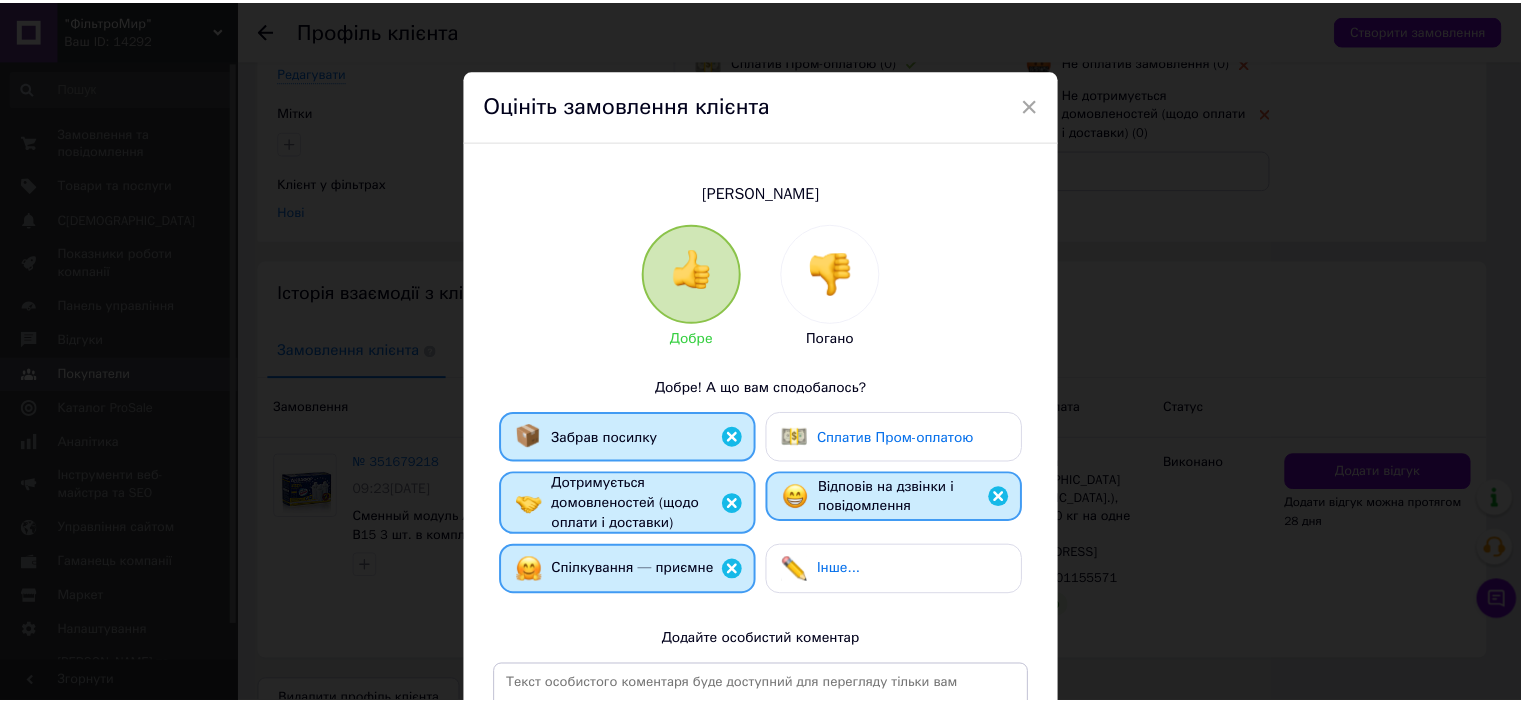 scroll, scrollTop: 293, scrollLeft: 0, axis: vertical 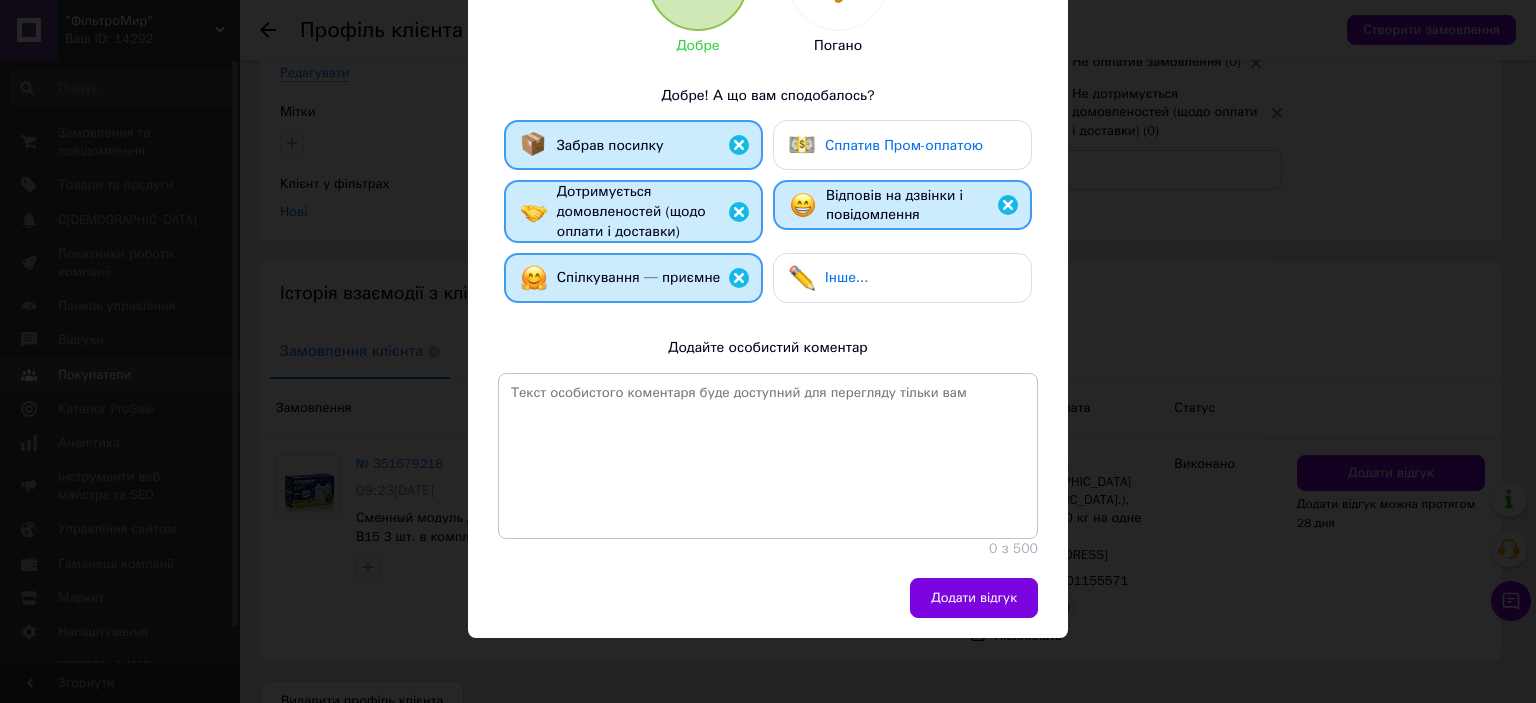 click on "Додати відгук" at bounding box center (974, 598) 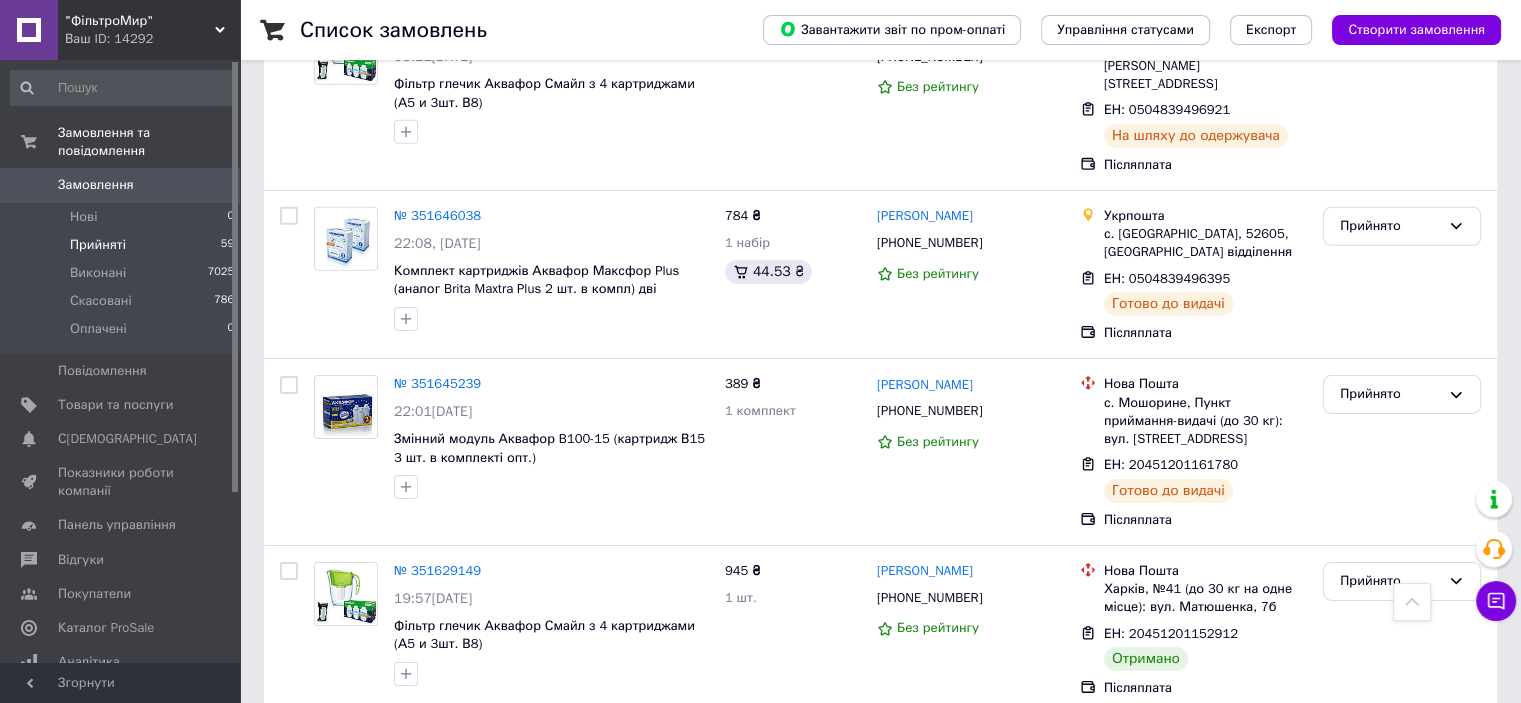 scroll, scrollTop: 6400, scrollLeft: 0, axis: vertical 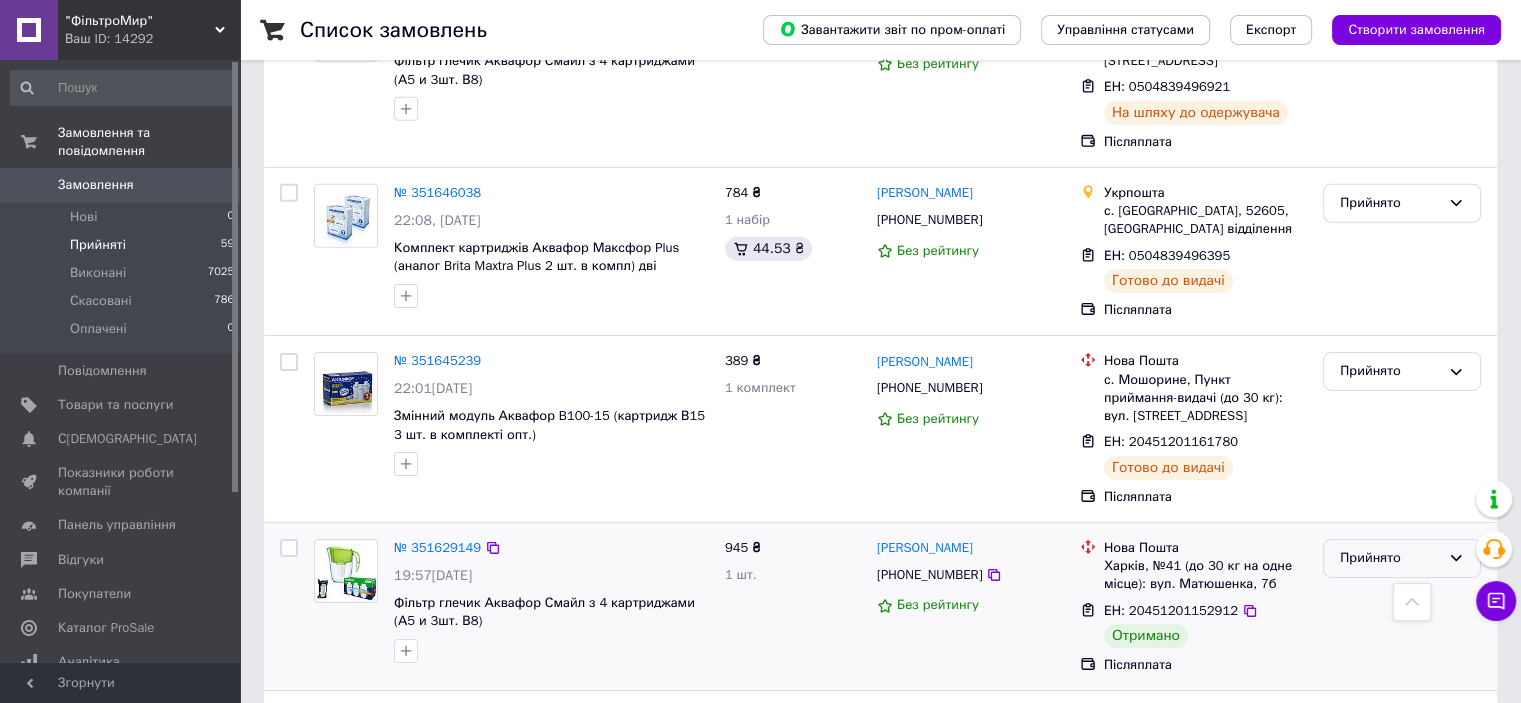 click 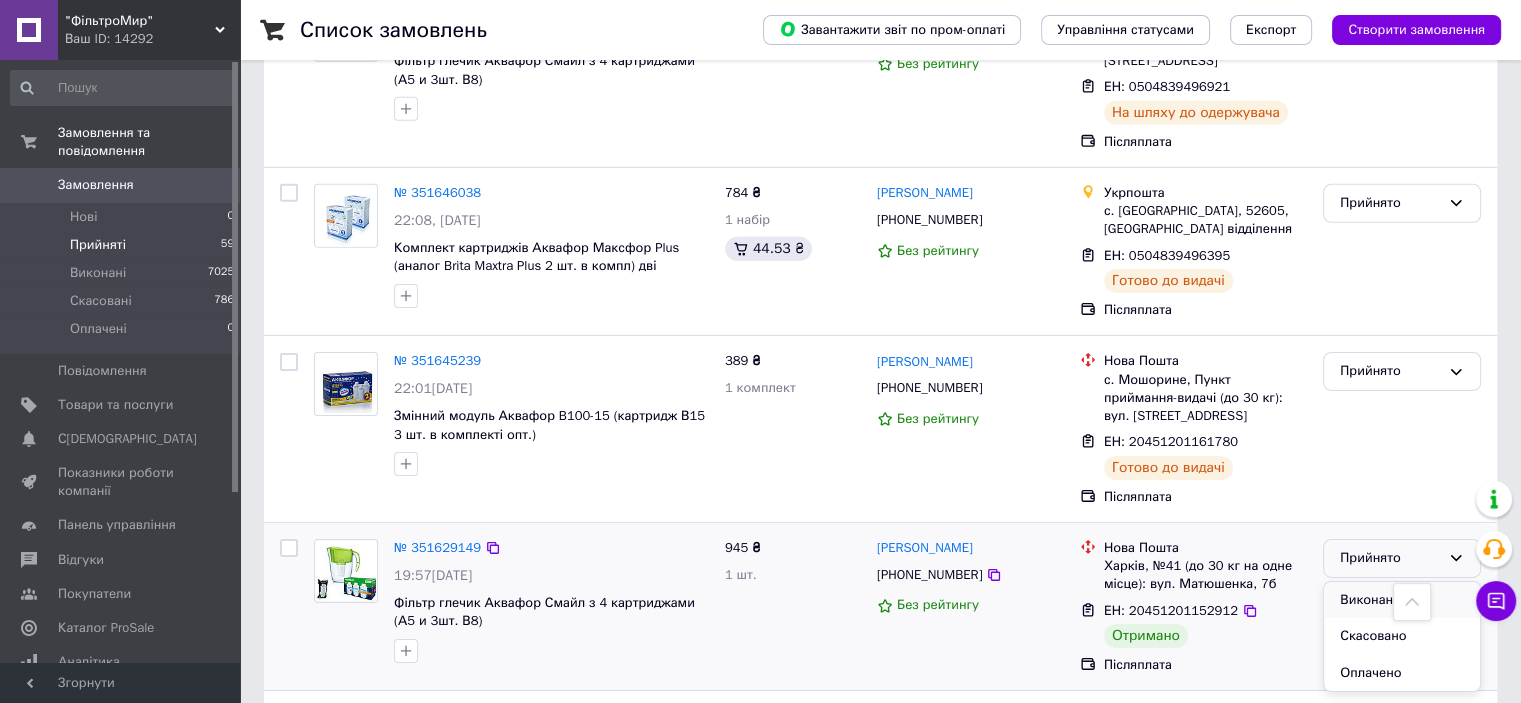 click on "Виконано" at bounding box center [1402, 600] 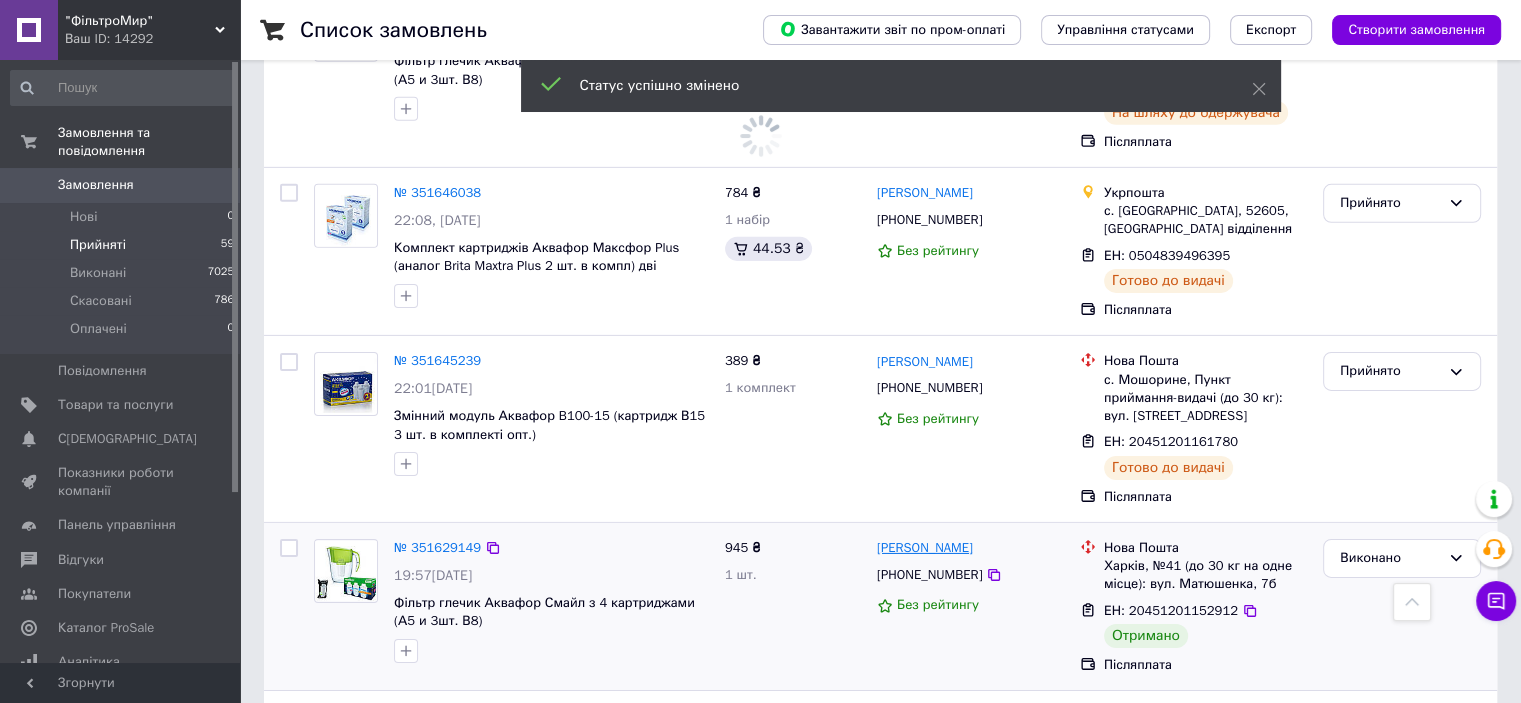 click on "[PERSON_NAME]" at bounding box center [925, 548] 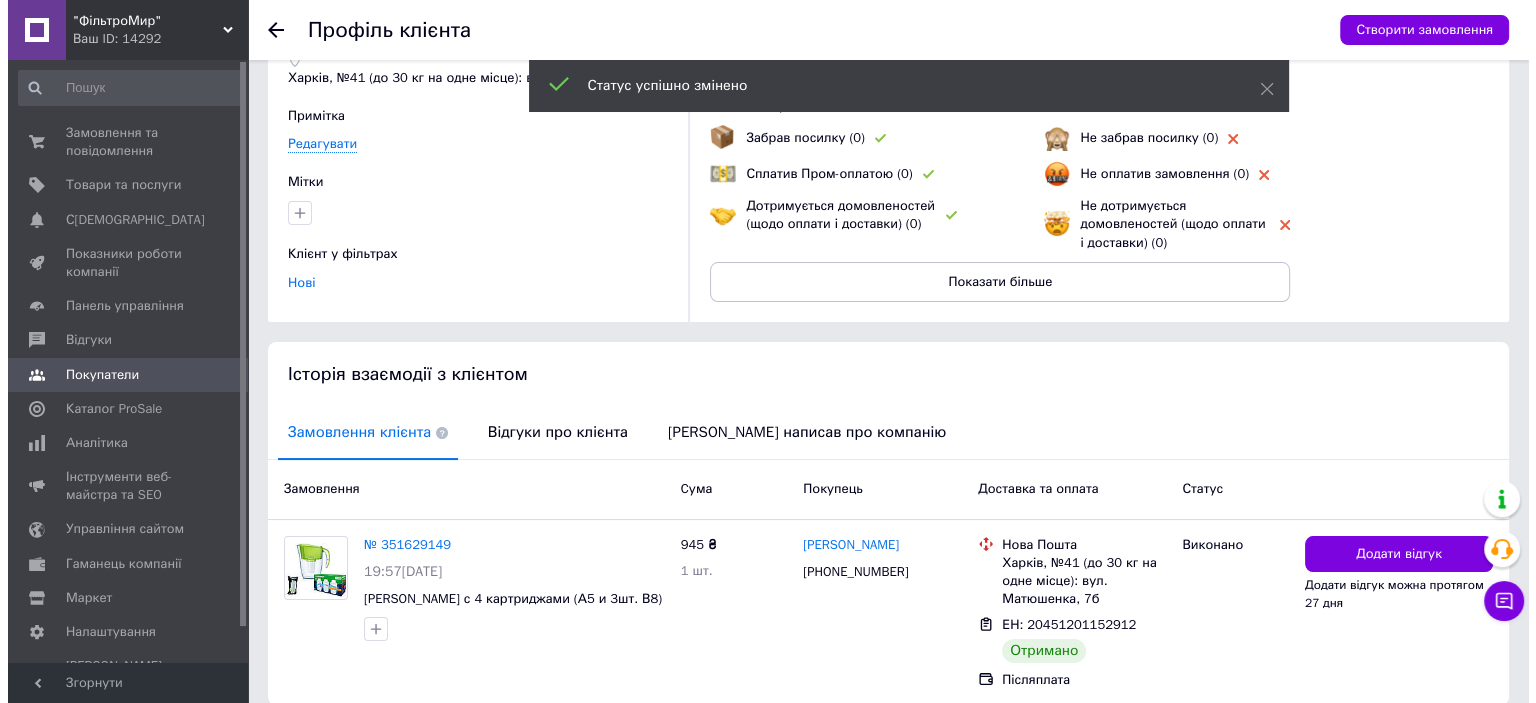 scroll, scrollTop: 194, scrollLeft: 0, axis: vertical 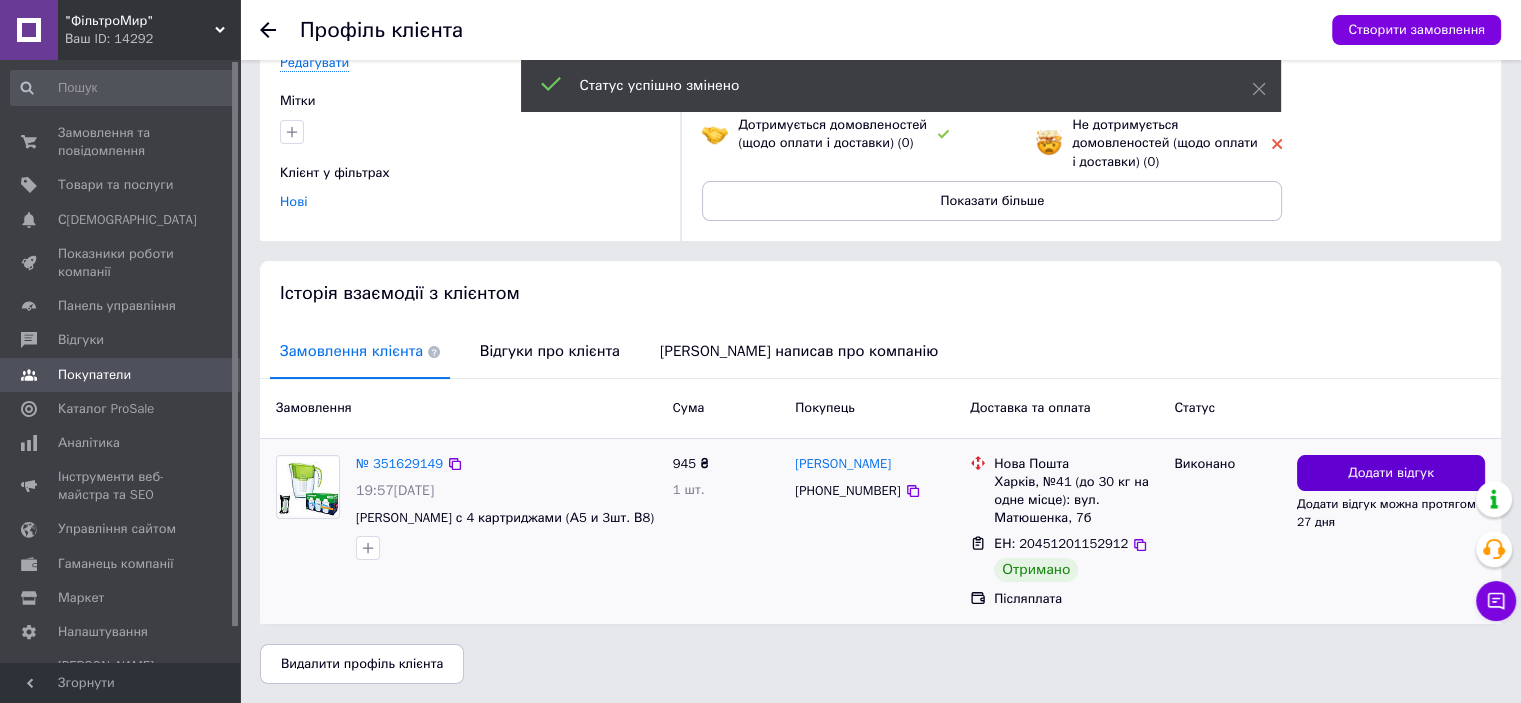 click on "Додати відгук" at bounding box center [1391, 473] 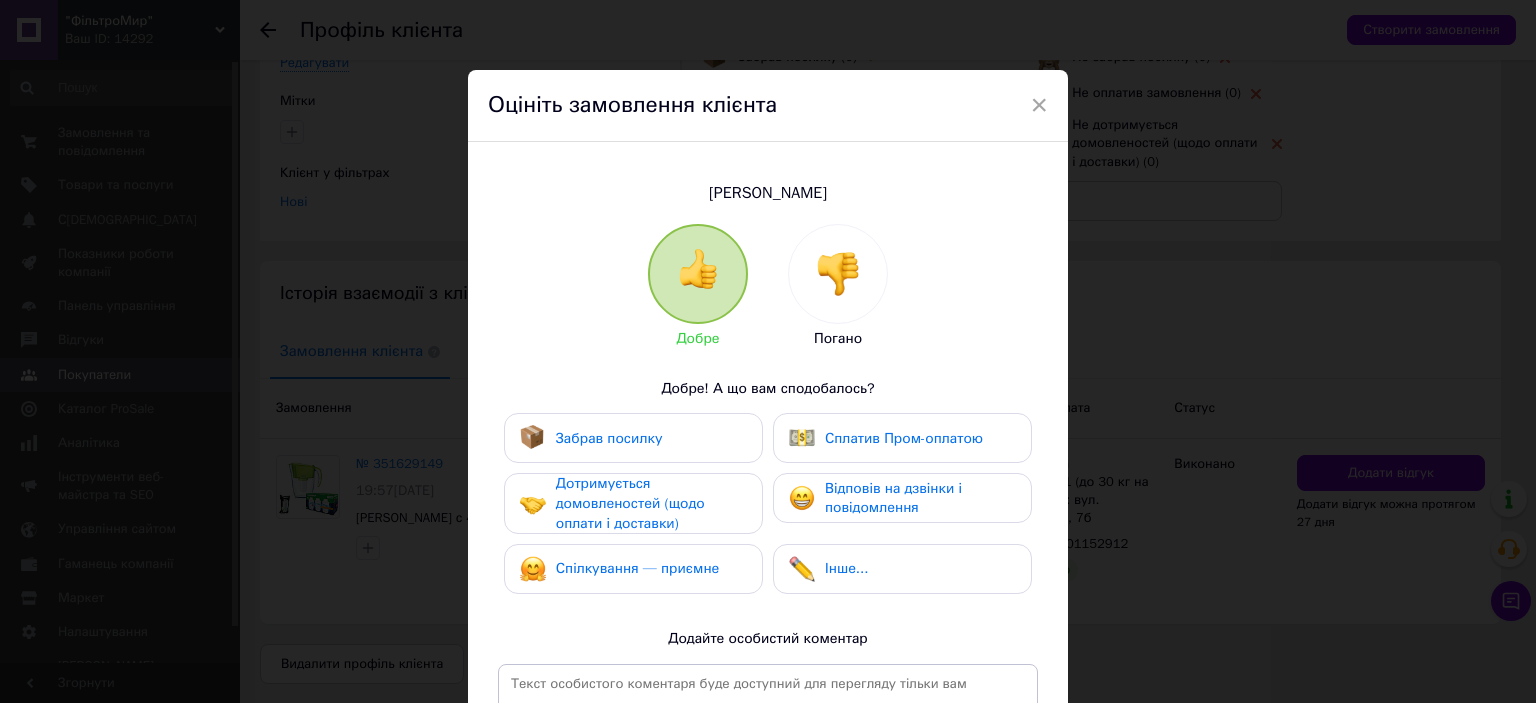 drag, startPoint x: 648, startPoint y: 443, endPoint x: 648, endPoint y: 496, distance: 53 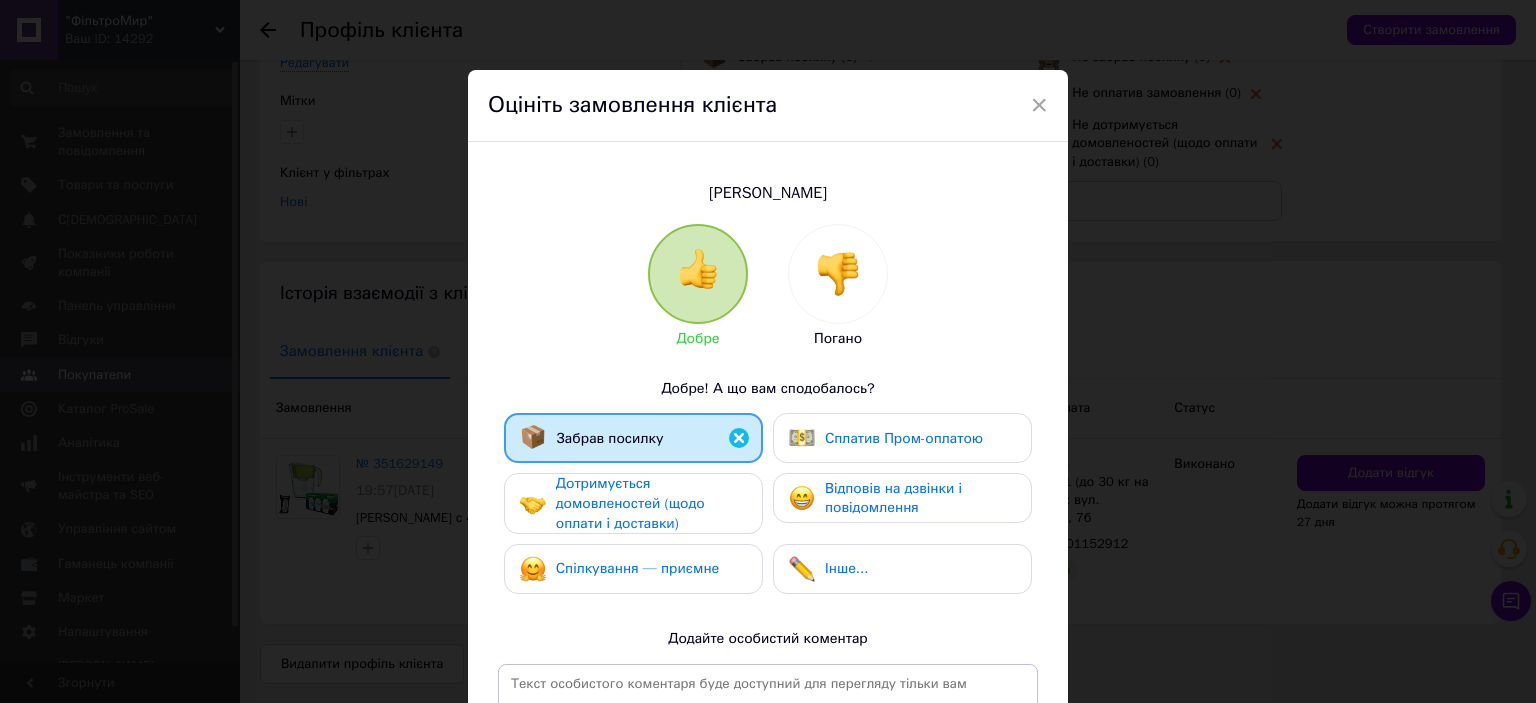 click on "Дотримується домовленостей (щодо оплати і доставки)" at bounding box center [630, 503] 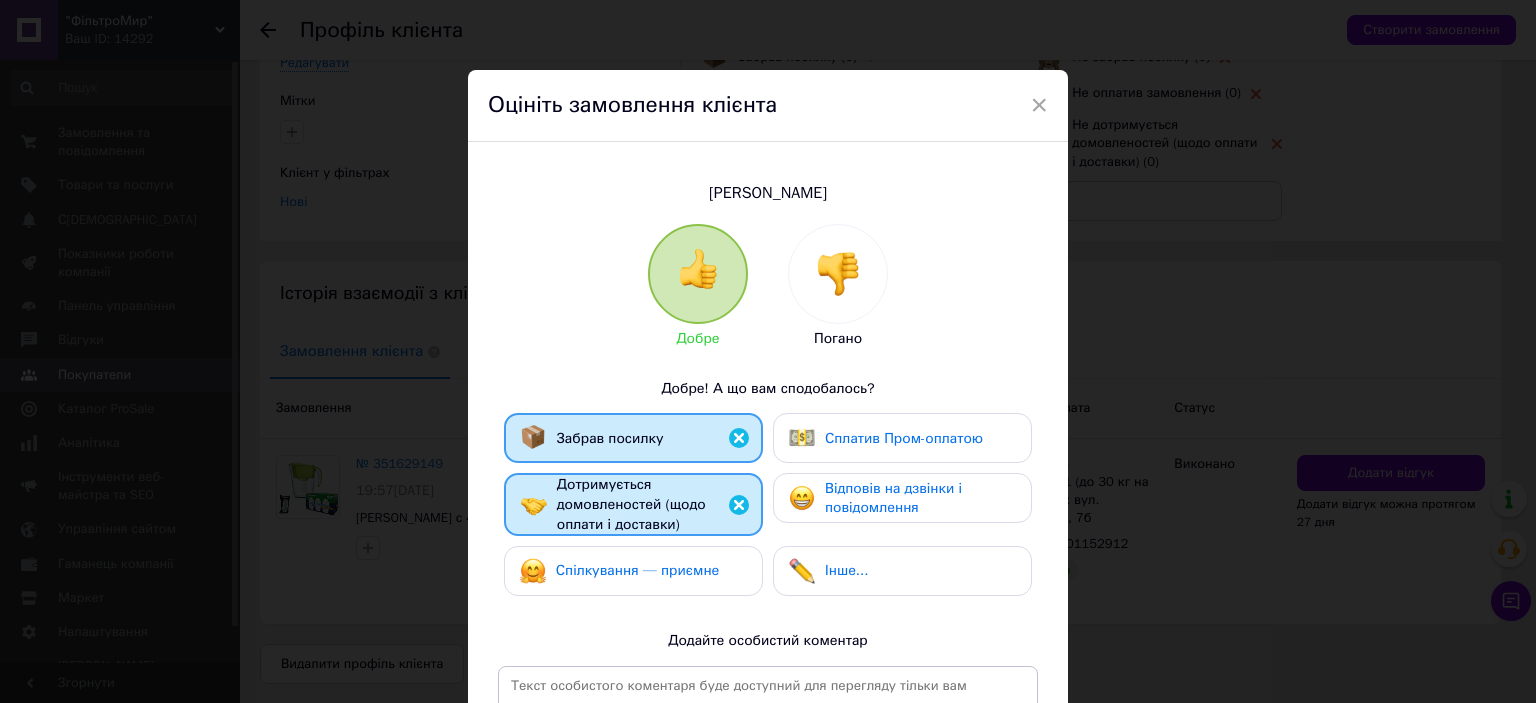 drag, startPoint x: 664, startPoint y: 554, endPoint x: 808, endPoint y: 526, distance: 146.69696 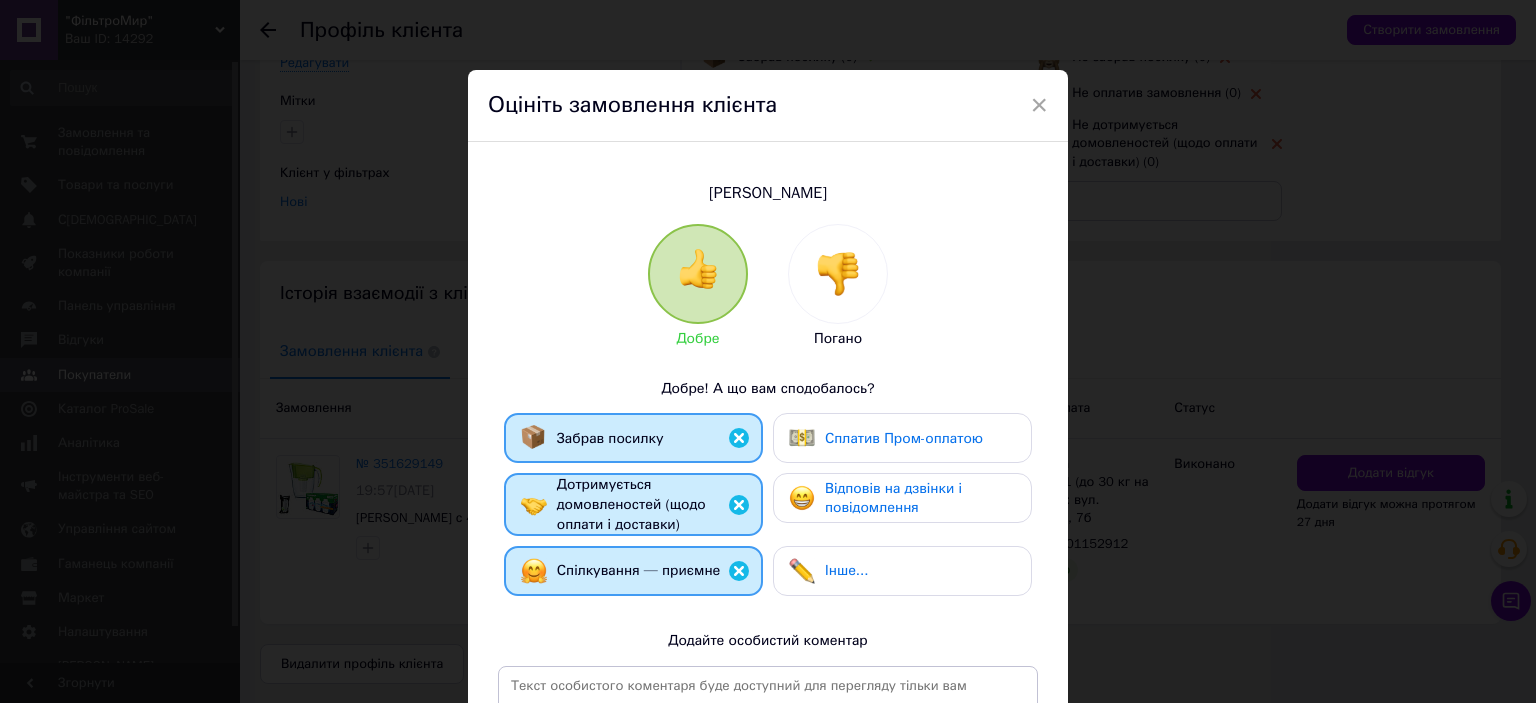 click on "Відповів на дзвінки і повідомлення" at bounding box center (920, 498) 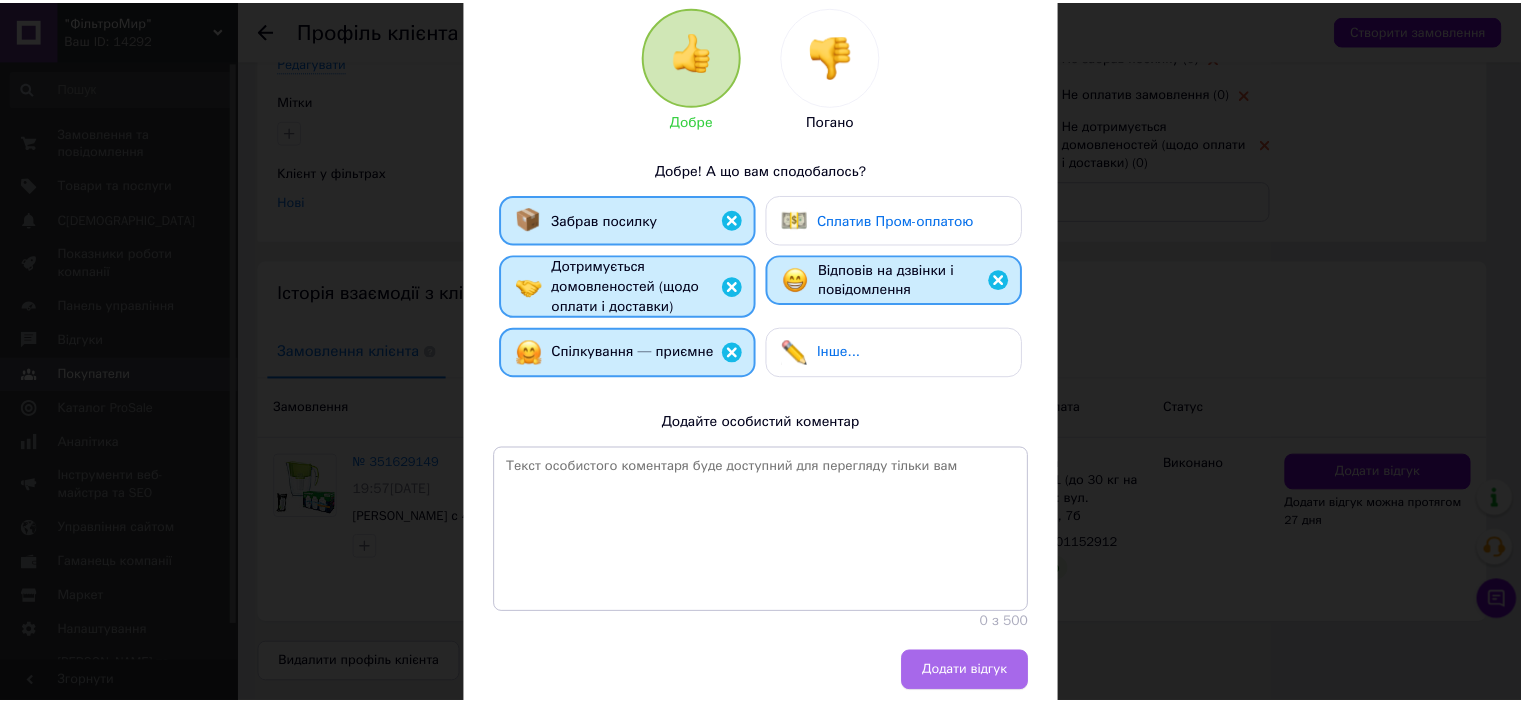 scroll, scrollTop: 293, scrollLeft: 0, axis: vertical 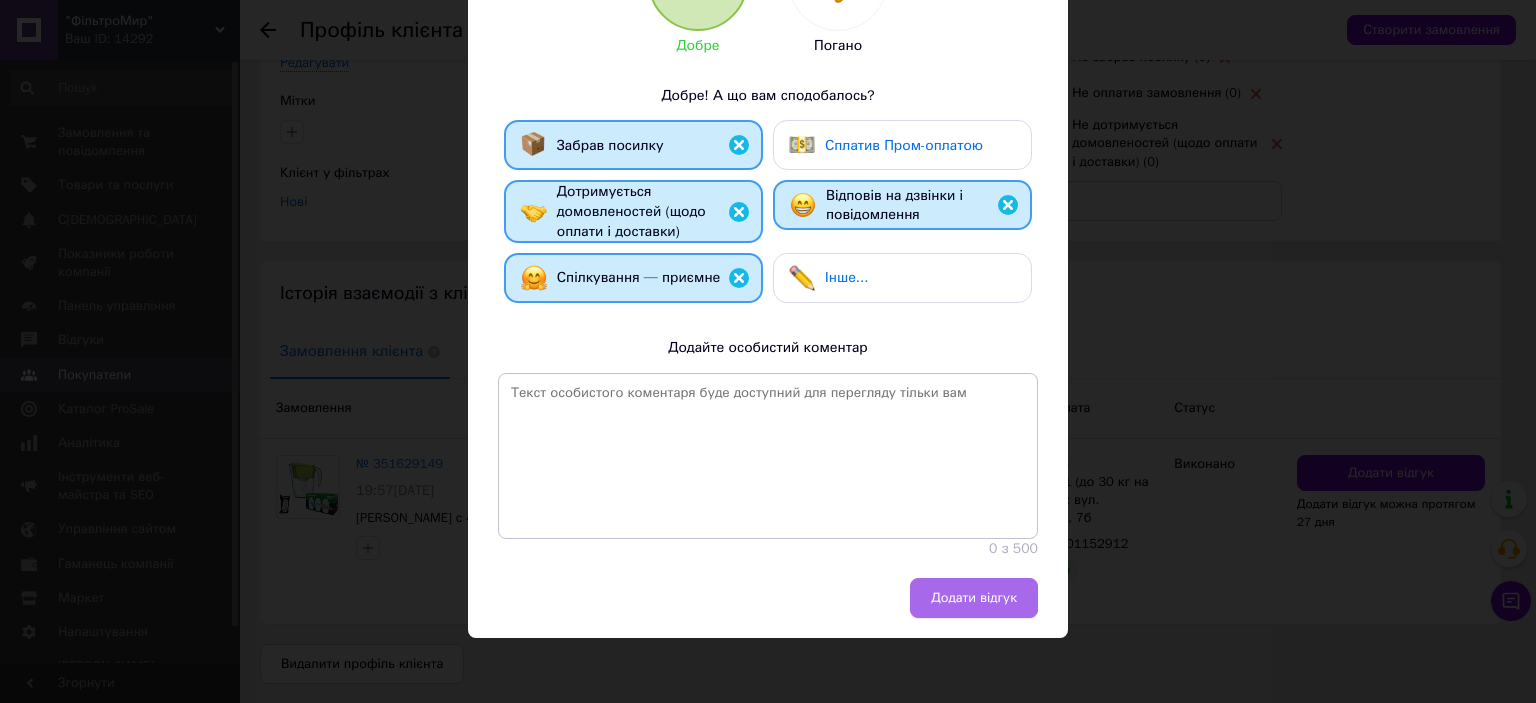 click on "Додати відгук" at bounding box center [974, 598] 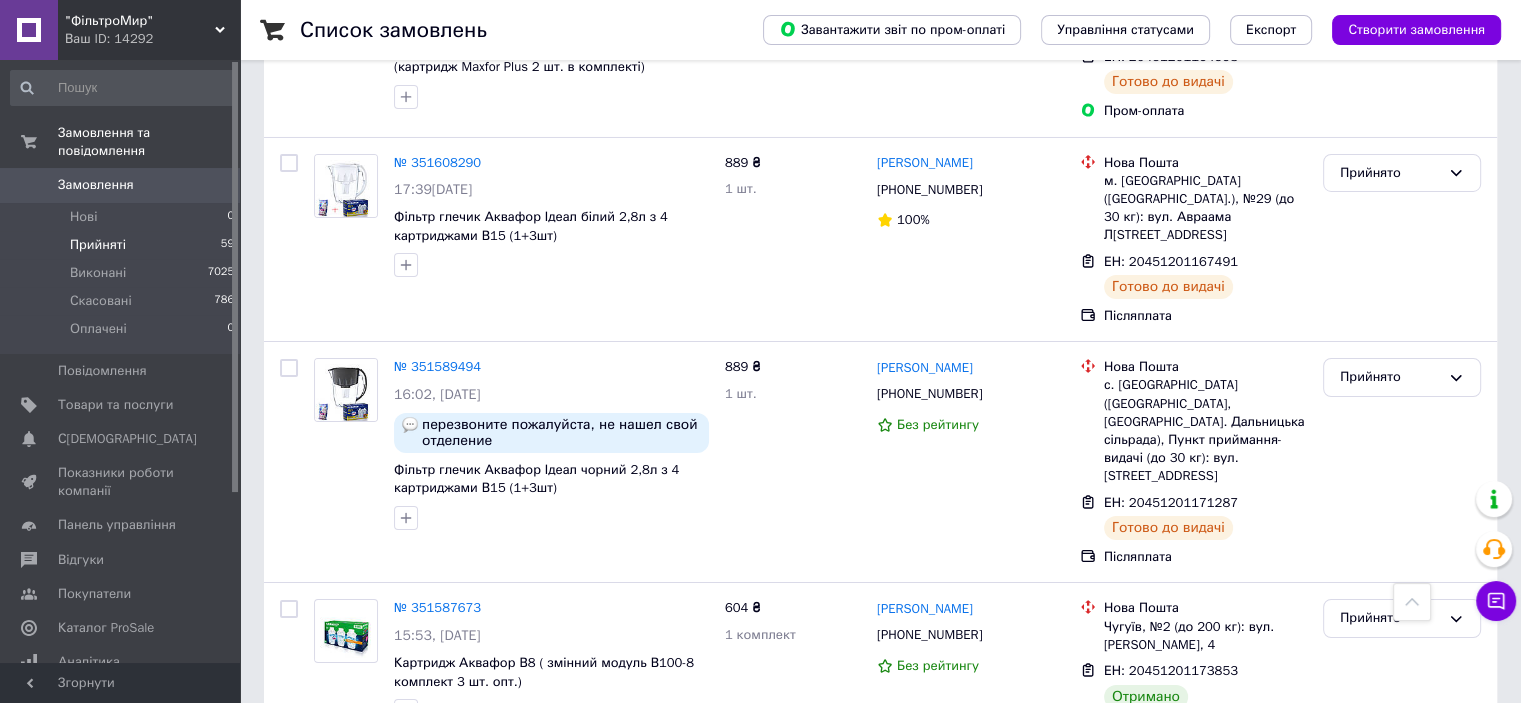 scroll, scrollTop: 7200, scrollLeft: 0, axis: vertical 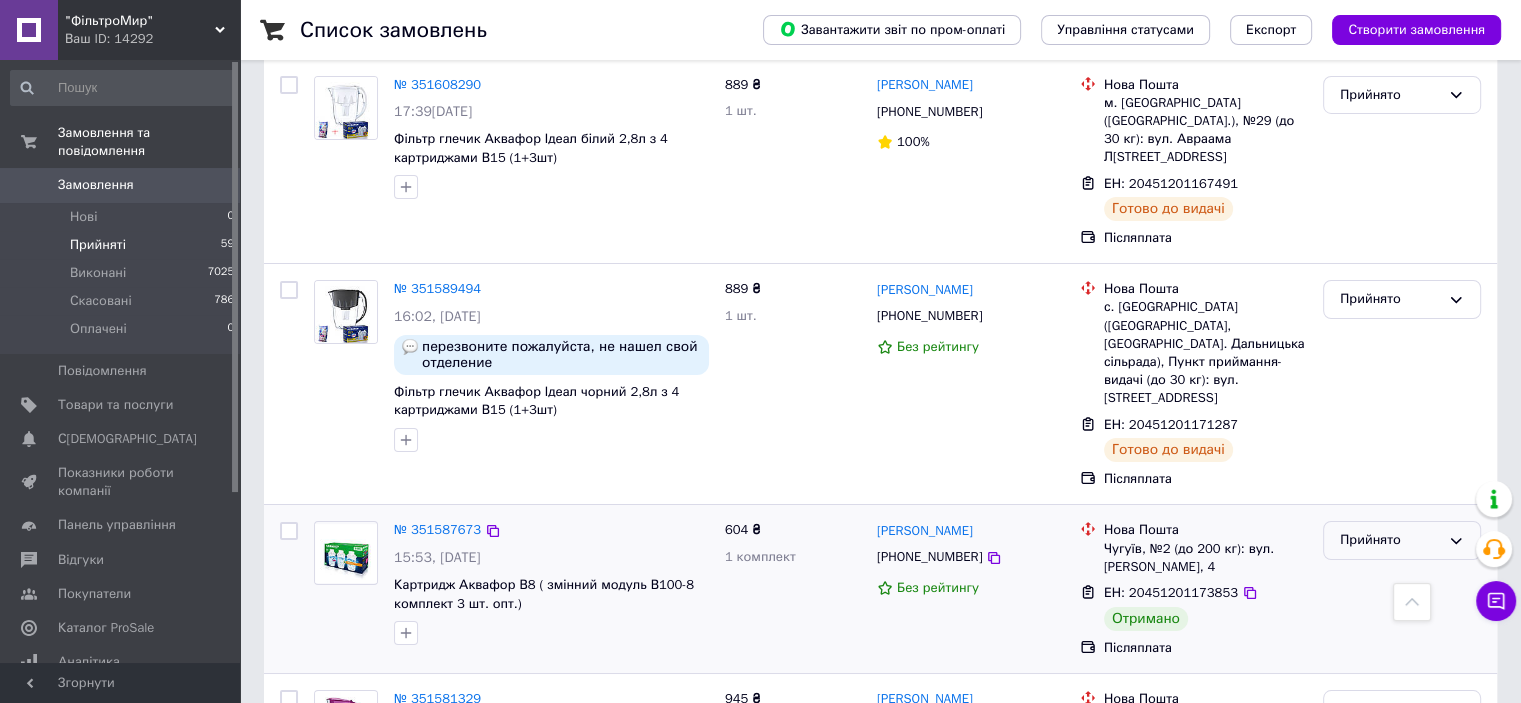 click 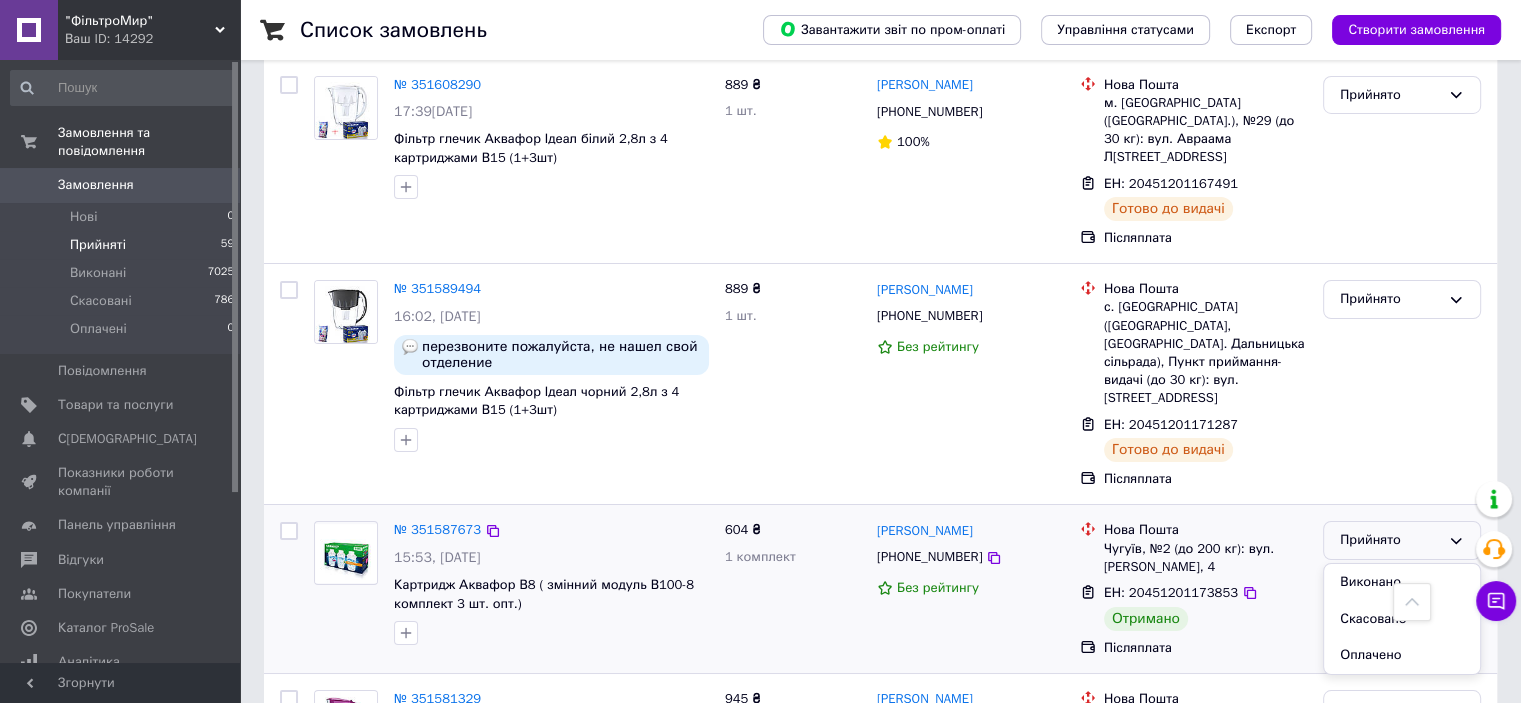 click on "Виконано" at bounding box center (1402, 582) 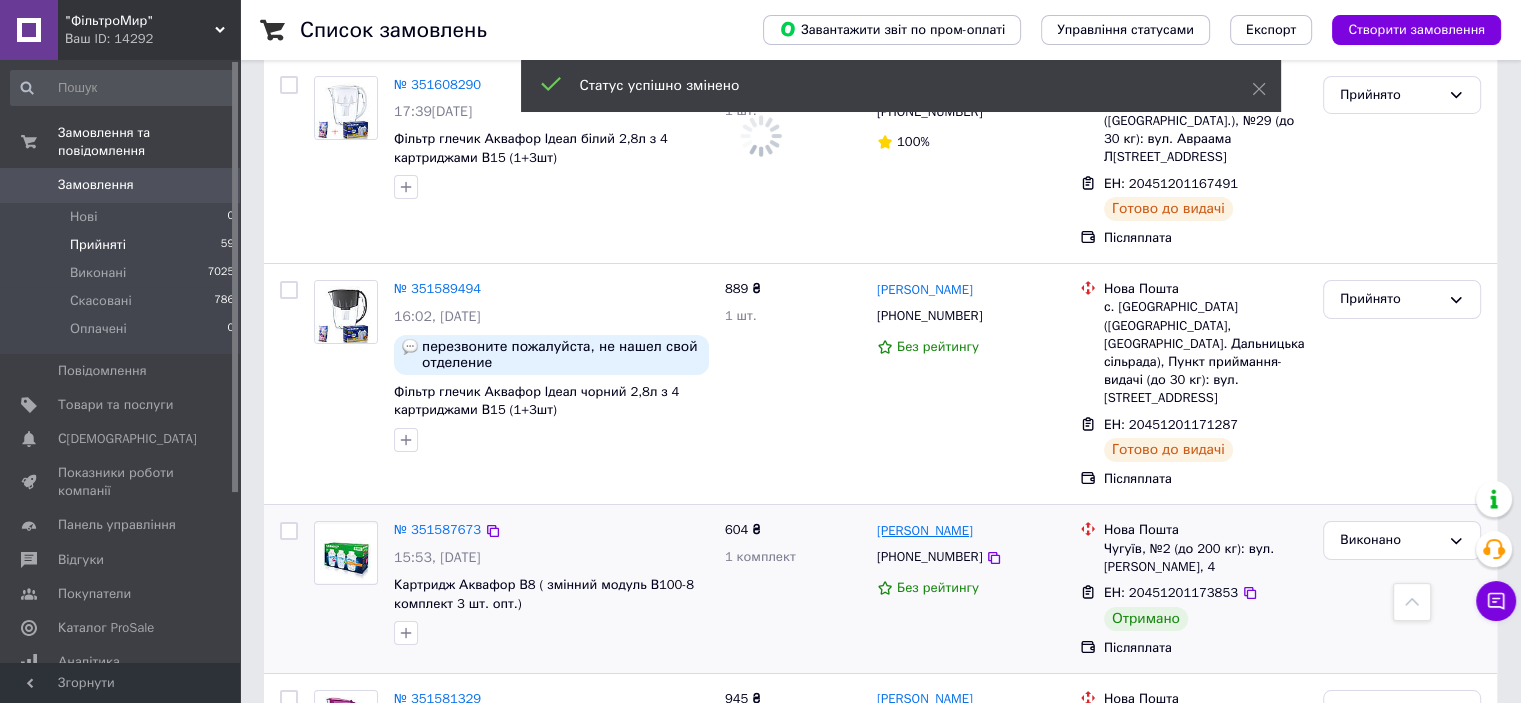 click on "[PERSON_NAME]" at bounding box center (925, 531) 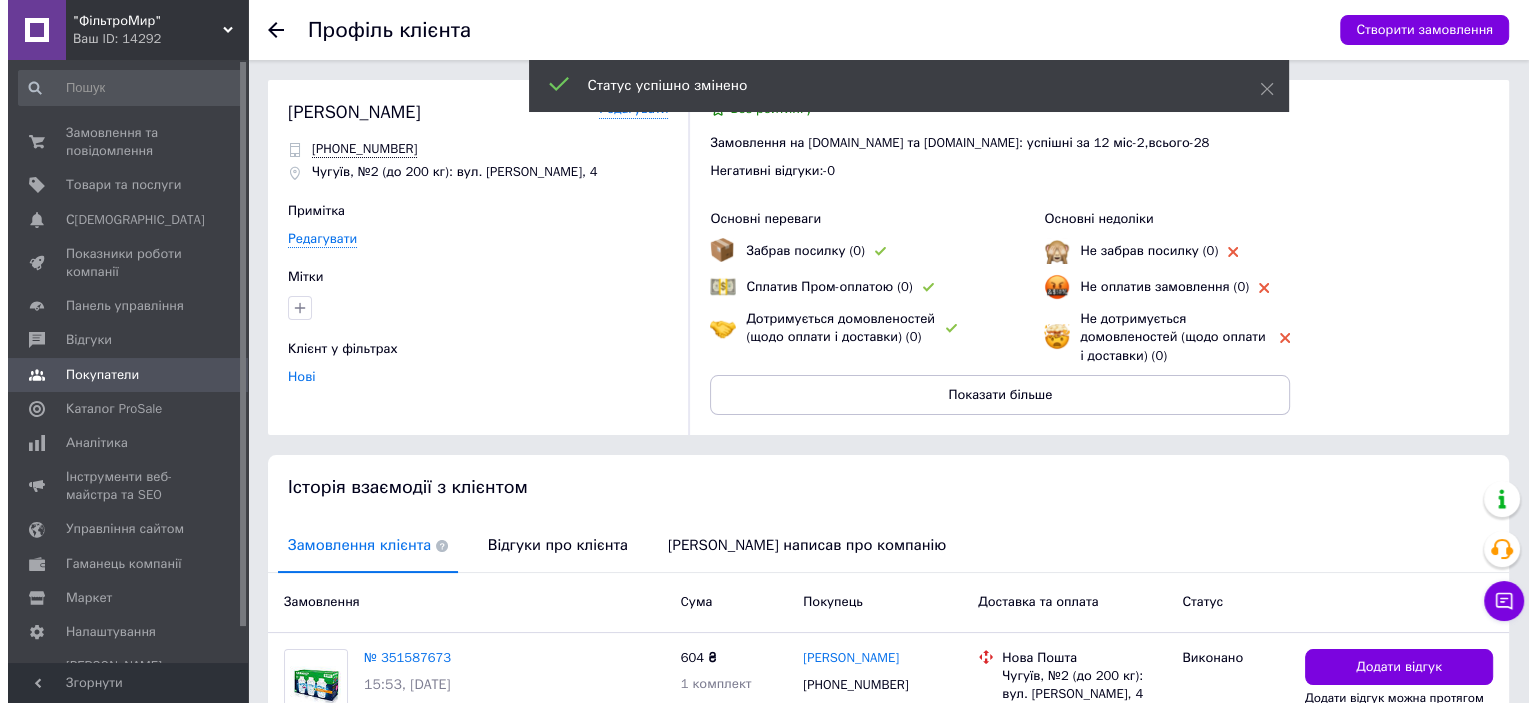 scroll, scrollTop: 176, scrollLeft: 0, axis: vertical 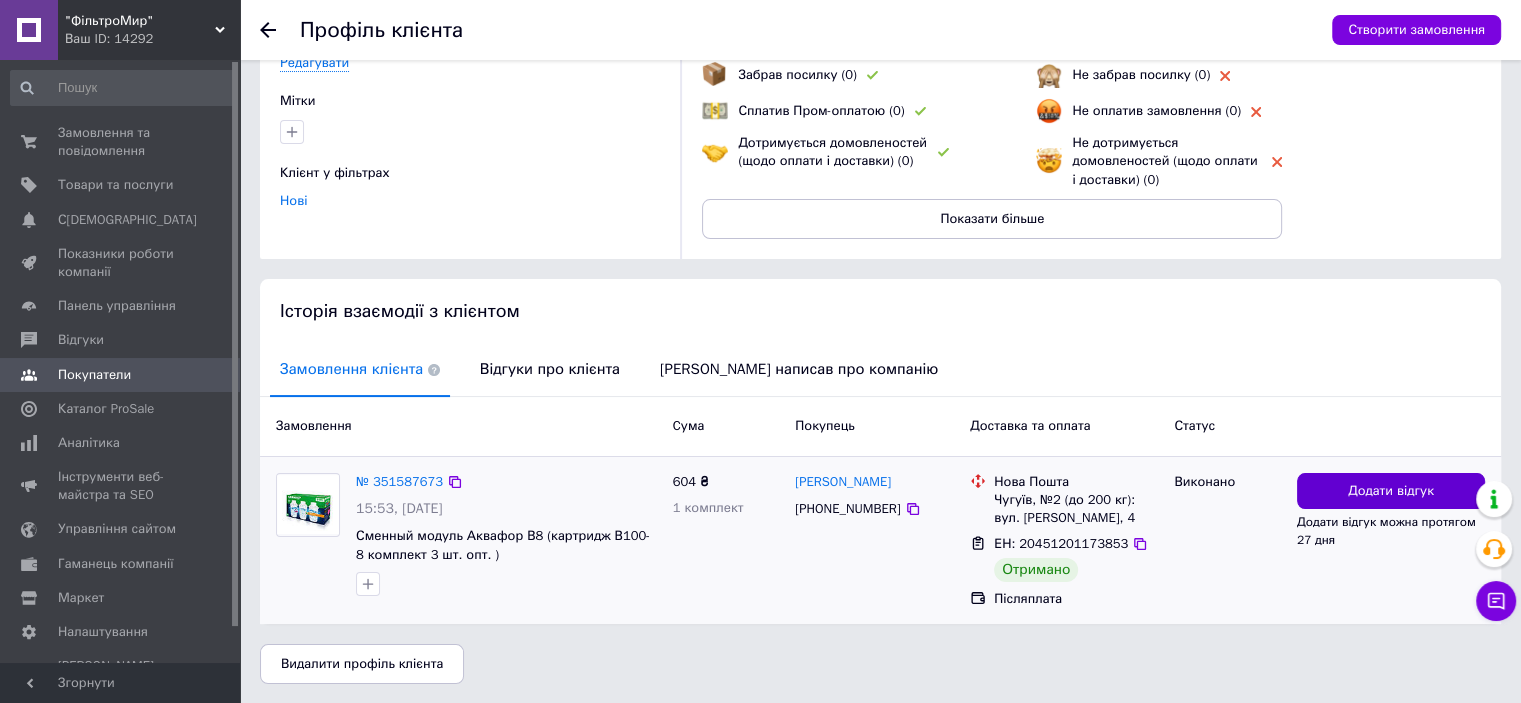 click on "Додати відгук" at bounding box center [1391, 491] 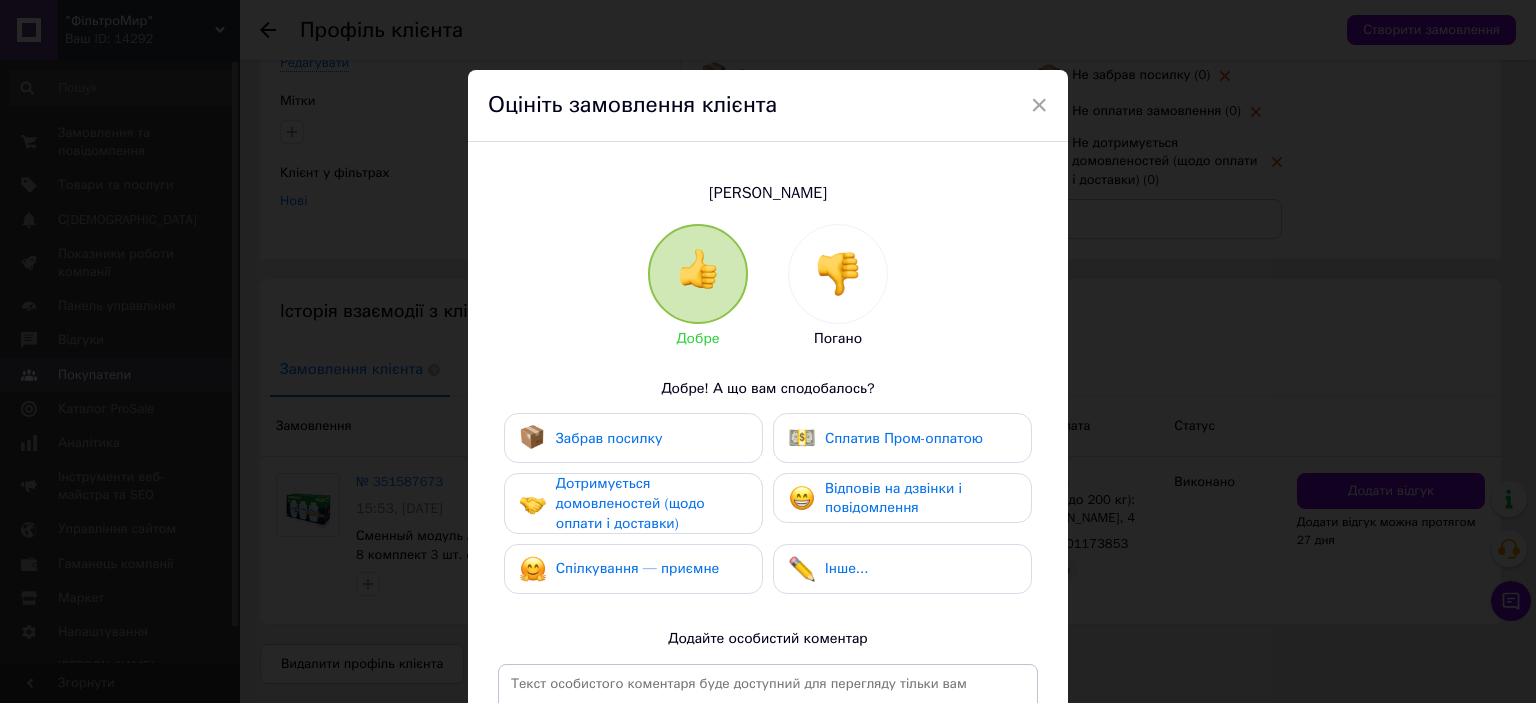 click on "Забрав посилку" at bounding box center (633, 438) 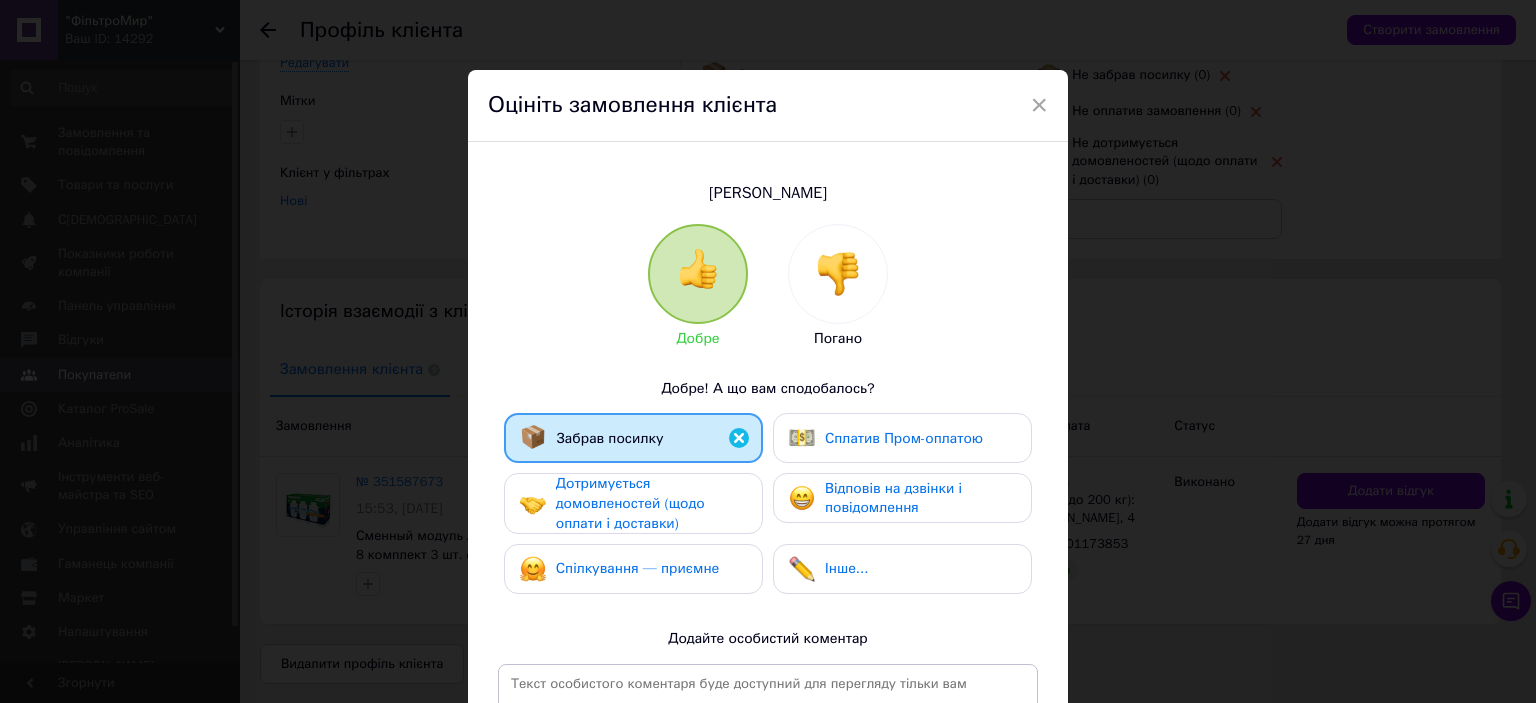 drag, startPoint x: 698, startPoint y: 502, endPoint x: 704, endPoint y: 577, distance: 75.23962 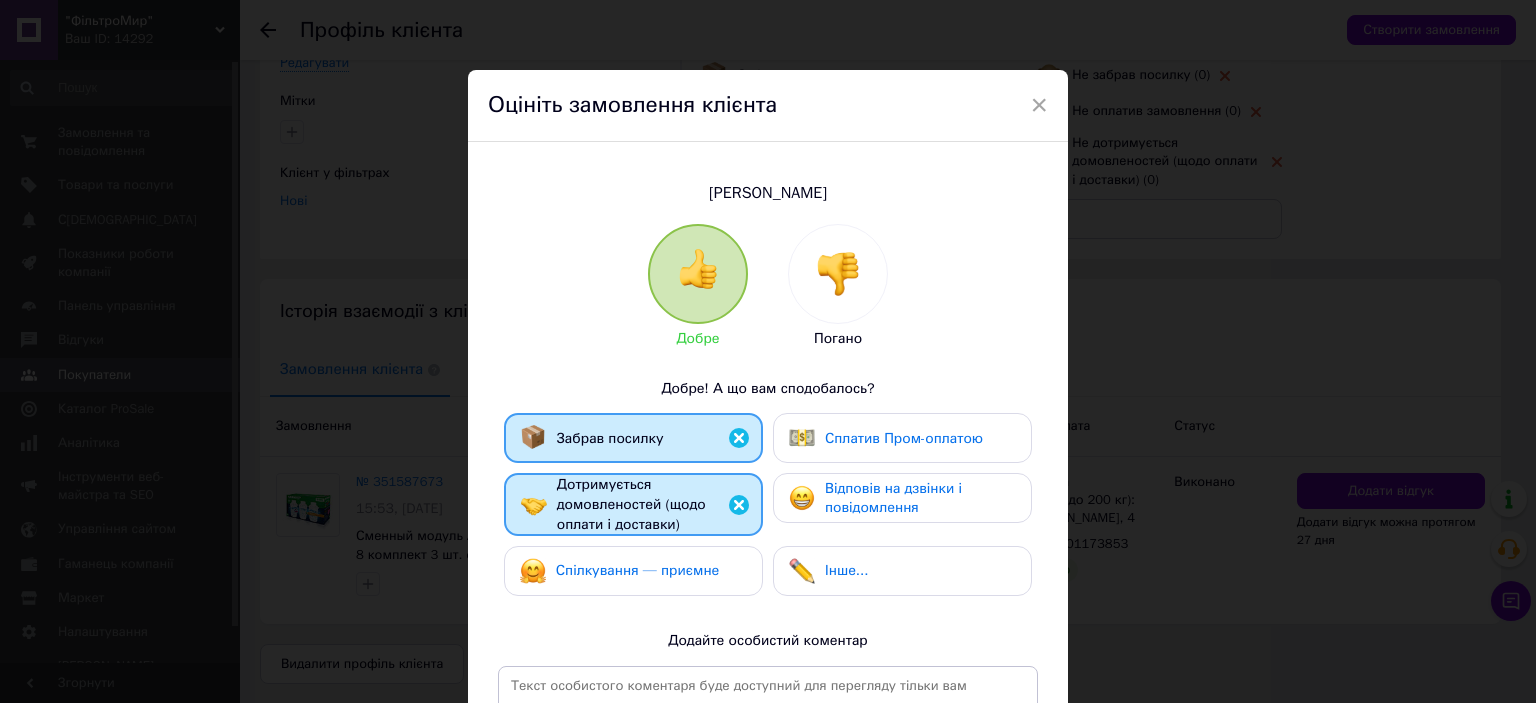 drag, startPoint x: 704, startPoint y: 577, endPoint x: 753, endPoint y: 551, distance: 55.470715 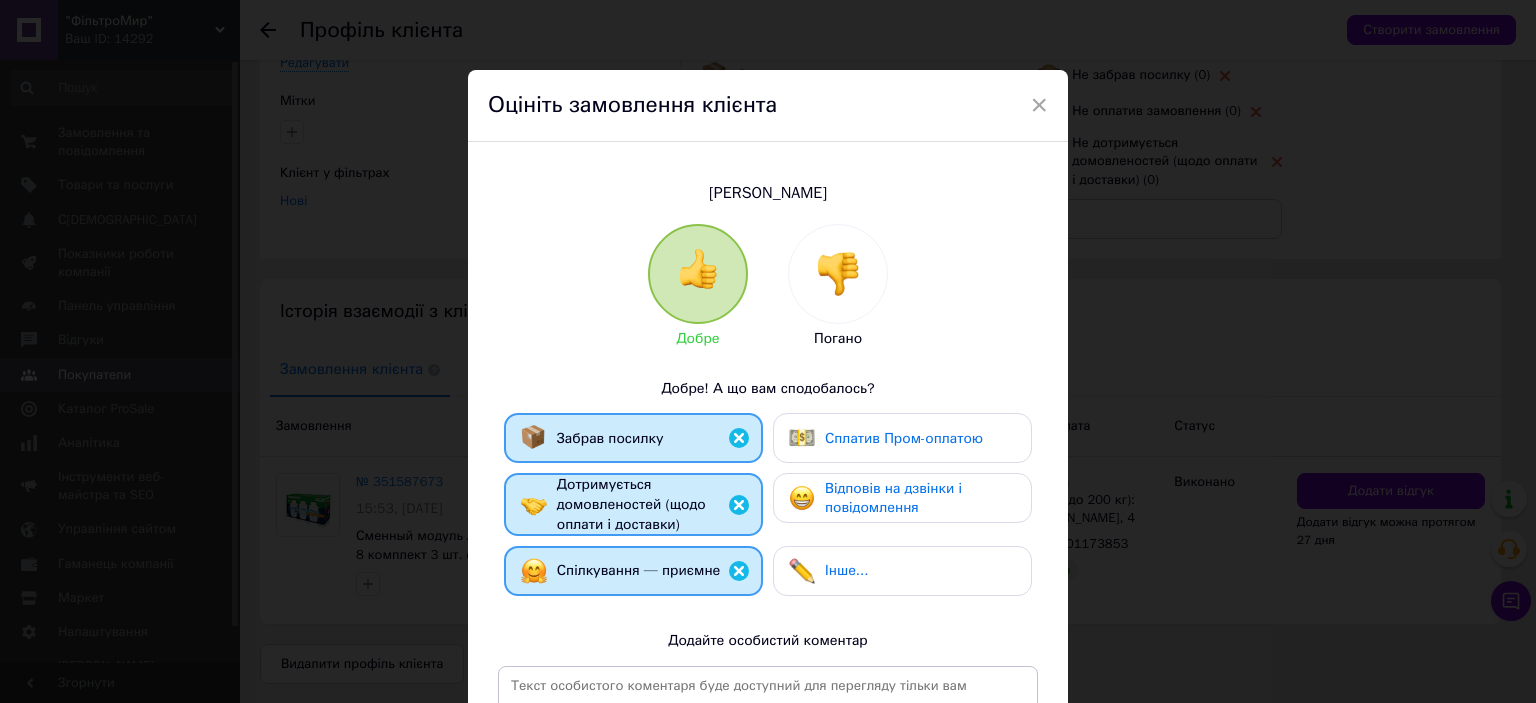 click on "Відповів на дзвінки і повідомлення" at bounding box center [893, 498] 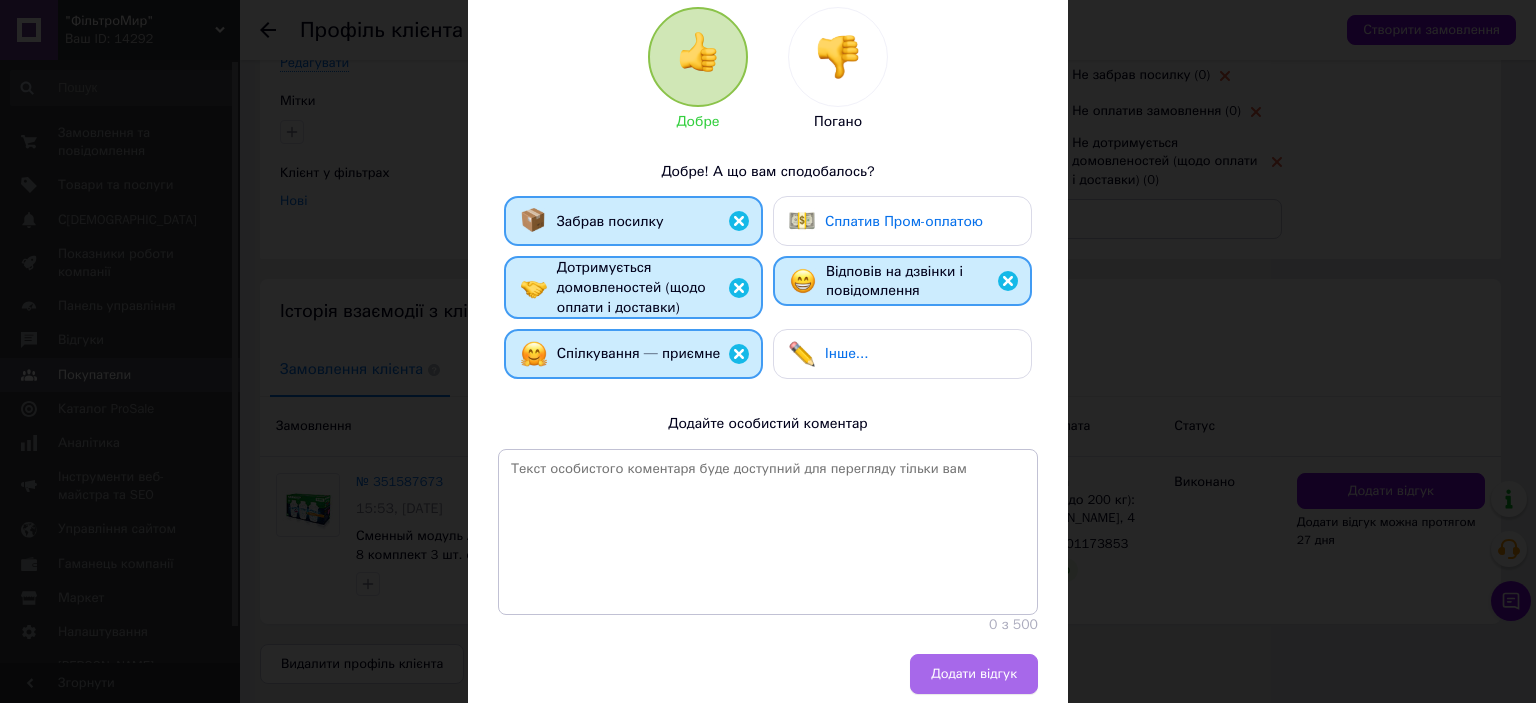 scroll, scrollTop: 293, scrollLeft: 0, axis: vertical 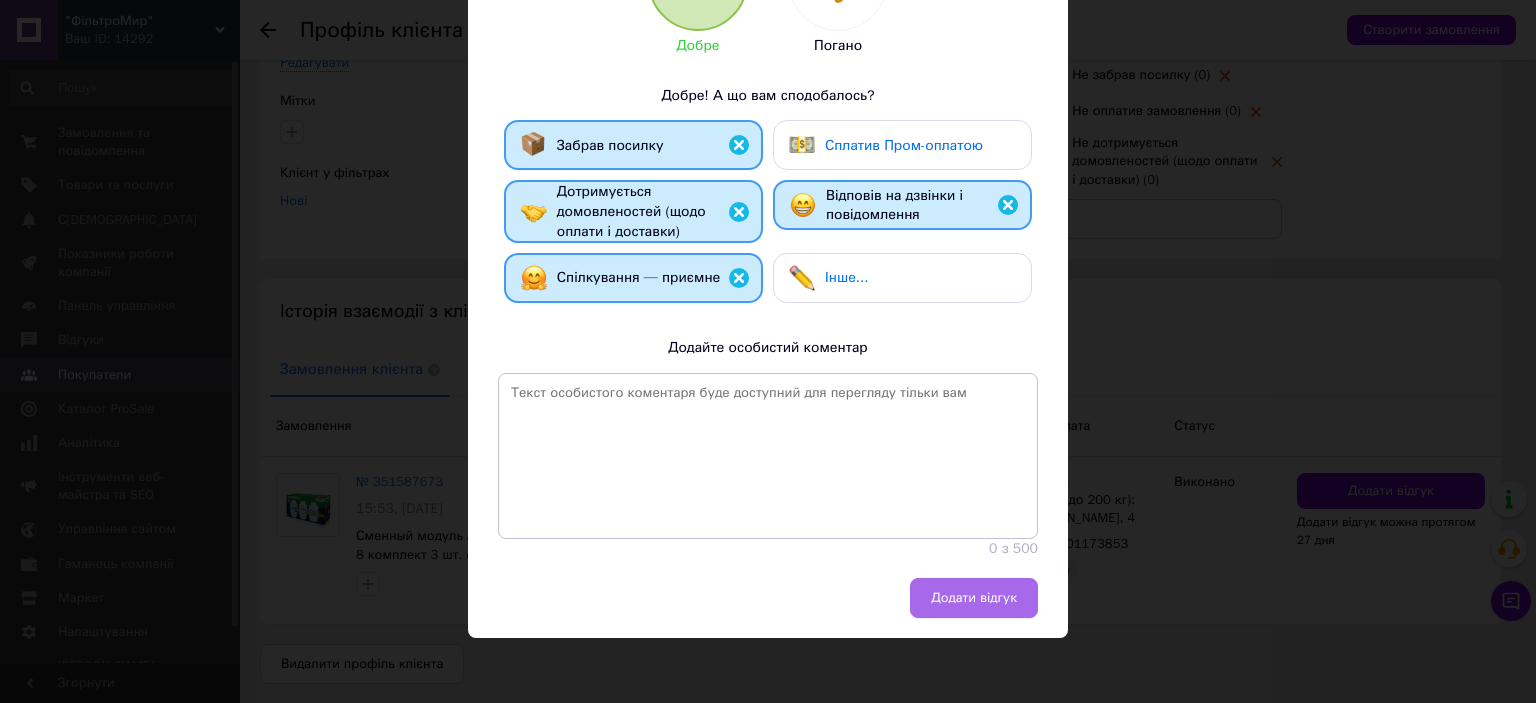 click on "Додати відгук" at bounding box center [974, 598] 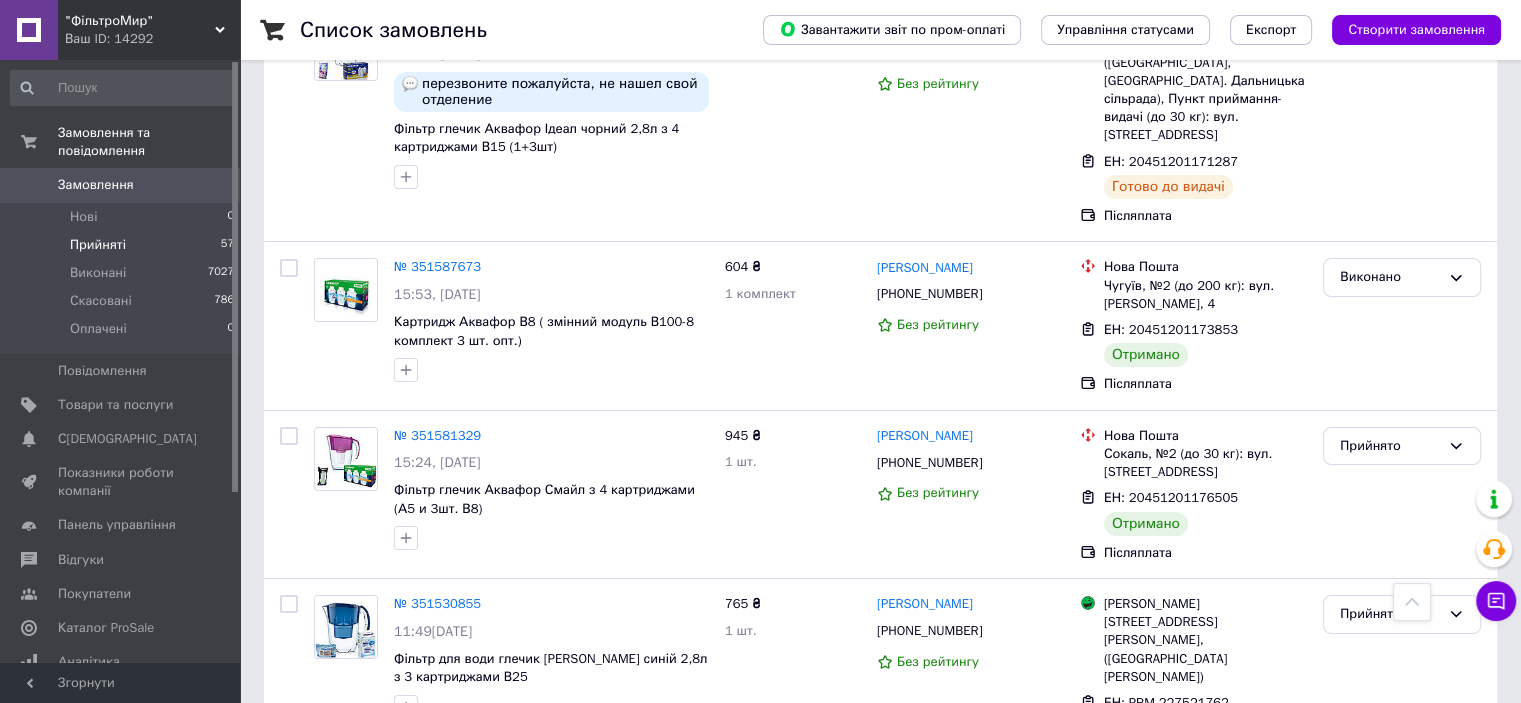 scroll, scrollTop: 7104, scrollLeft: 0, axis: vertical 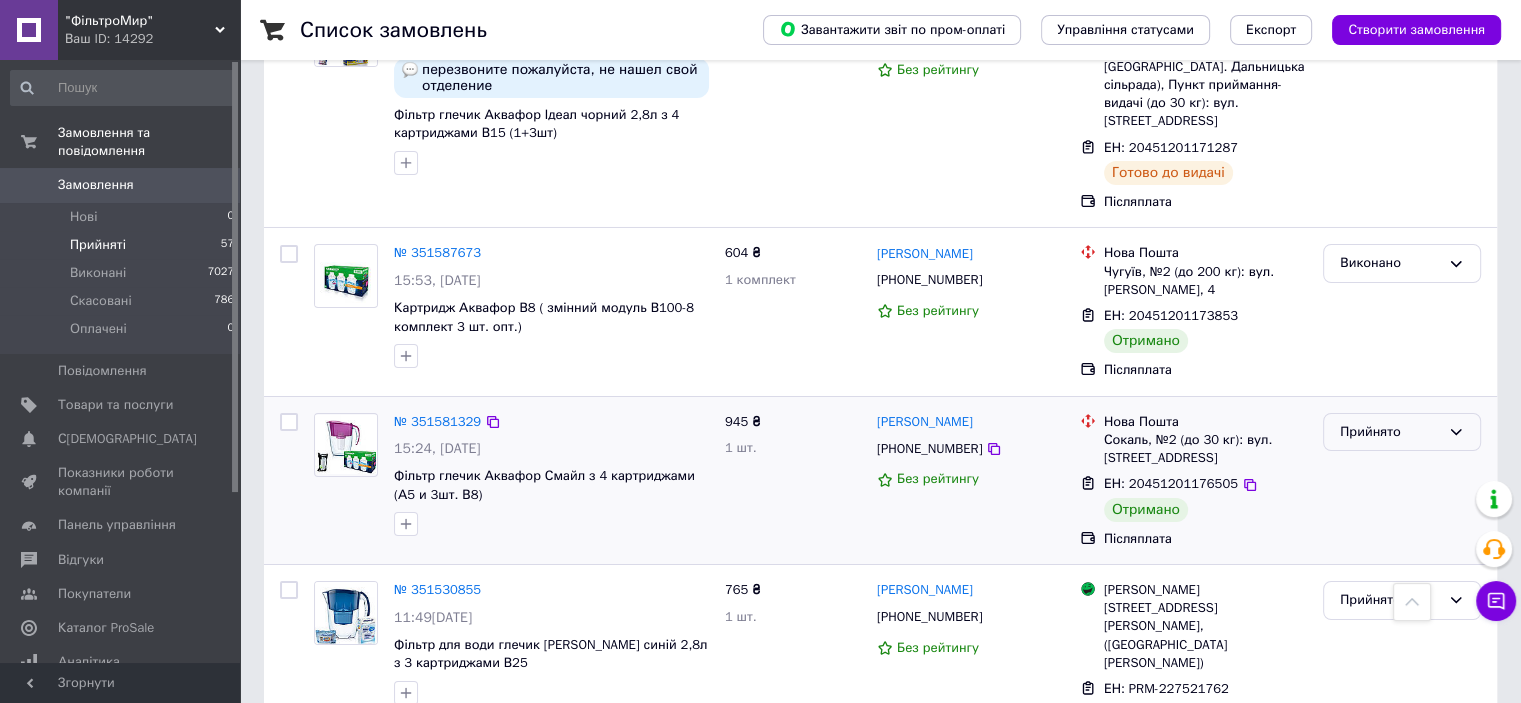 click 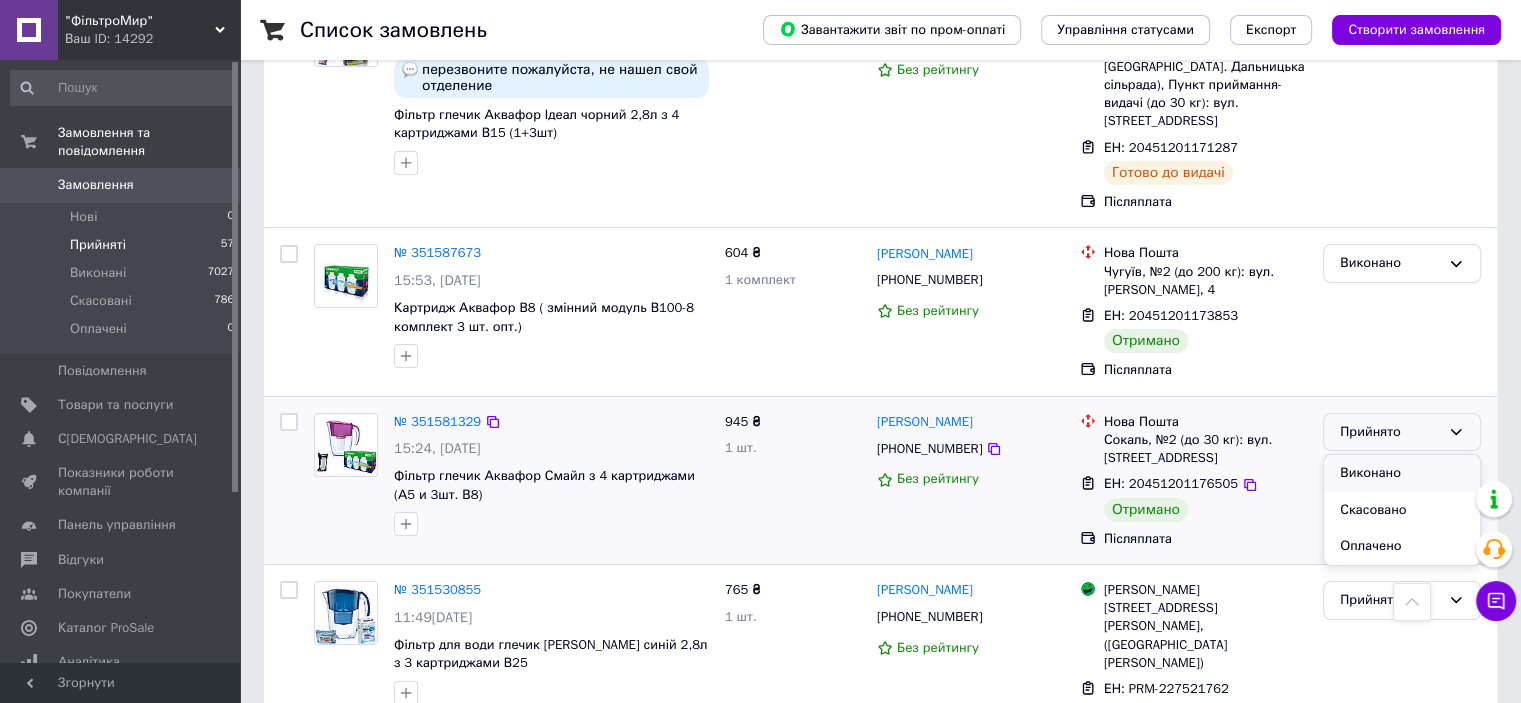 click on "Виконано" at bounding box center (1402, 473) 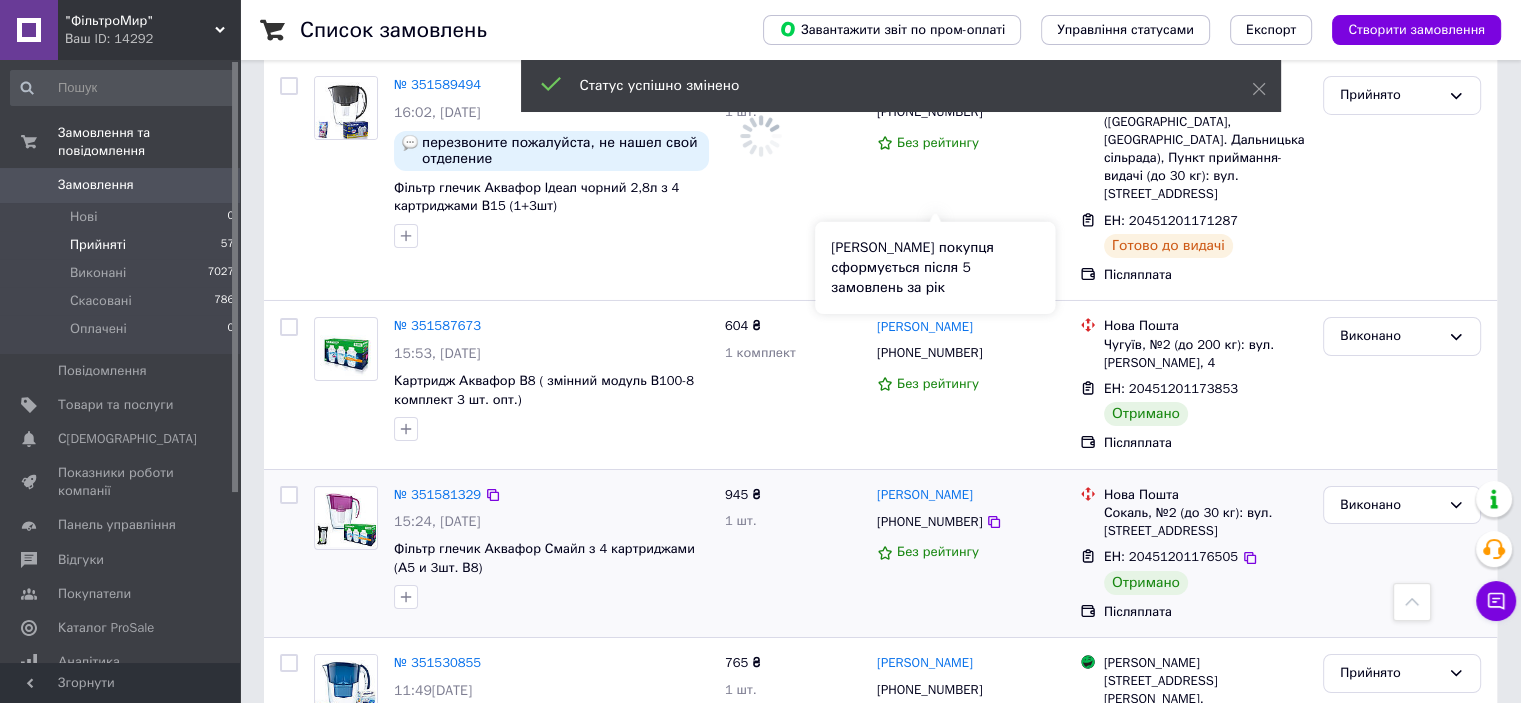 scroll, scrollTop: 6904, scrollLeft: 0, axis: vertical 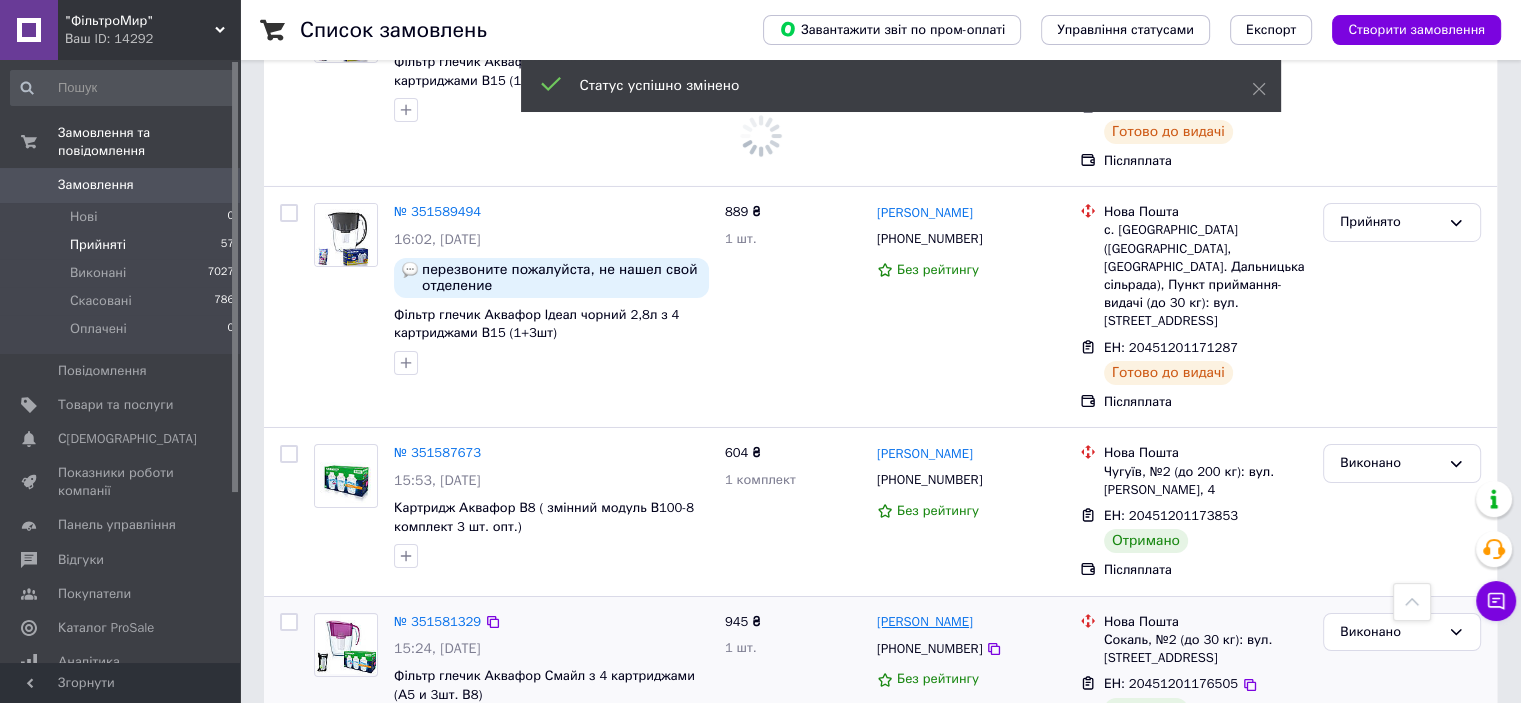 click on "[PERSON_NAME]" at bounding box center (925, 622) 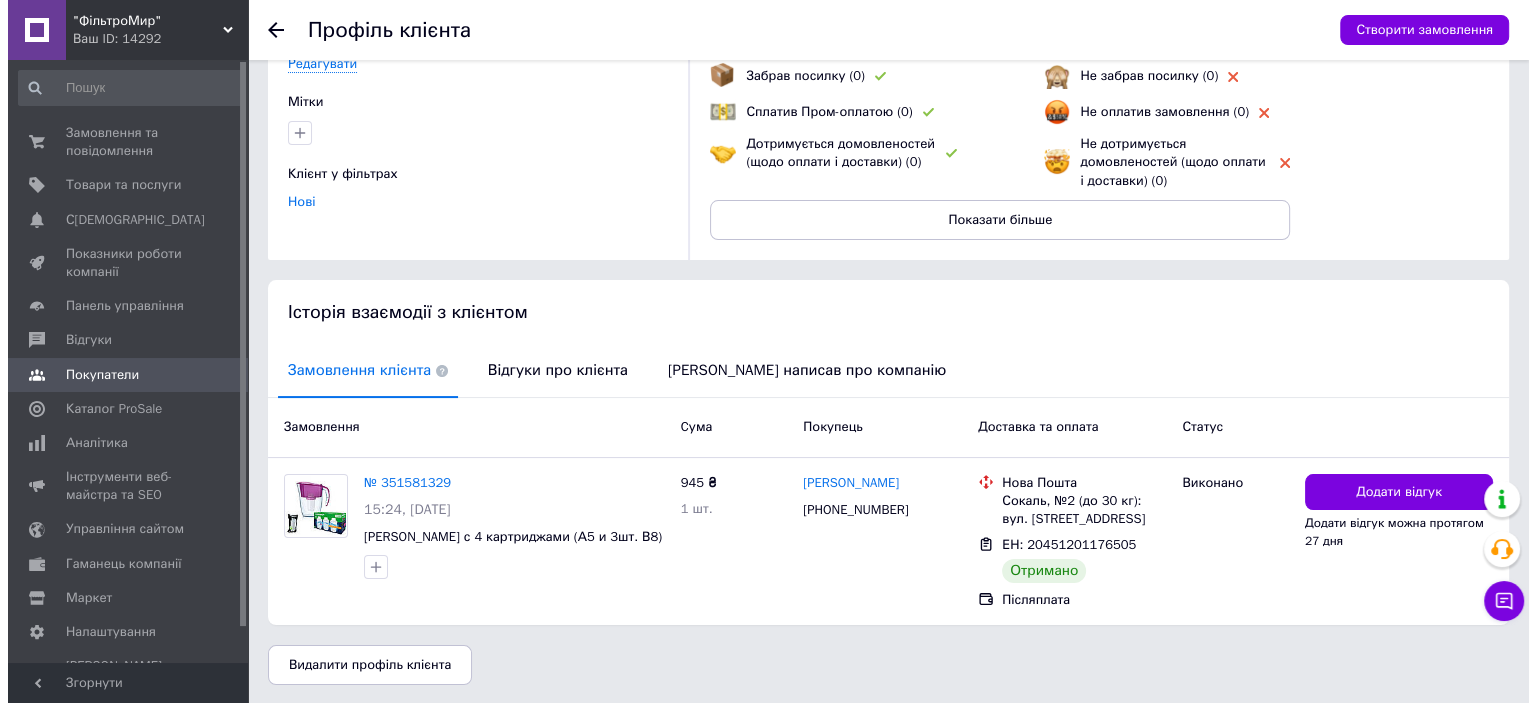 scroll, scrollTop: 176, scrollLeft: 0, axis: vertical 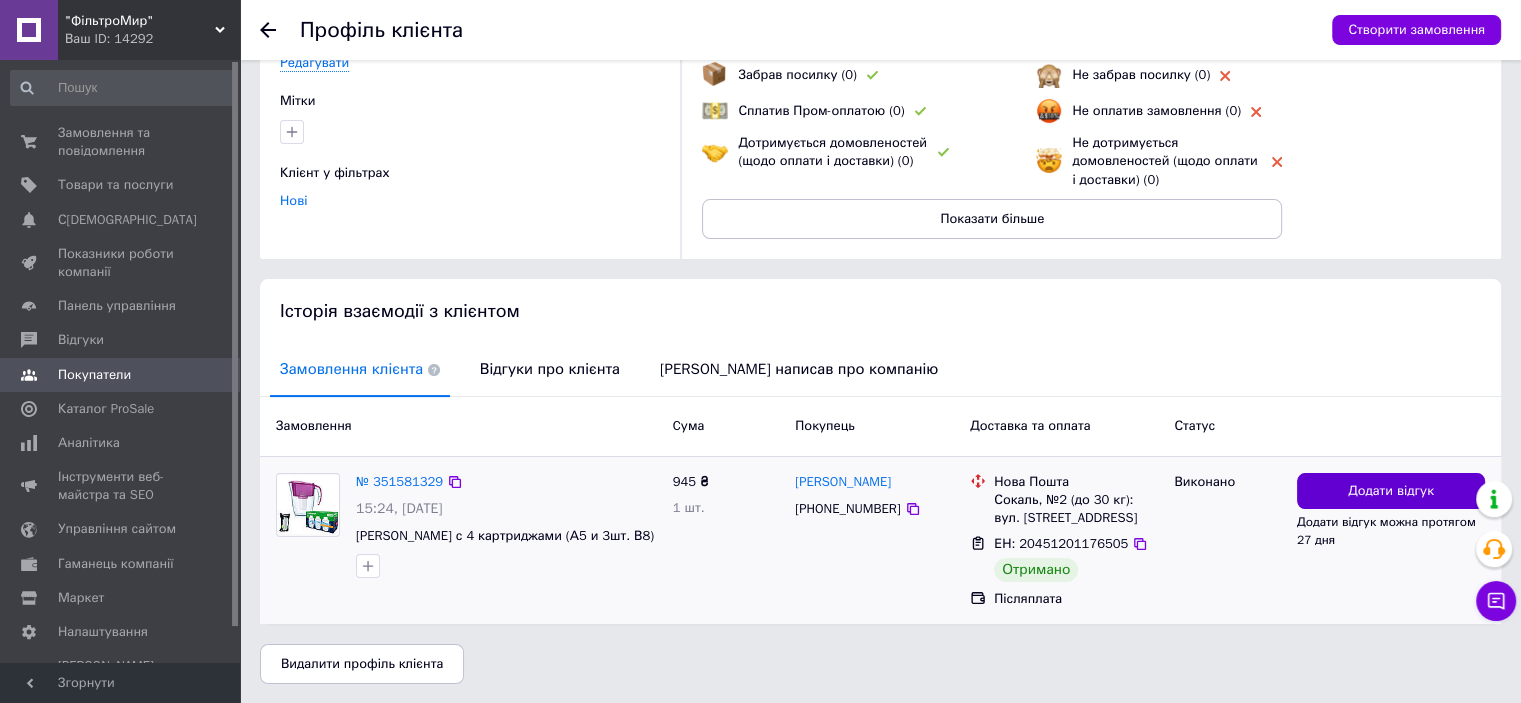 click on "Додати відгук" at bounding box center (1391, 491) 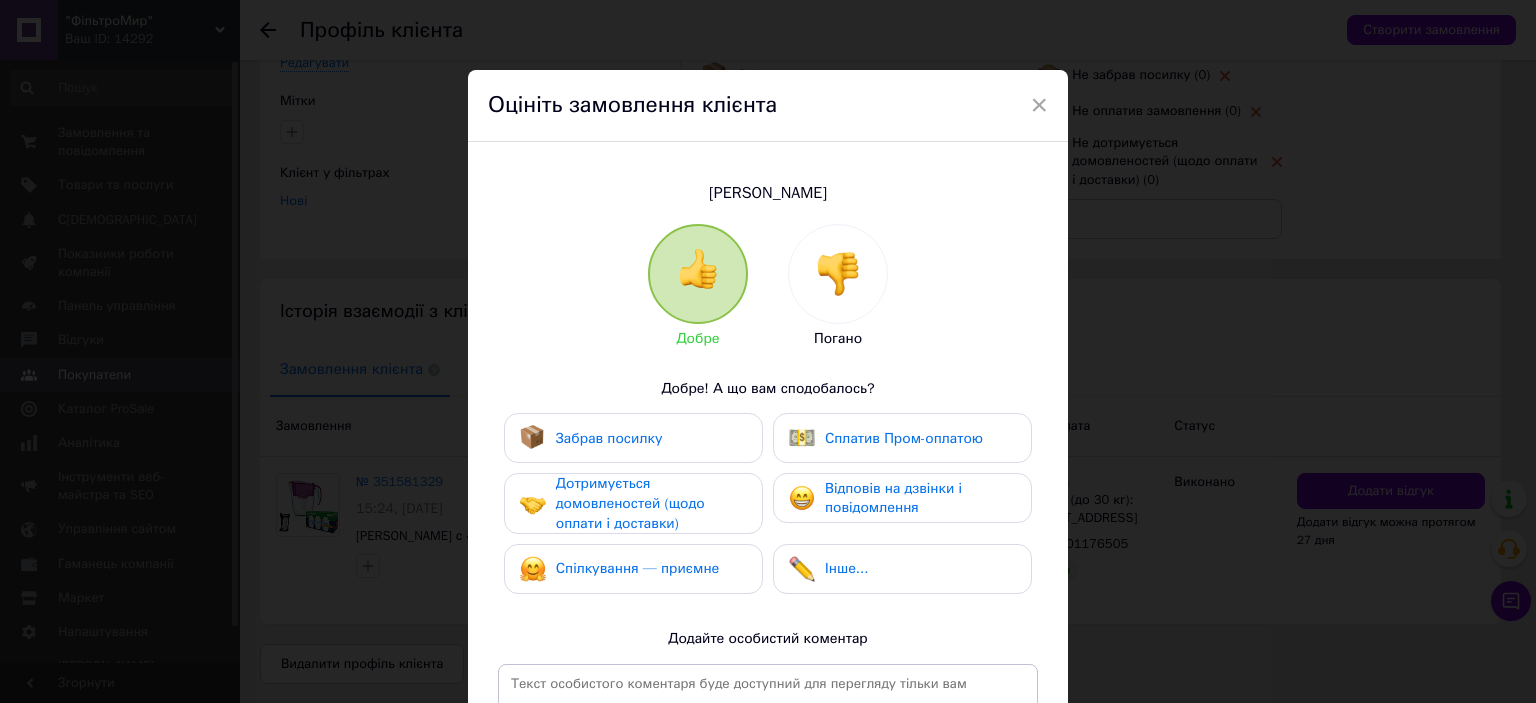 click on "Забрав посилку" at bounding box center [633, 438] 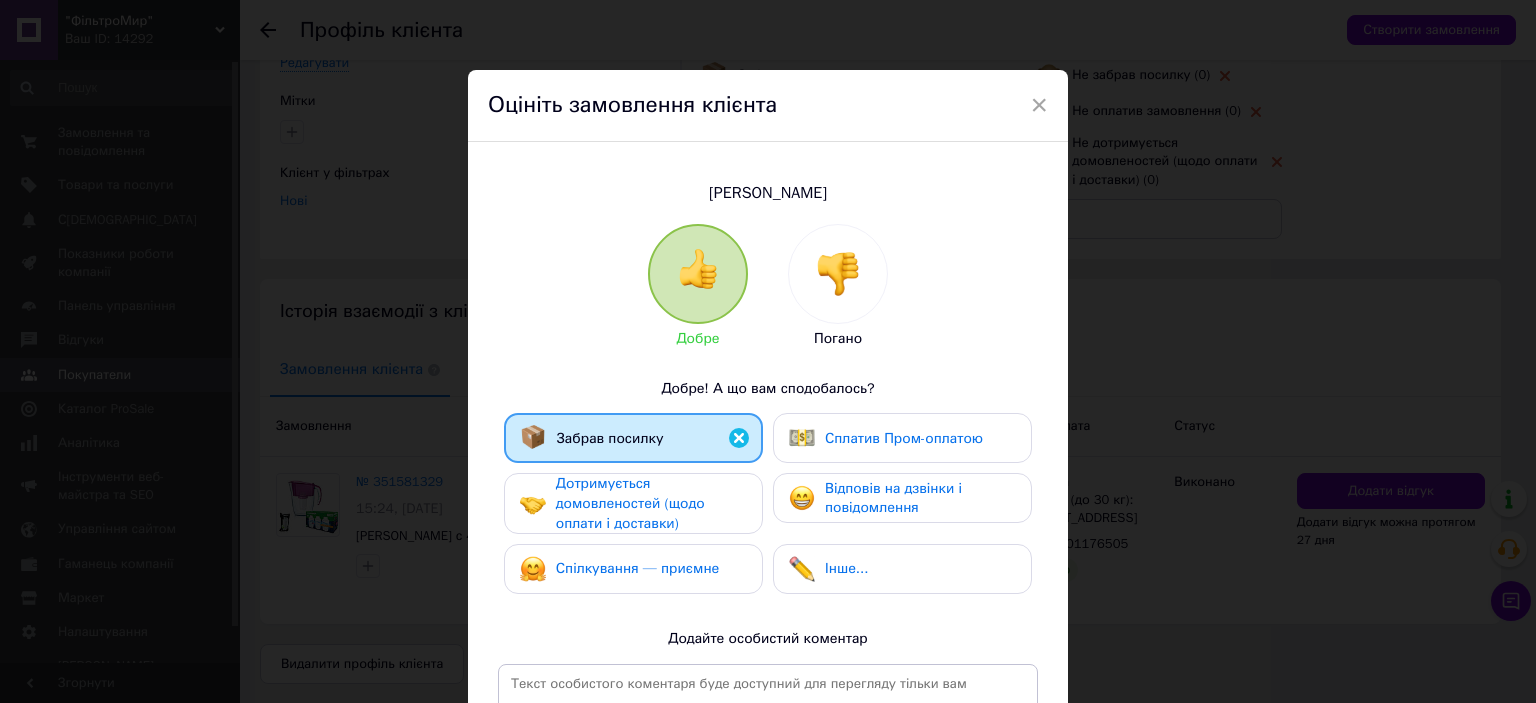click on "Дотримується домовленостей (щодо оплати і доставки)" at bounding box center [651, 503] 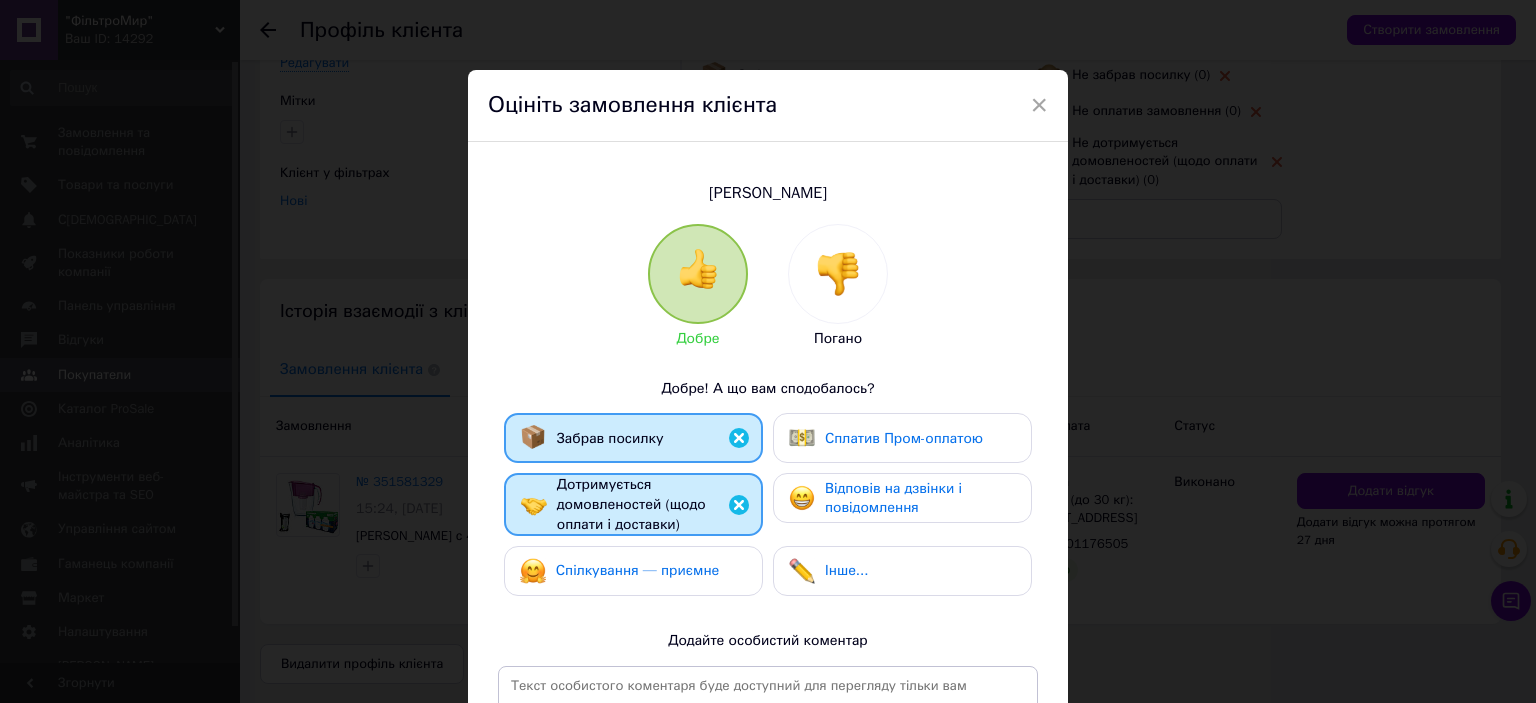 drag, startPoint x: 676, startPoint y: 546, endPoint x: 852, endPoint y: 501, distance: 181.66177 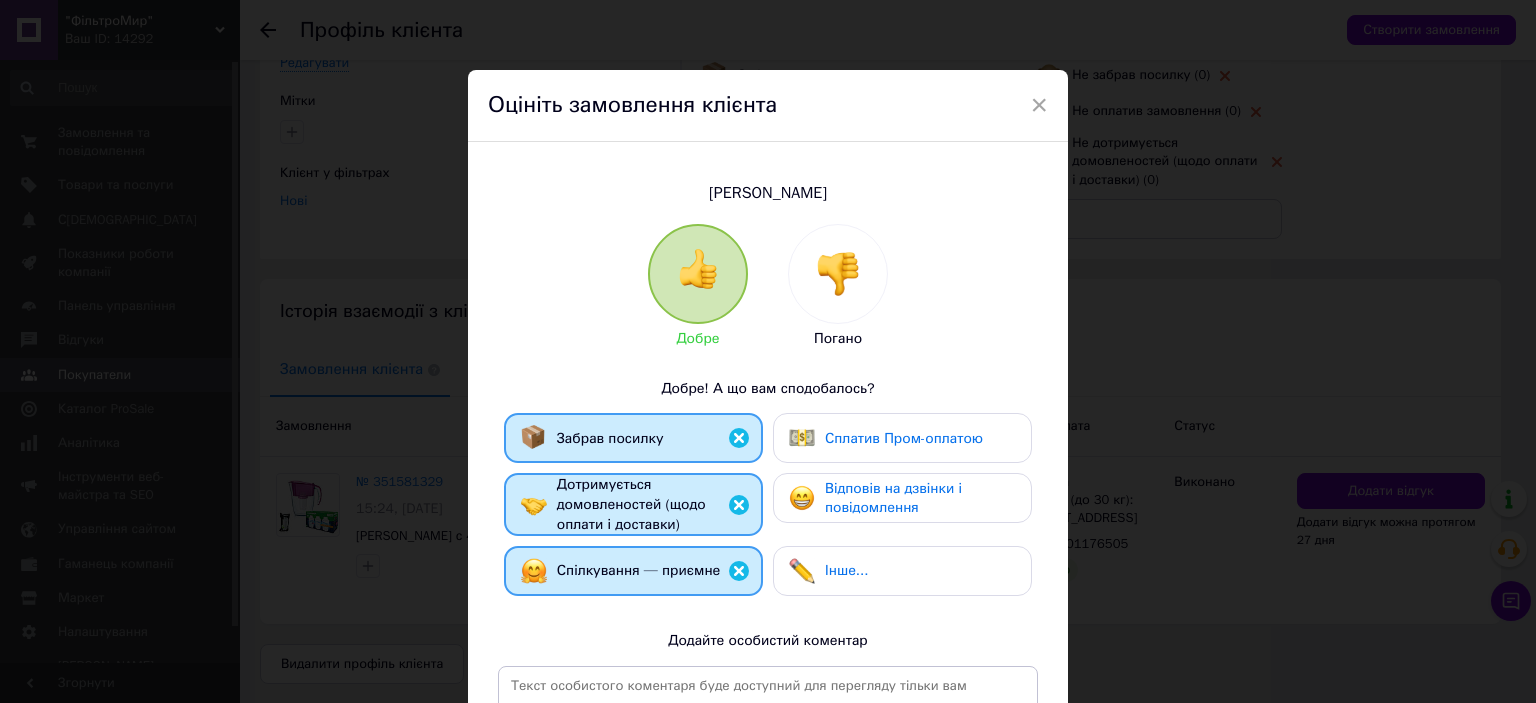 click on "Відповів на дзвінки і повідомлення" at bounding box center (893, 498) 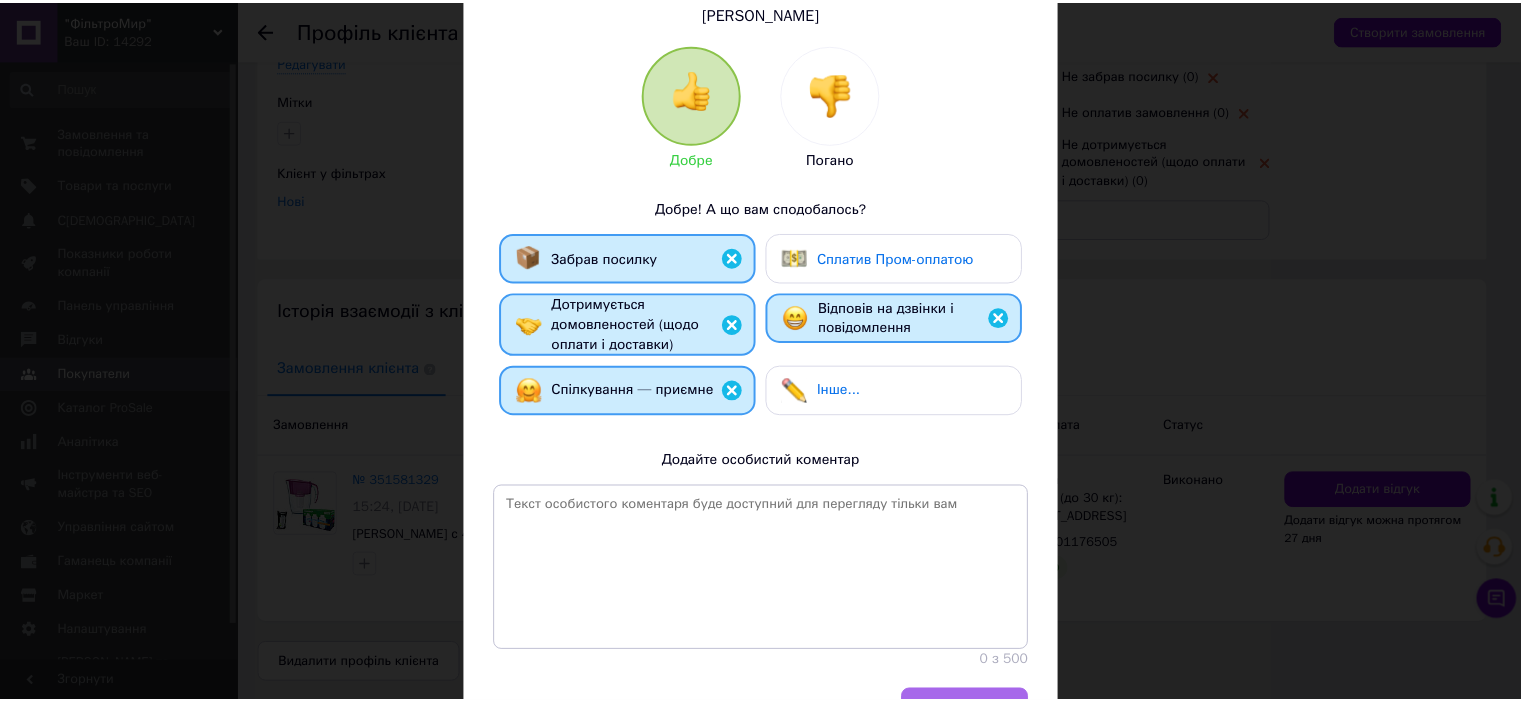 scroll, scrollTop: 293, scrollLeft: 0, axis: vertical 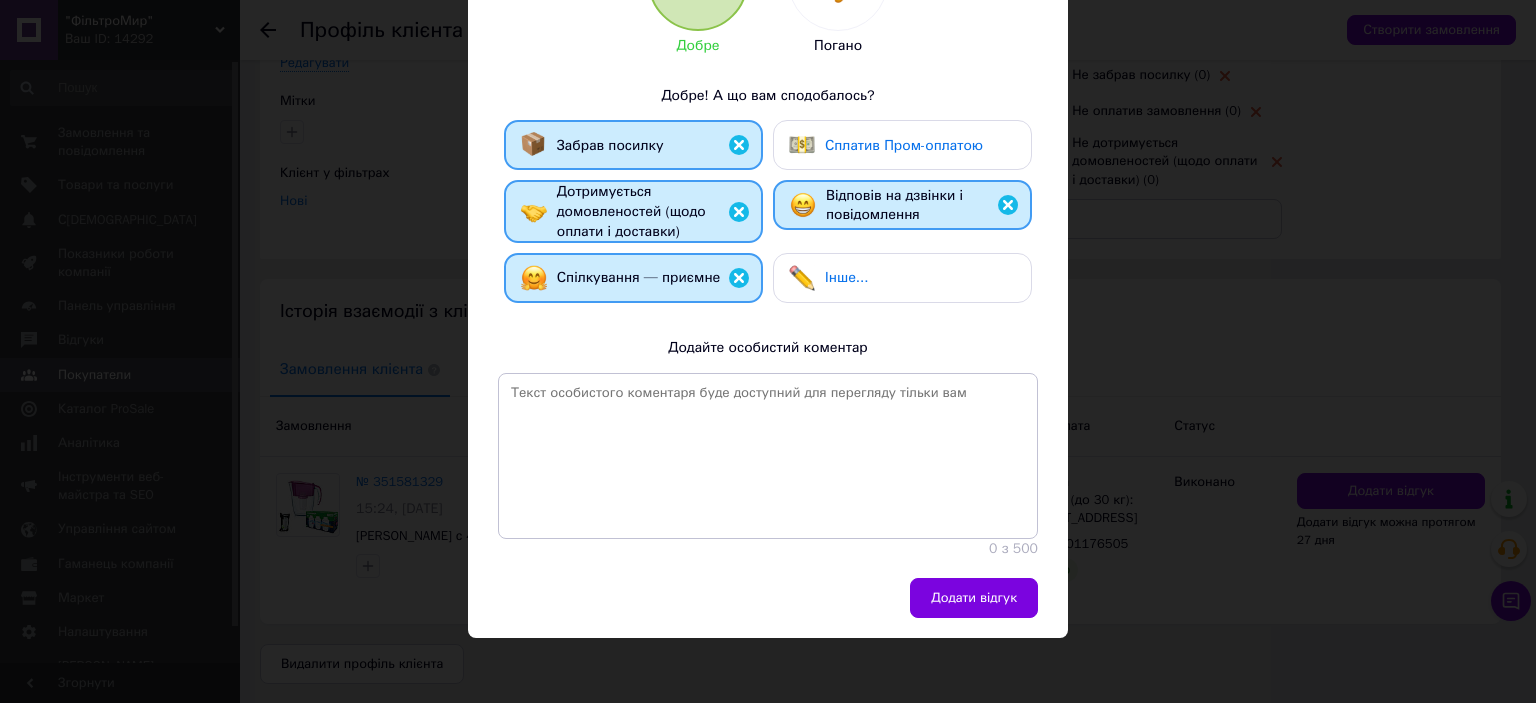click on "Додати відгук" at bounding box center (974, 598) 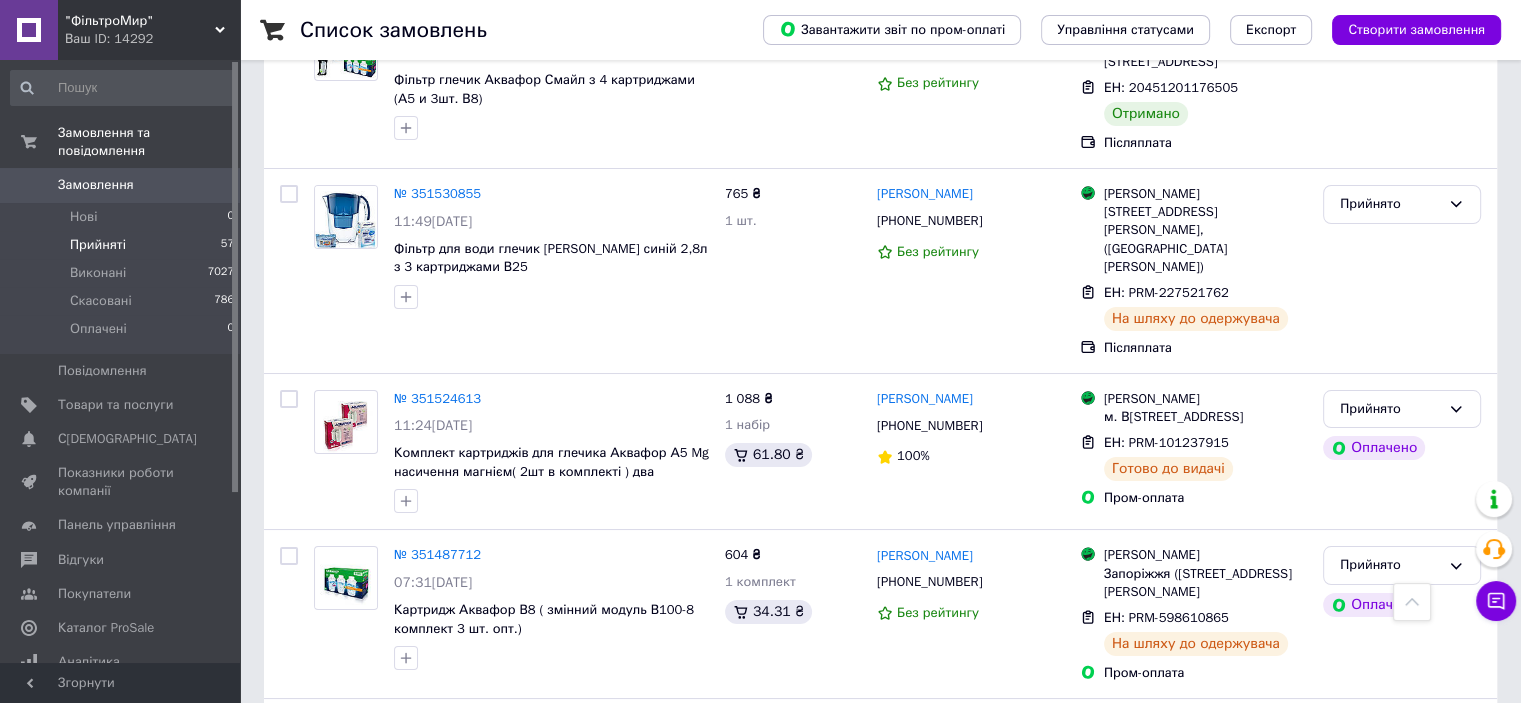 scroll, scrollTop: 7700, scrollLeft: 0, axis: vertical 